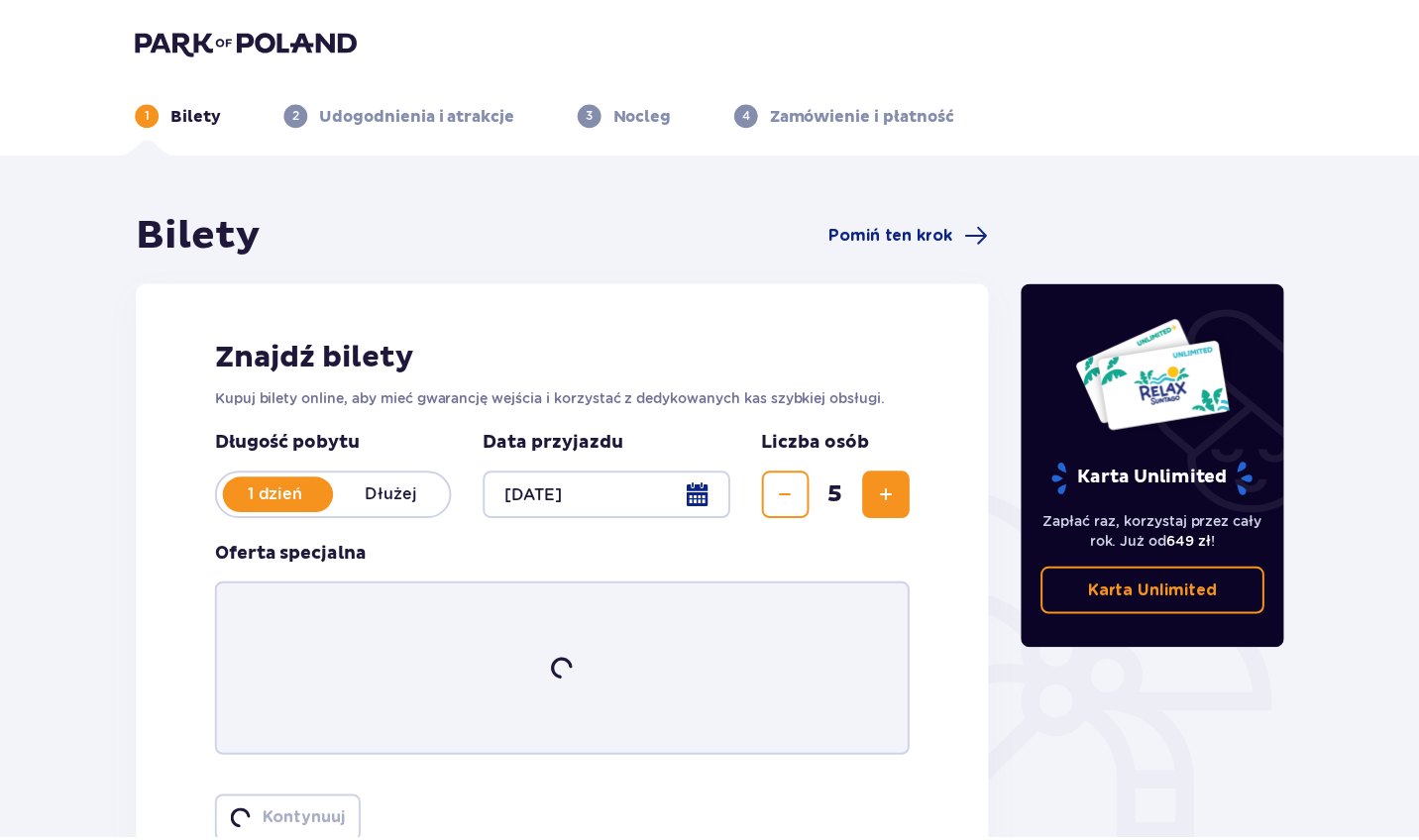 scroll, scrollTop: 0, scrollLeft: 0, axis: both 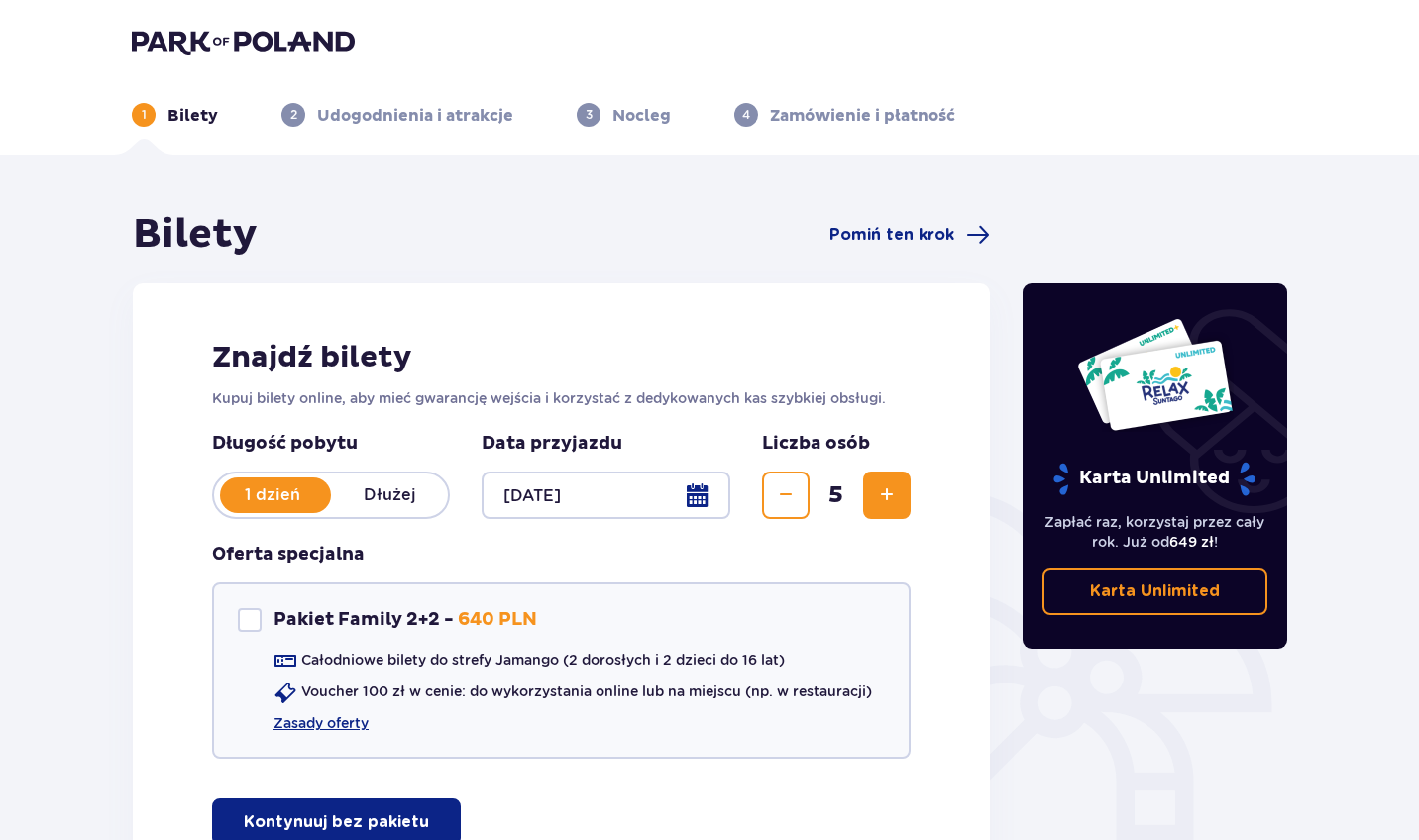 click on "Znajdź bilety Kupuj bilety online, aby mieć gwarancję wejścia i korzystać z dedykowanych kas szybkiej obsługi. Długość pobytu 1 dzień Dłużej Data przyjazdu 17.07.25 Liczba osób 5 Oferta specjalna Pakiet Family 2+2    -  640 PLN Całodniowe bilety do strefy Jamango (2 dorosłych i 2 dzieci do 16 lat) Voucher 100 zł w cenie: do wykorzystania online lub na miejscu (np. w restauracji) Zasady oferty Kontynuuj bez pakietu" at bounding box center (561, 592) 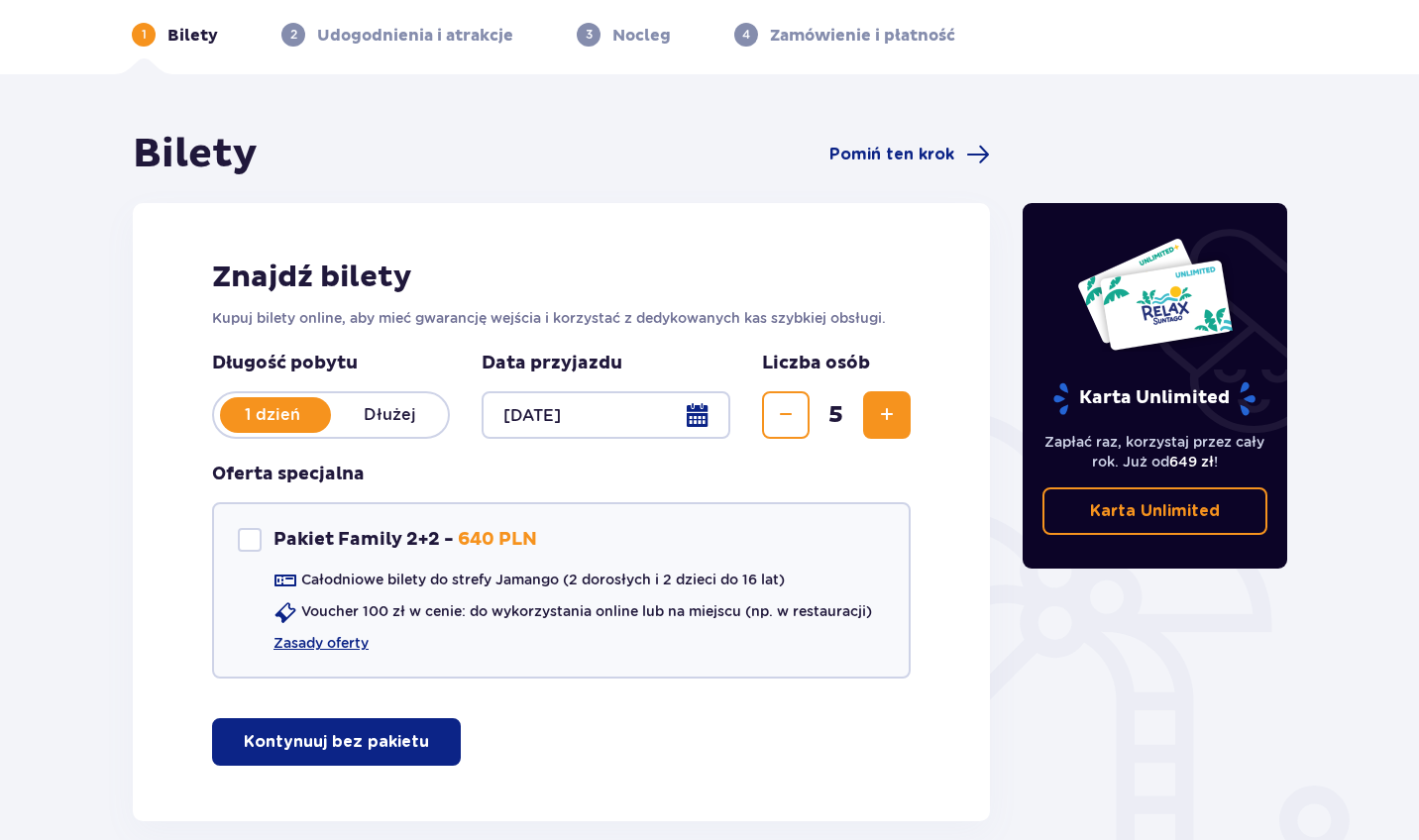 scroll, scrollTop: 132, scrollLeft: 0, axis: vertical 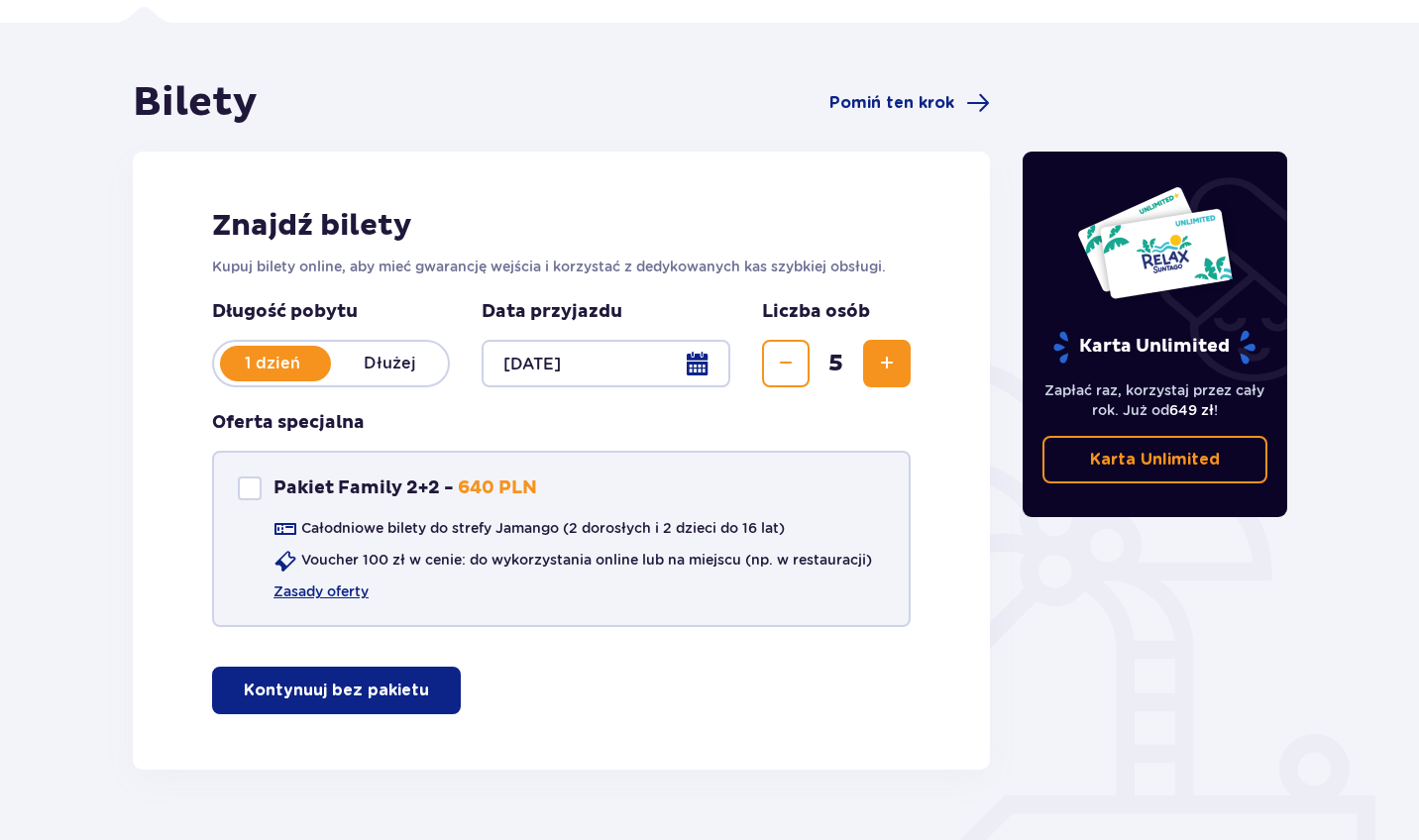 click at bounding box center (250, 488) 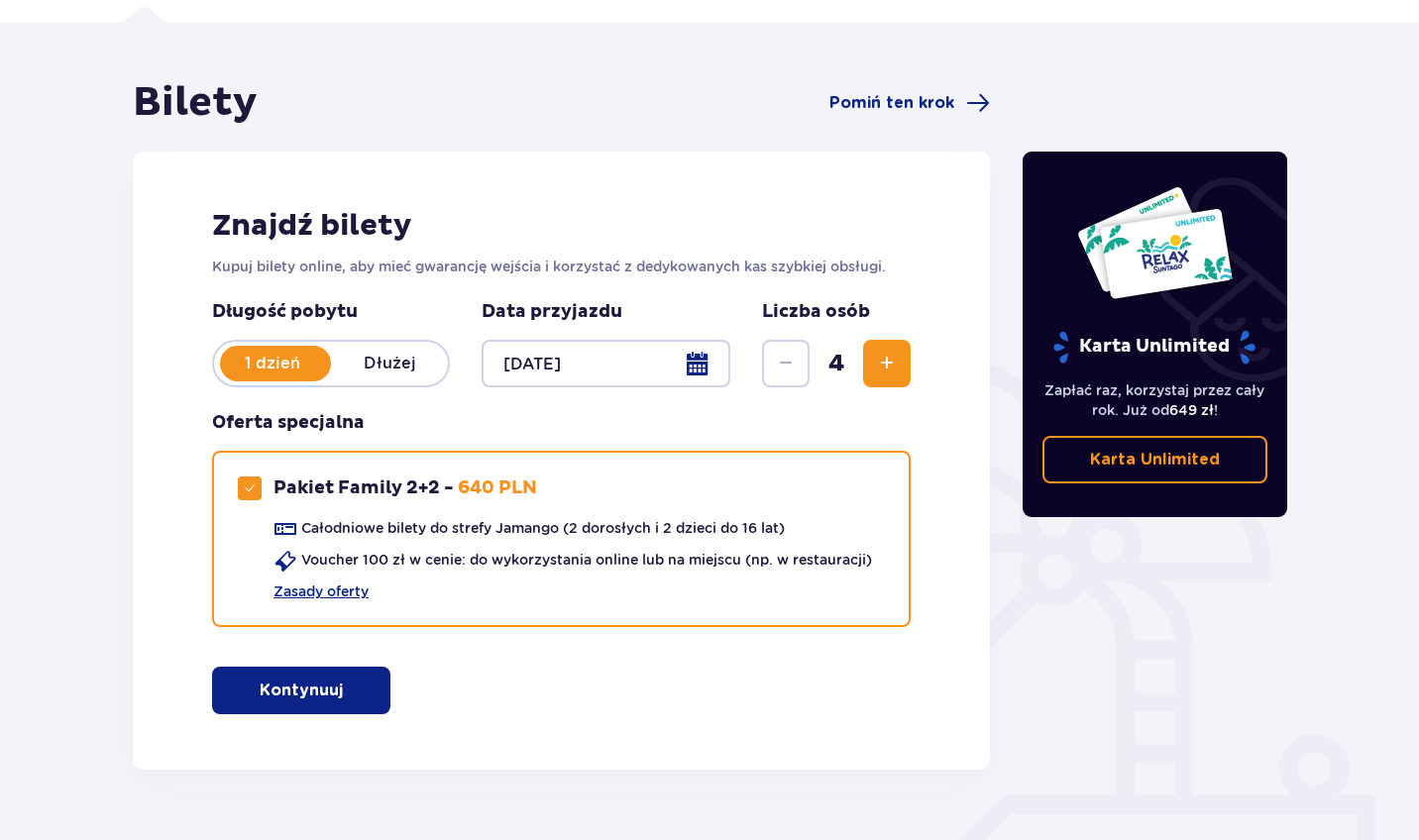 click at bounding box center (347, 690) 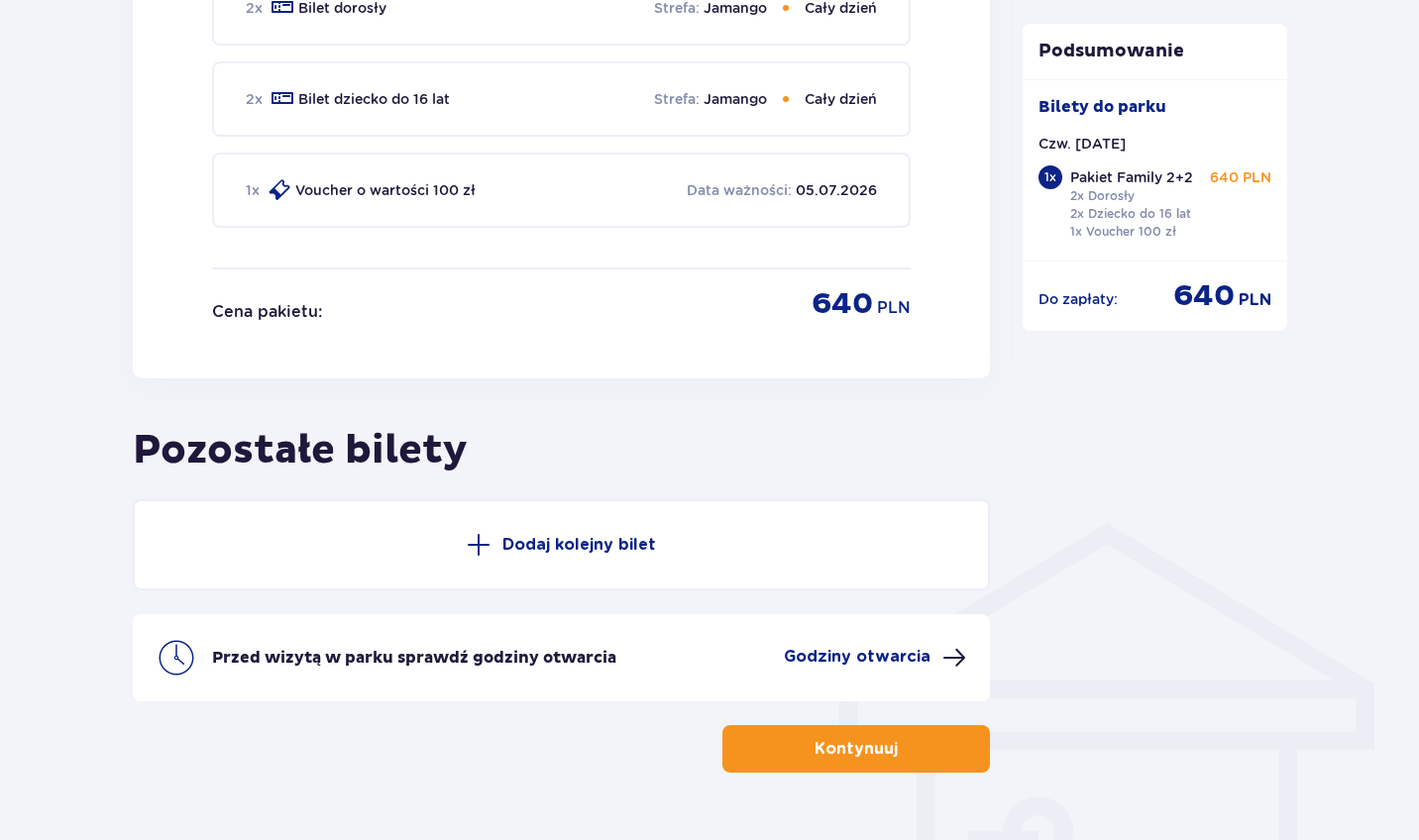 scroll, scrollTop: 1096, scrollLeft: 0, axis: vertical 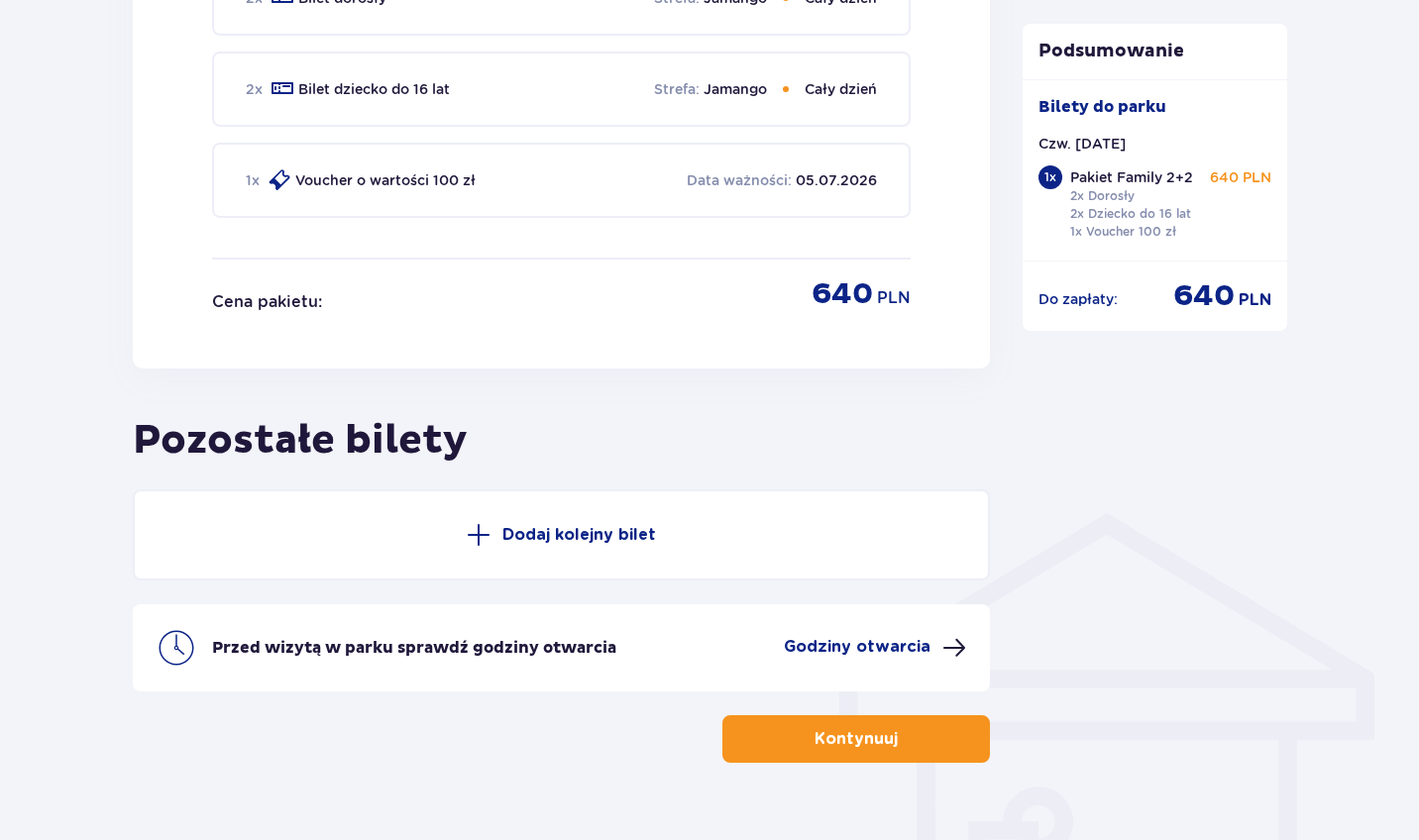 click on "Kontynuuj" at bounding box center (856, 739) 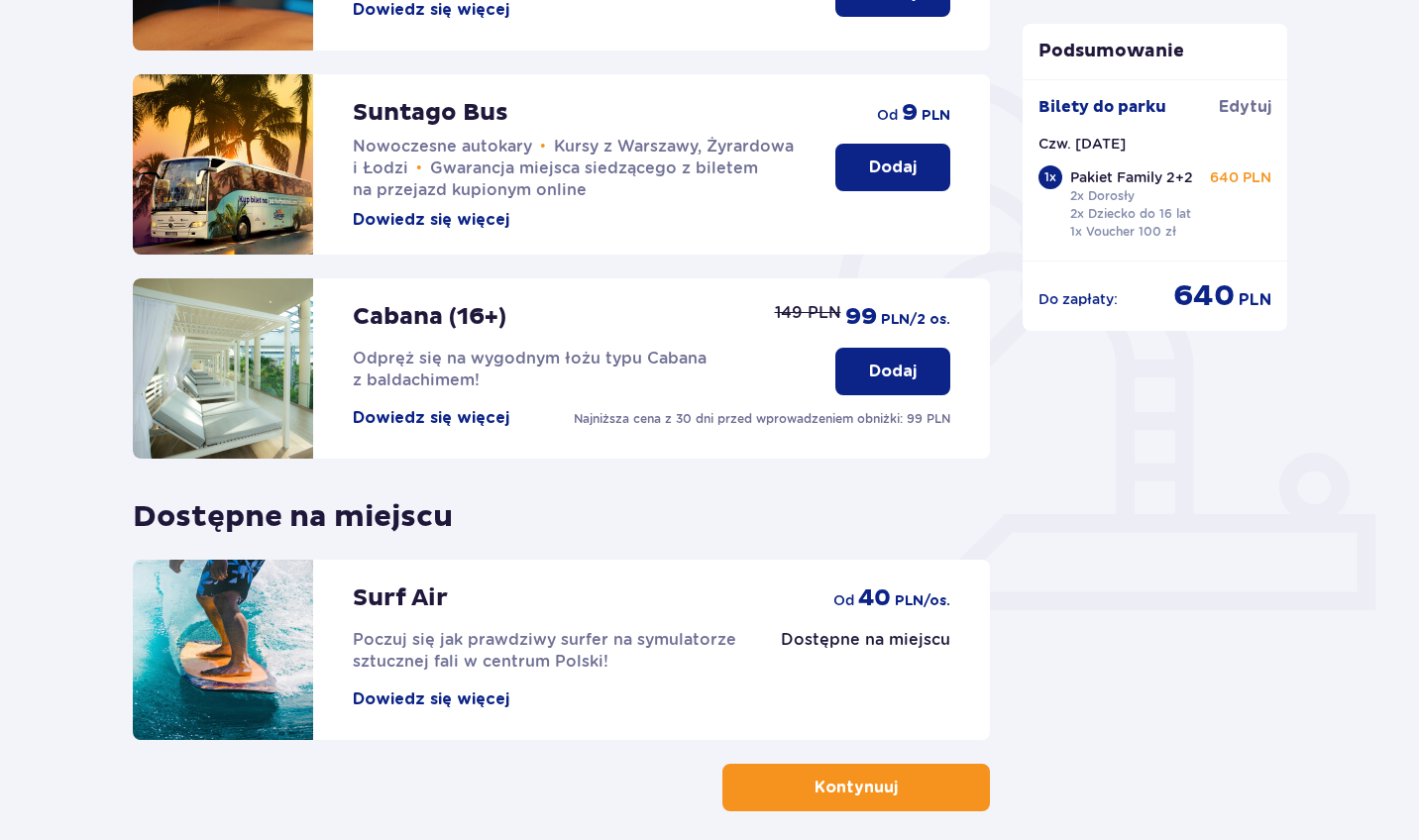 scroll, scrollTop: 412, scrollLeft: 0, axis: vertical 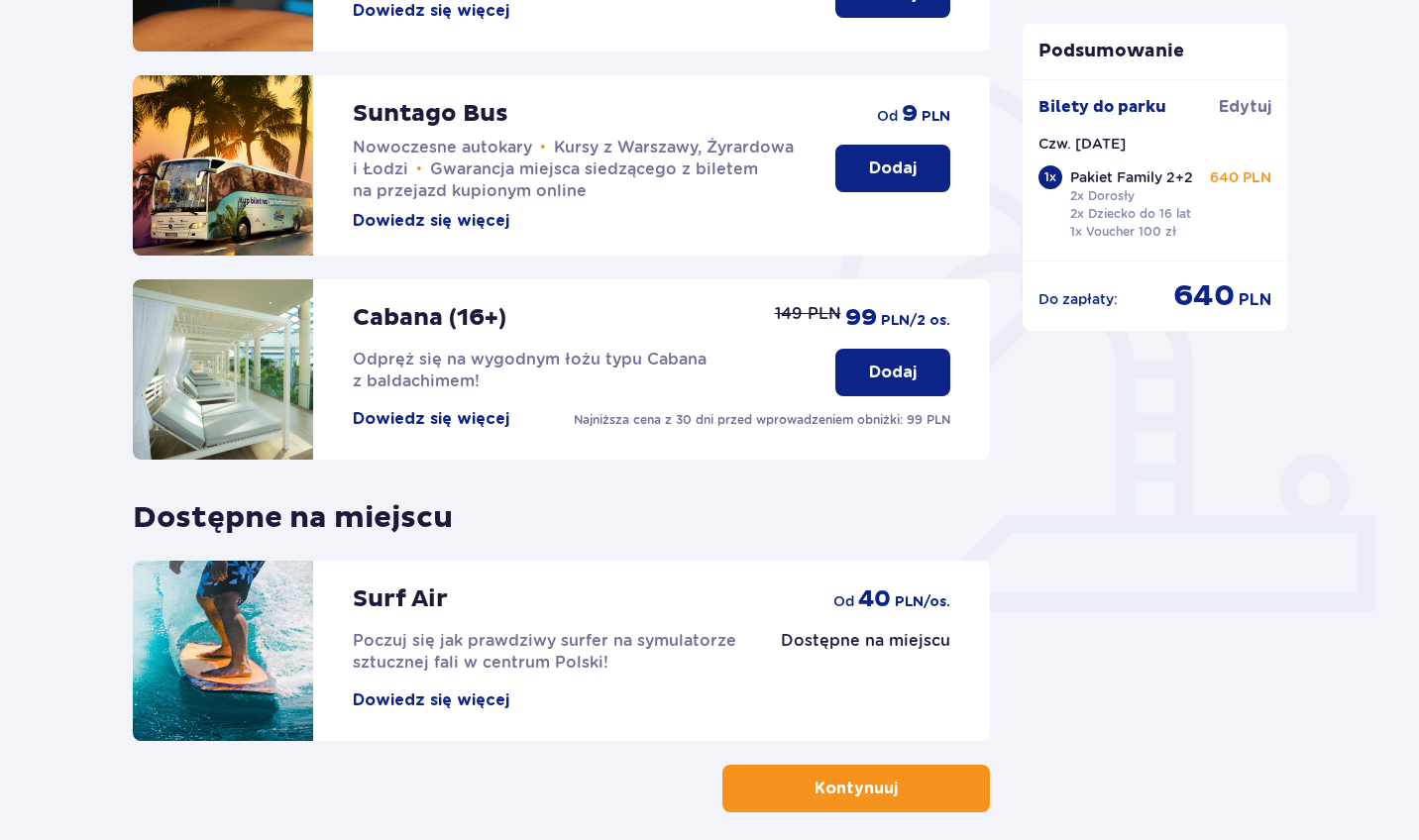 click on "Kontynuuj" at bounding box center [856, 788] 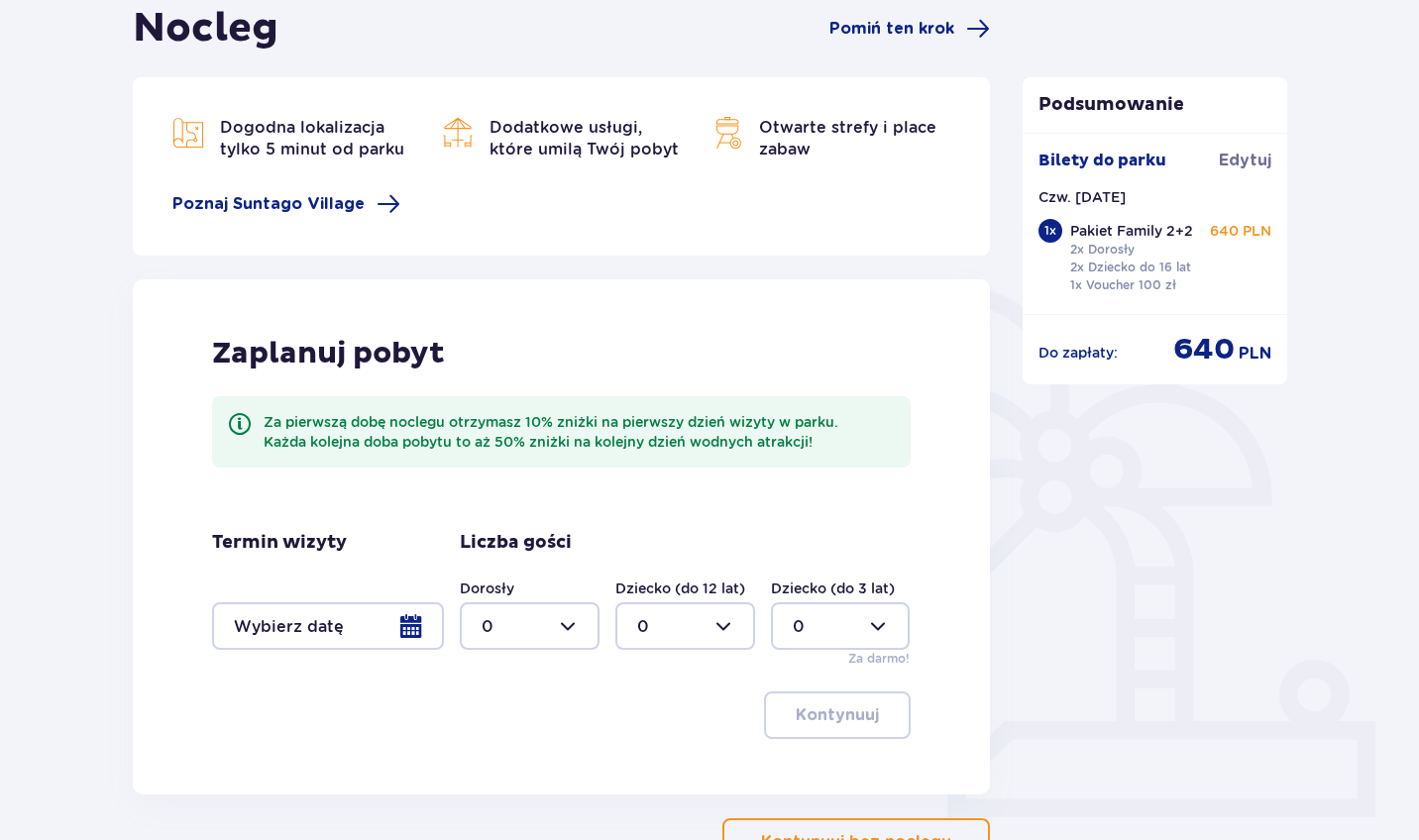 scroll, scrollTop: 268, scrollLeft: 0, axis: vertical 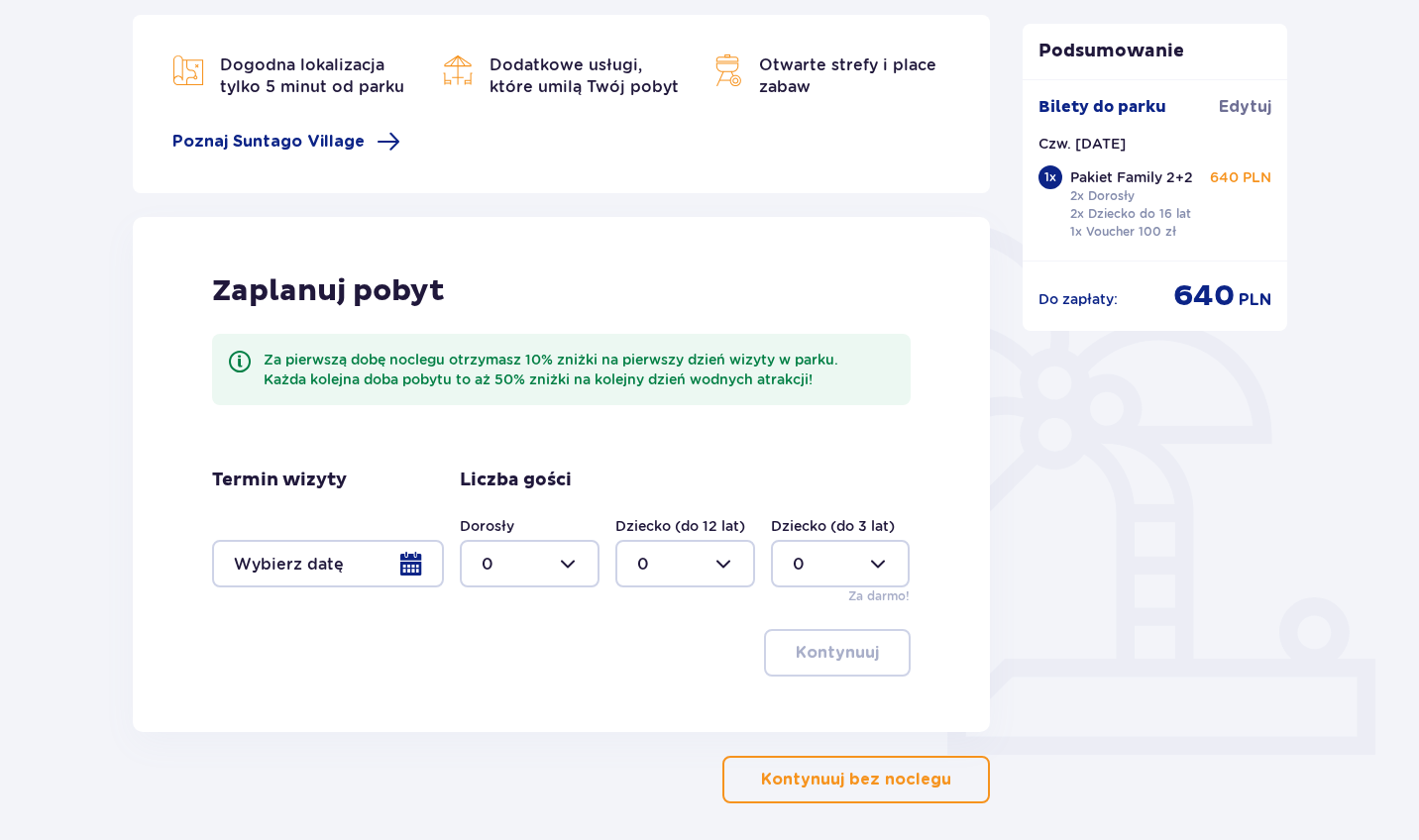 click on "Kontynuuj bez noclegu" at bounding box center (856, 780) 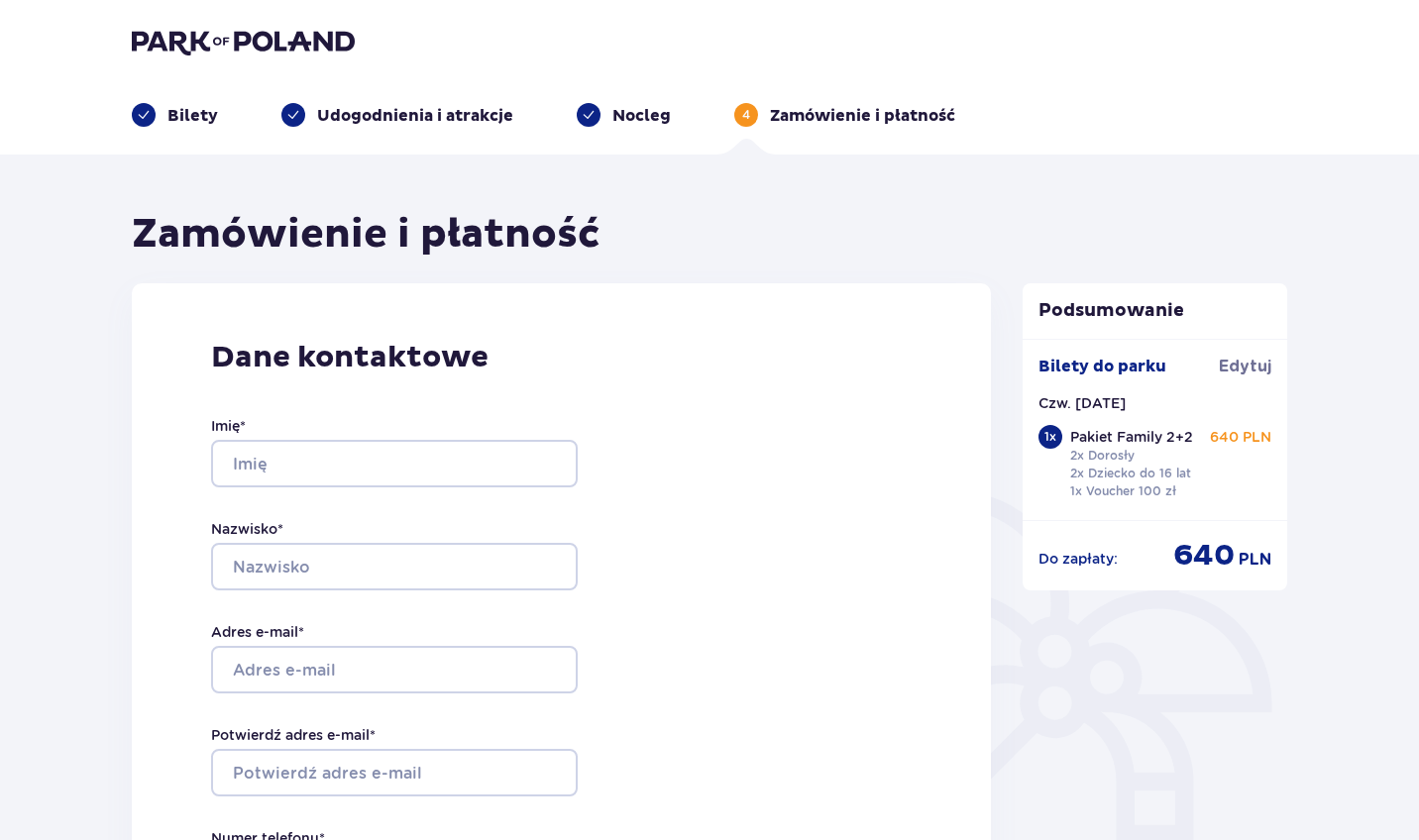 scroll, scrollTop: 0, scrollLeft: 0, axis: both 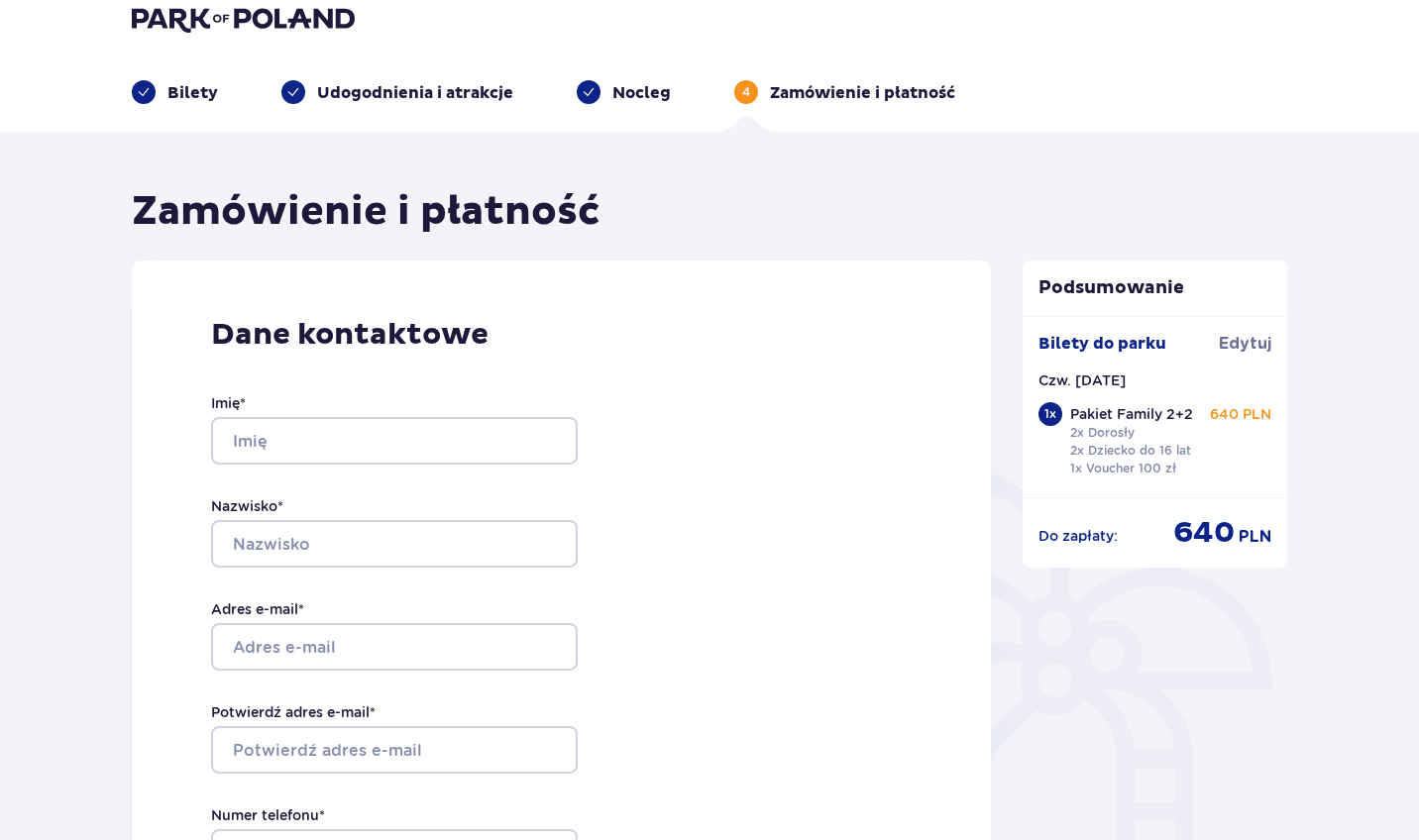 click on "Udogodnienia i atrakcje" at bounding box center (415, 93) 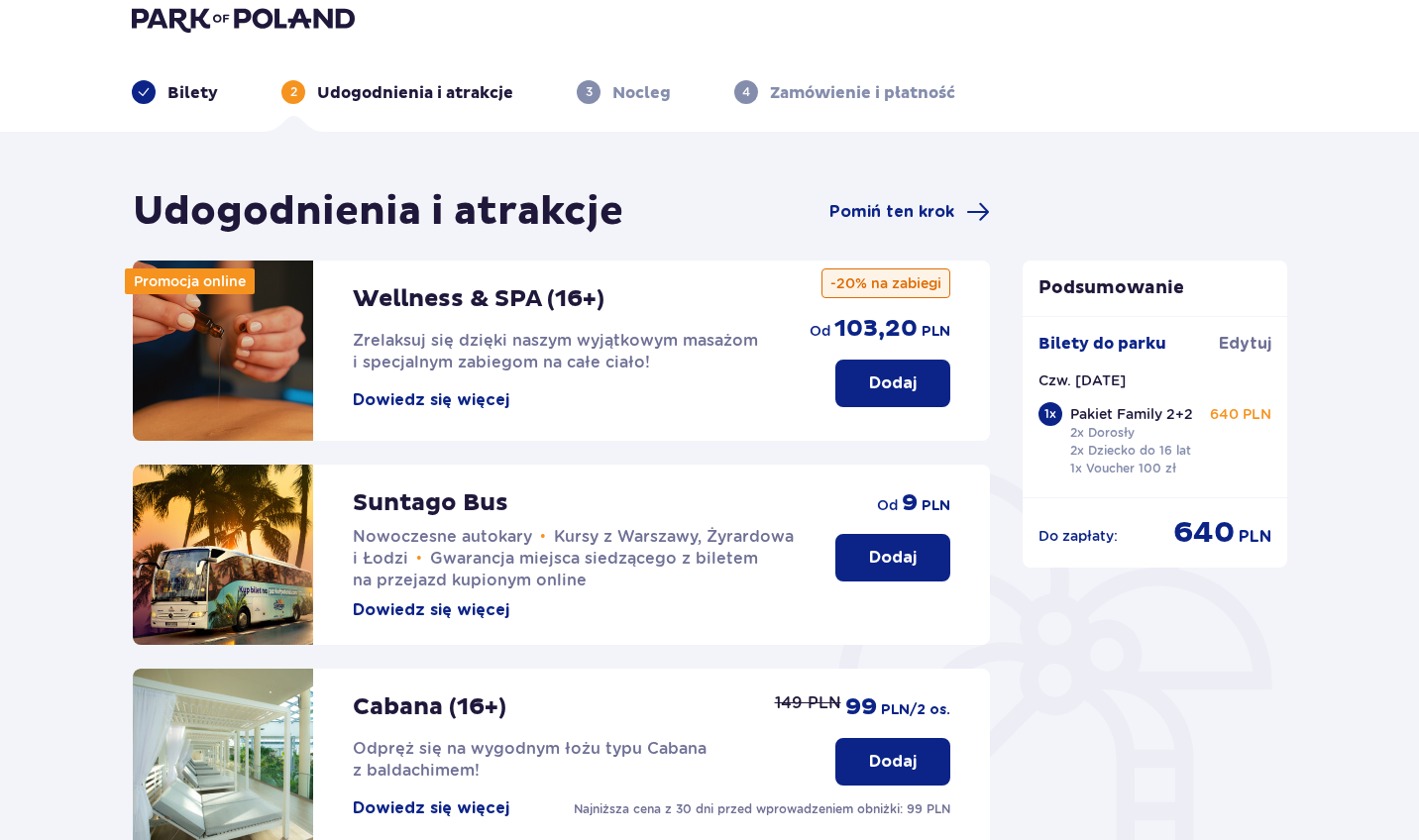 click on "Bilety" at bounding box center (192, 93) 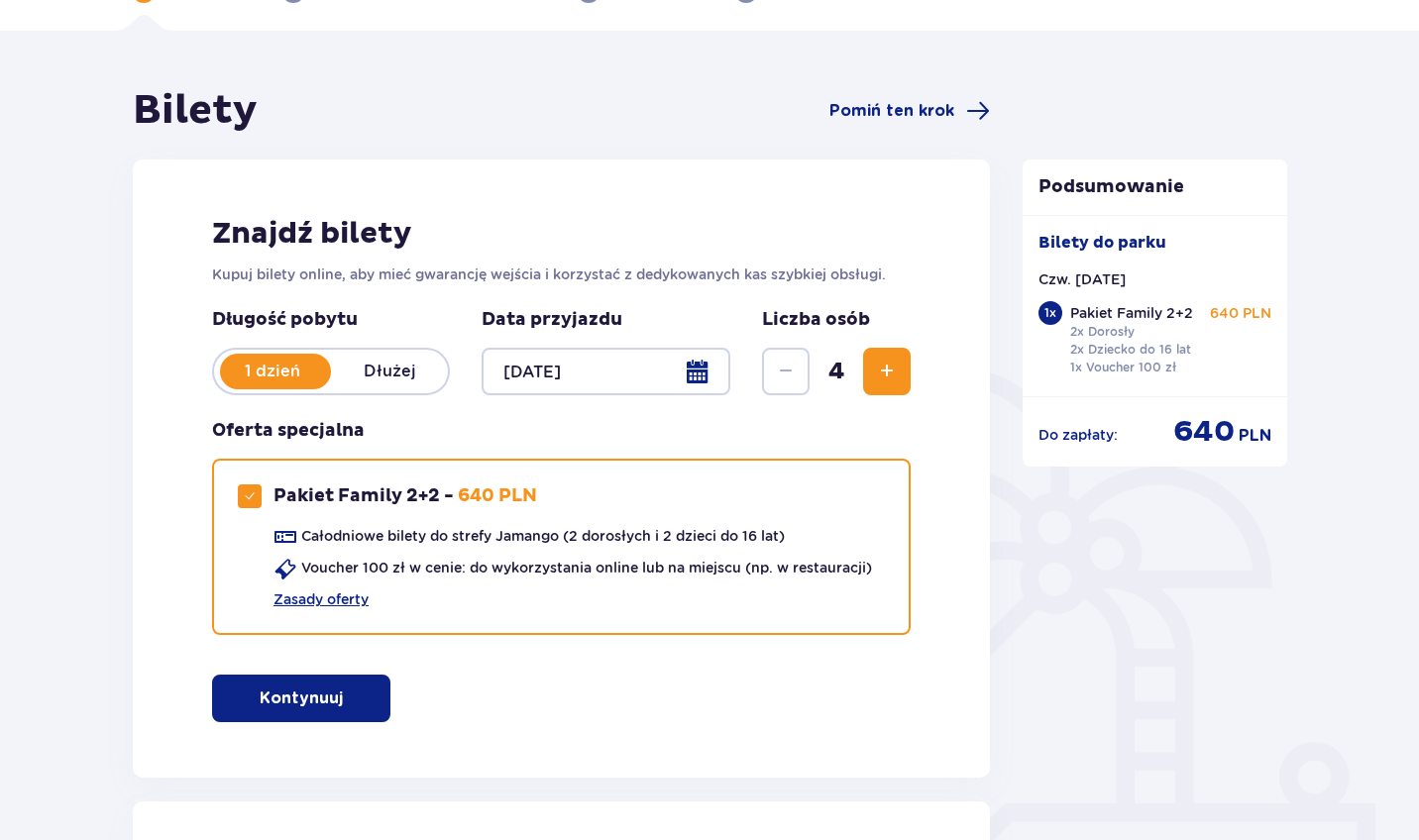 scroll, scrollTop: 153, scrollLeft: 0, axis: vertical 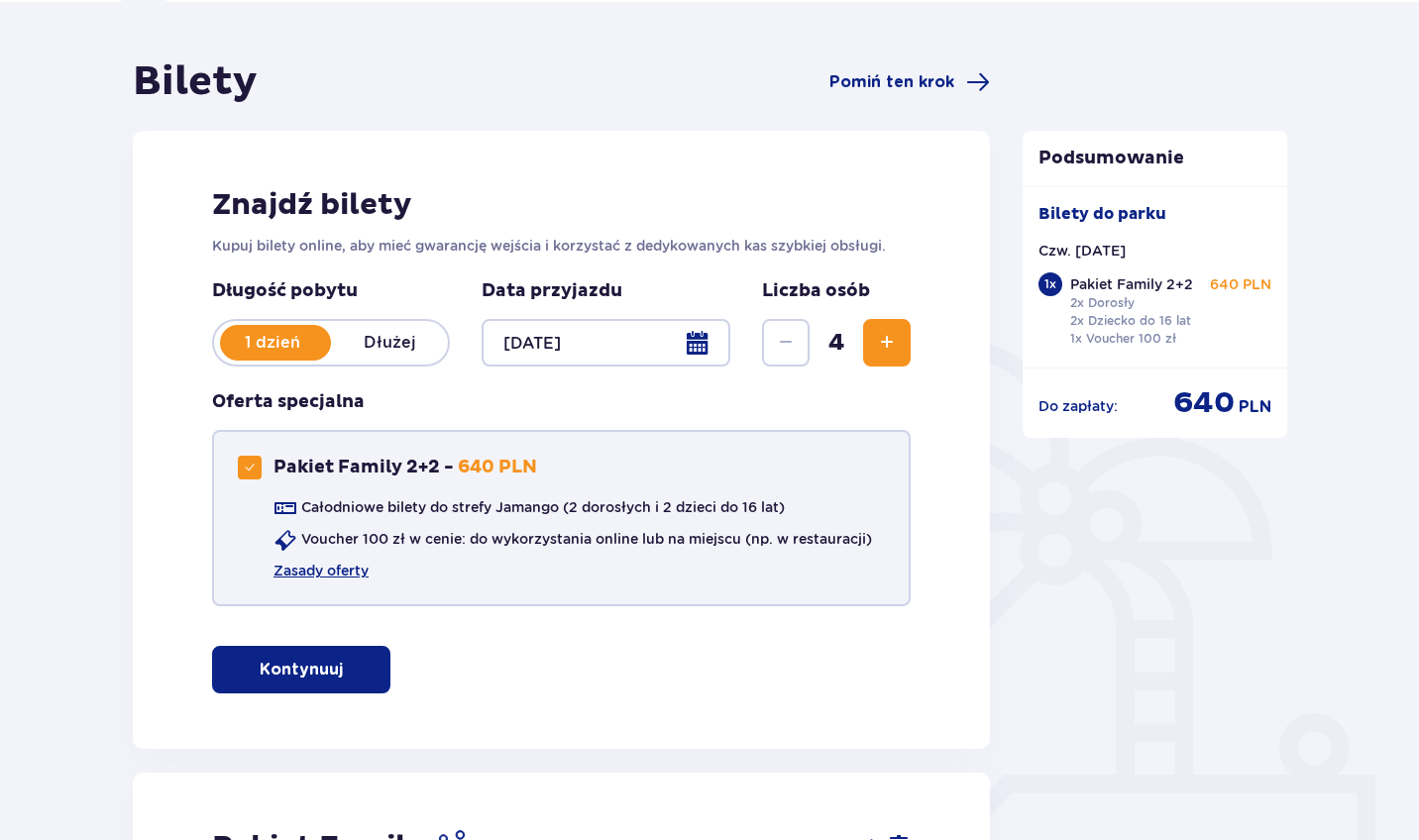 click at bounding box center [250, 468] 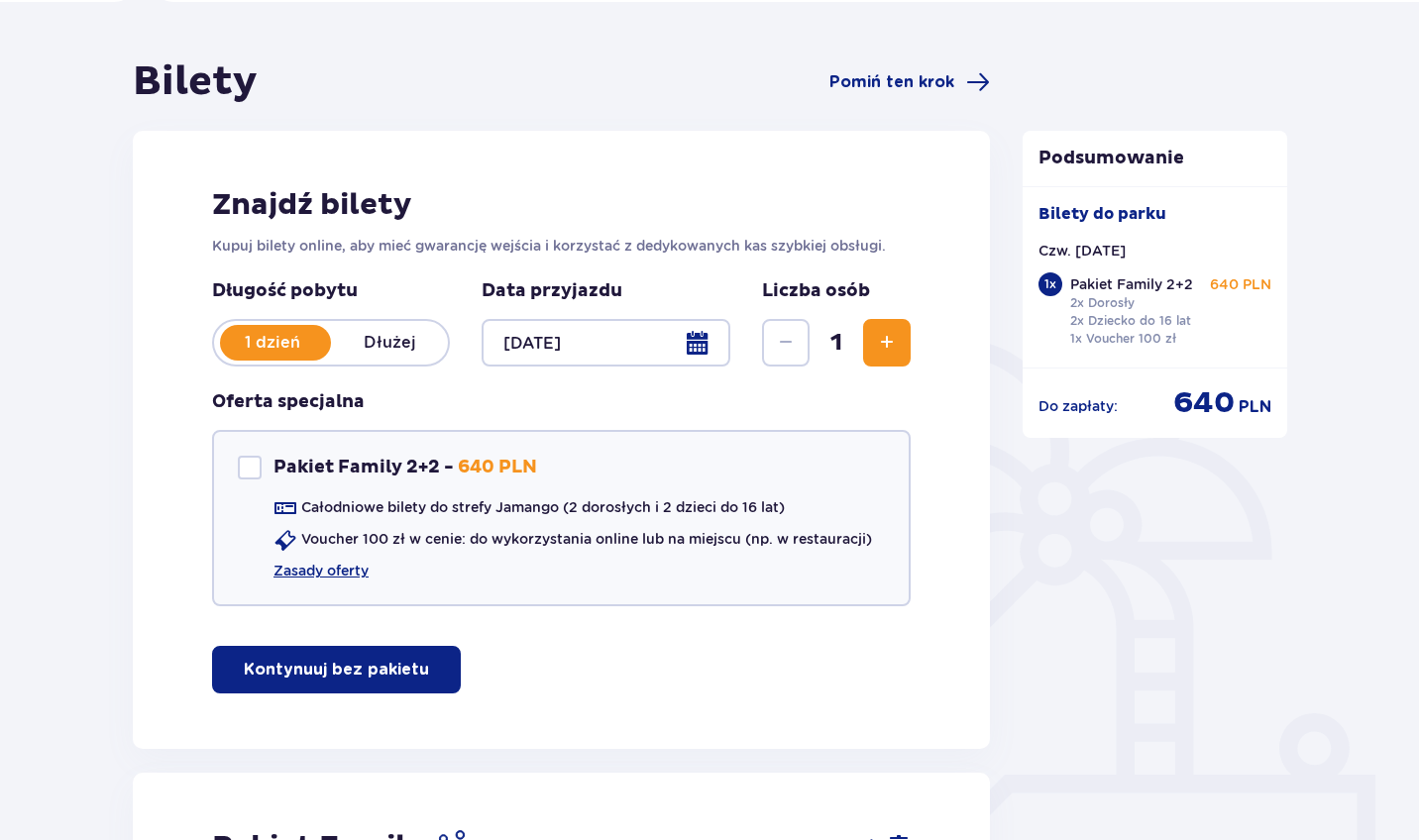 click at bounding box center (887, 343) 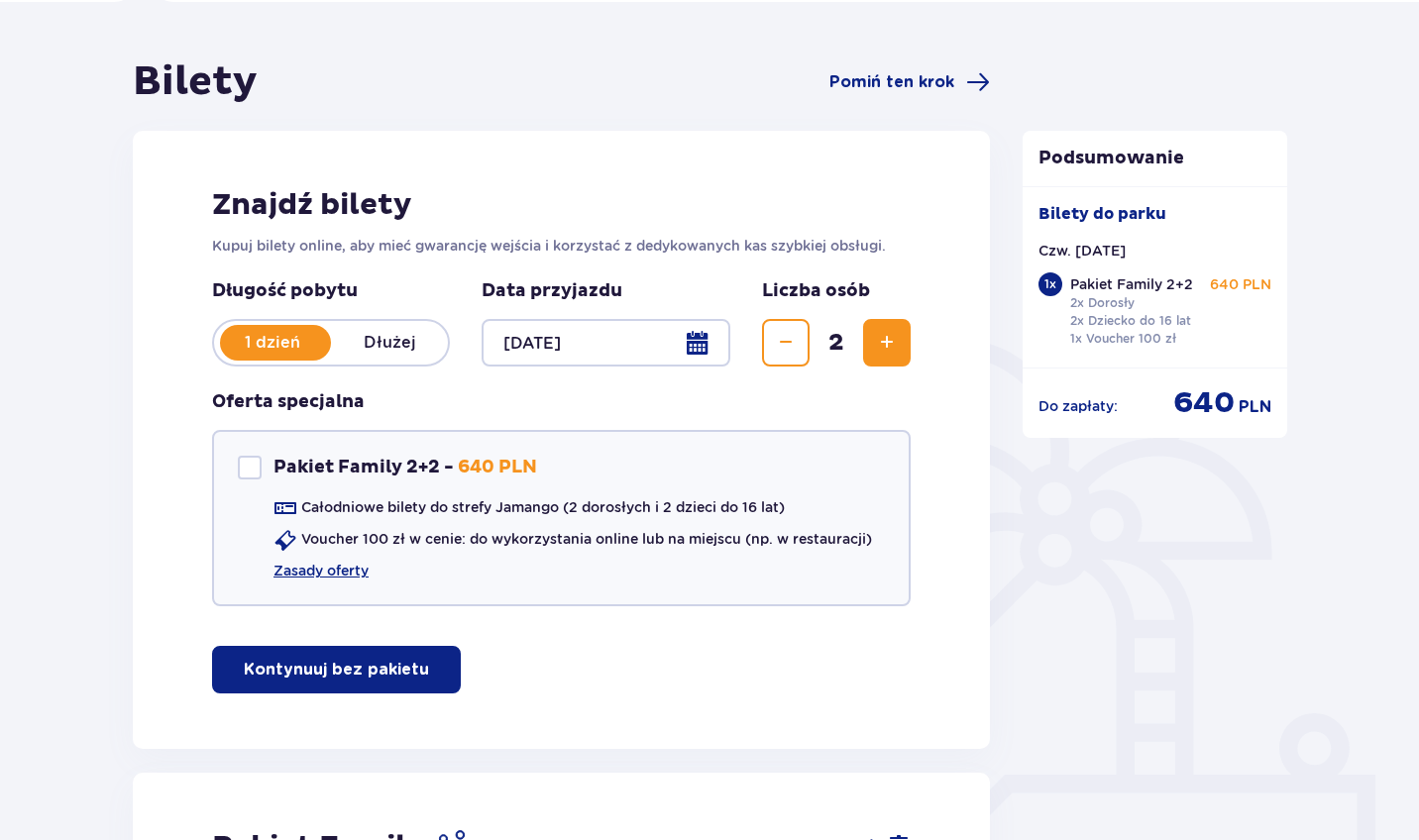 click at bounding box center [887, 343] 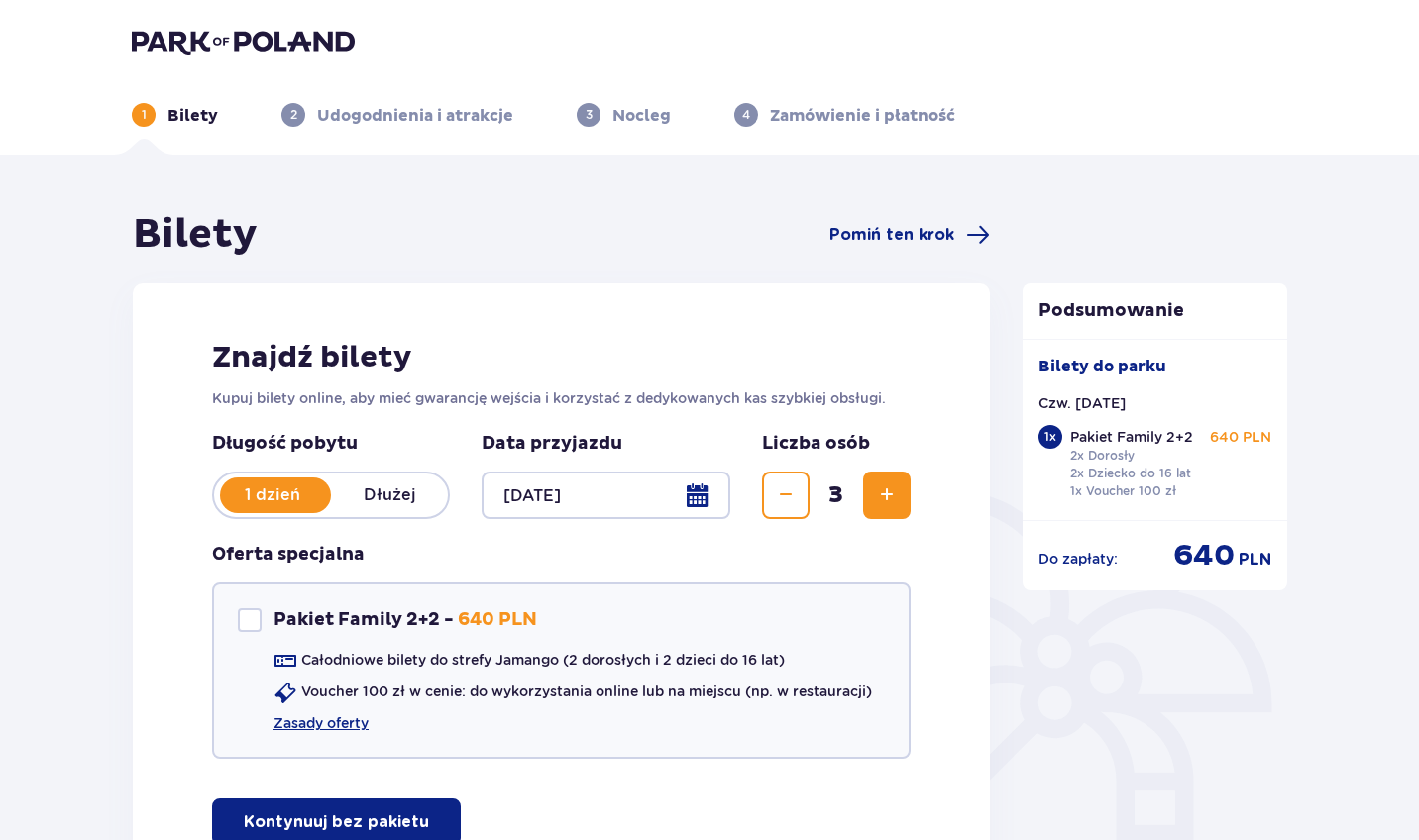 scroll, scrollTop: 0, scrollLeft: 0, axis: both 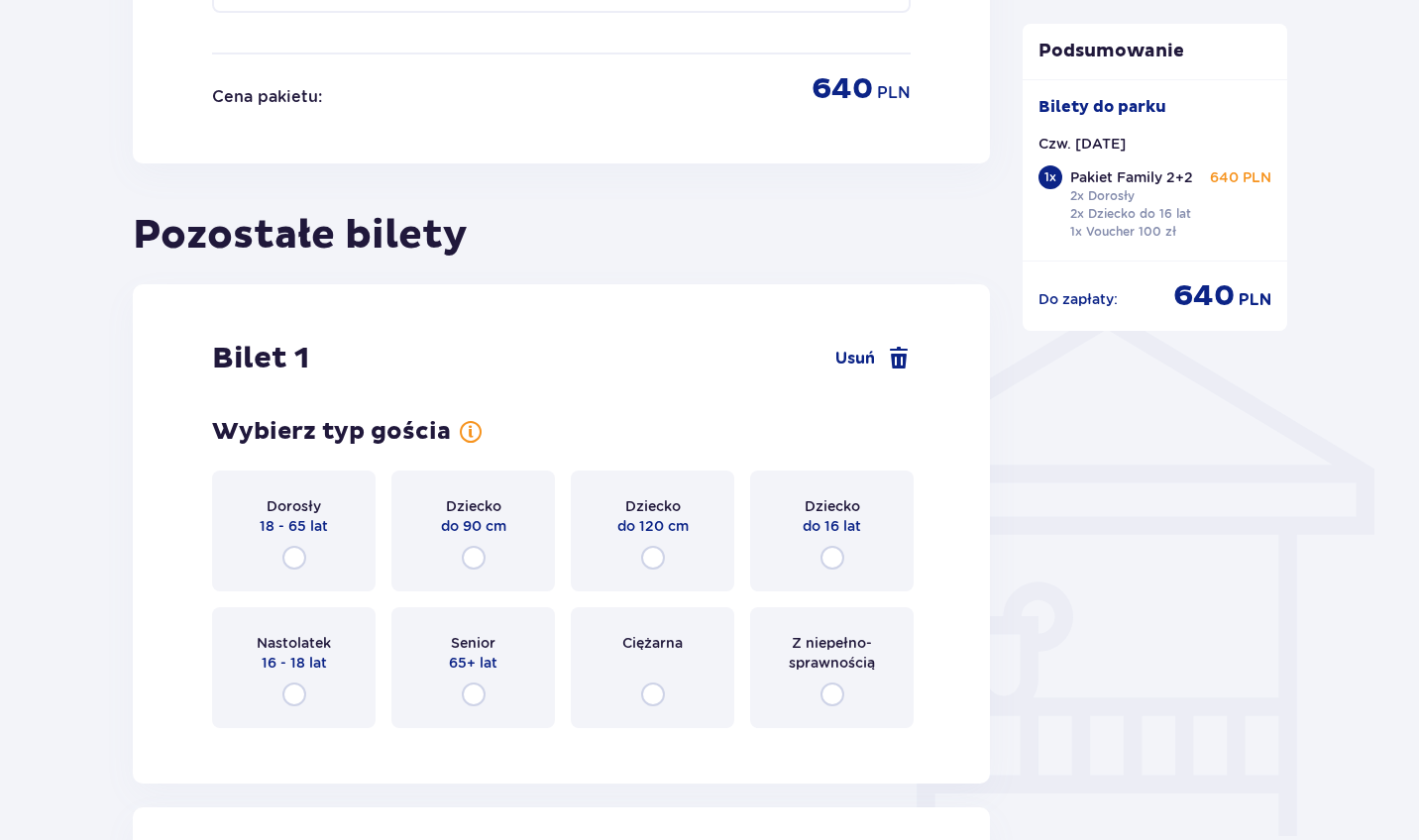 click on "Z niepełno­sprawnością" at bounding box center [831, 653] 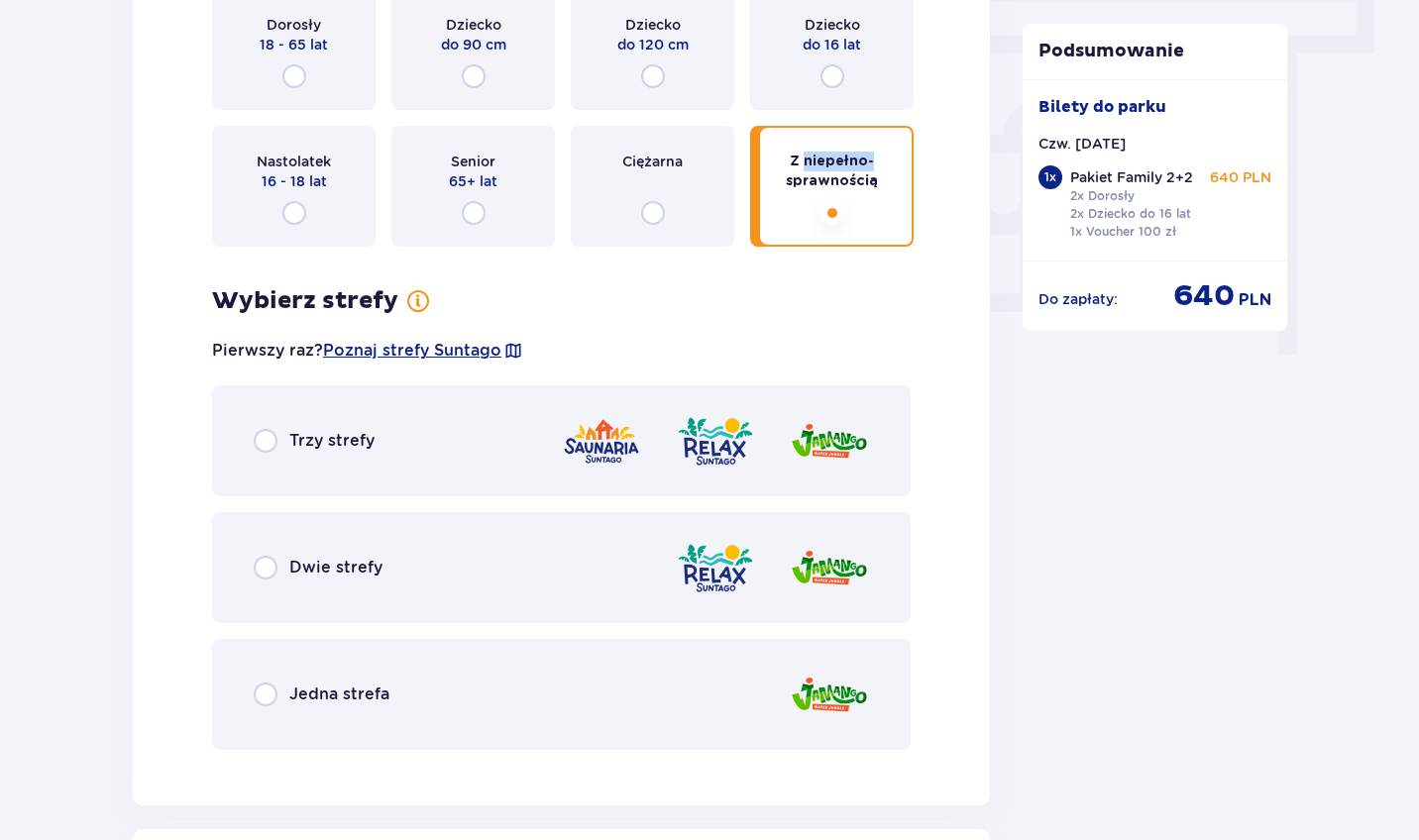 click on "Z niepełno­sprawnością" at bounding box center (831, 186) 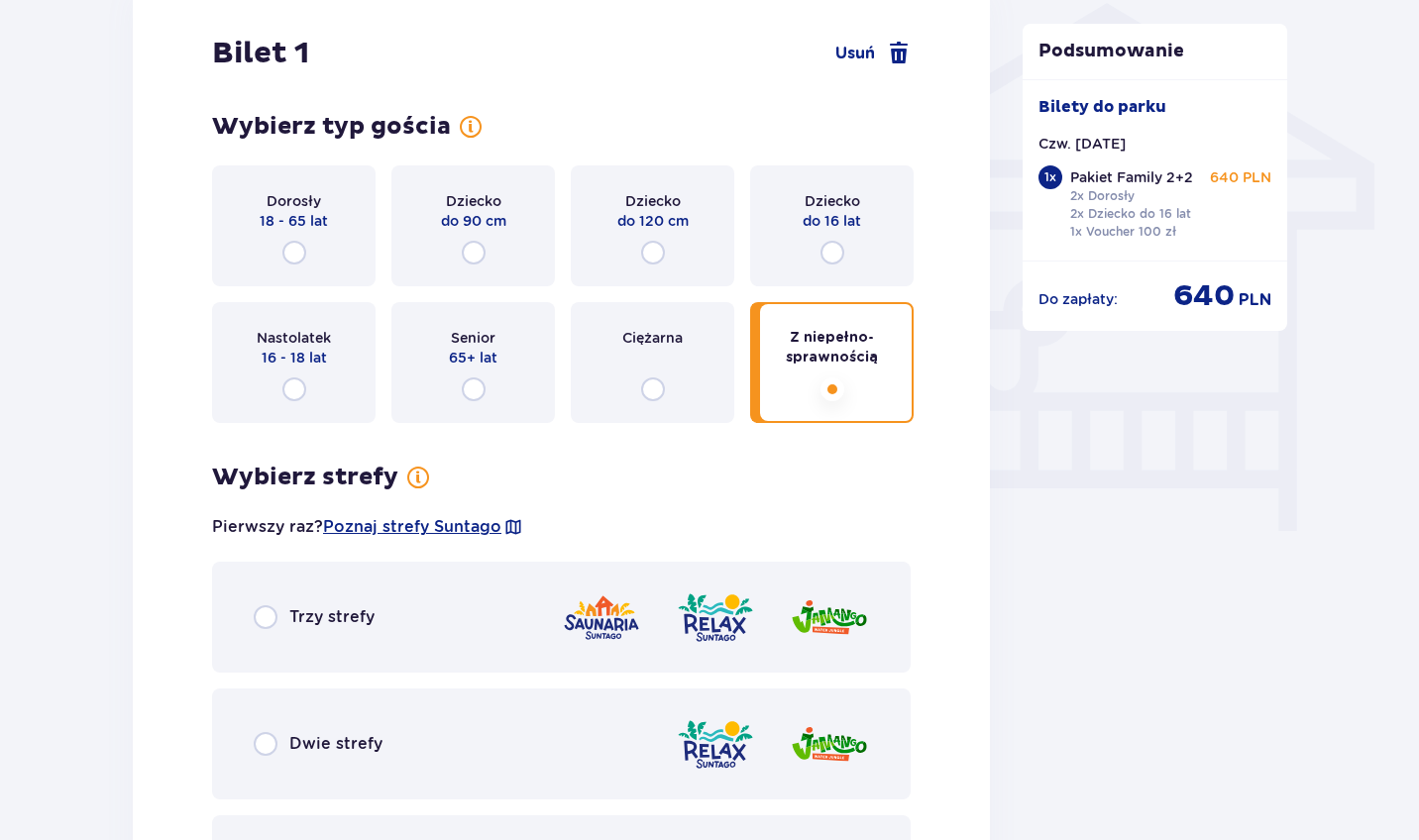 scroll, scrollTop: 1578, scrollLeft: 0, axis: vertical 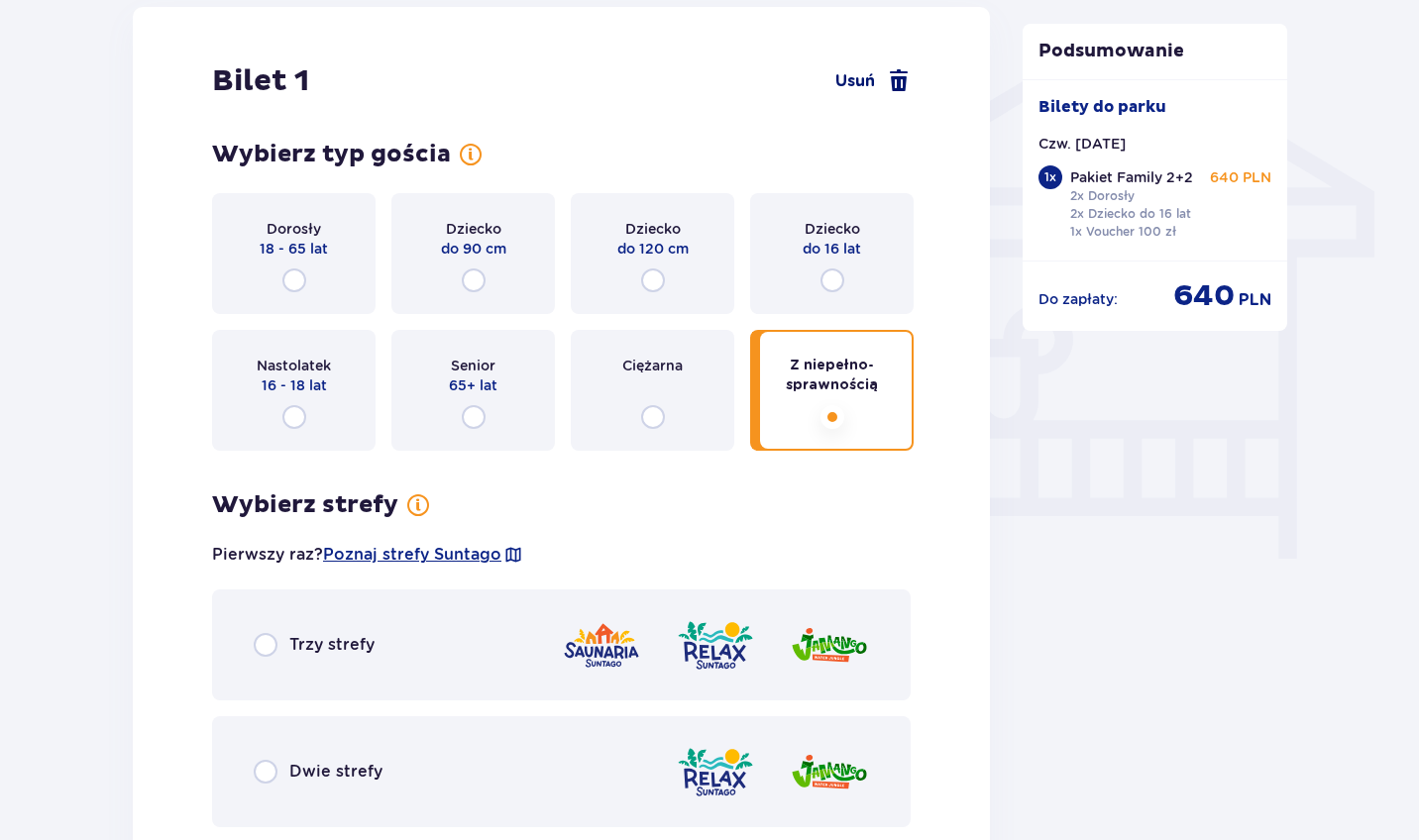 click at bounding box center (899, 81) 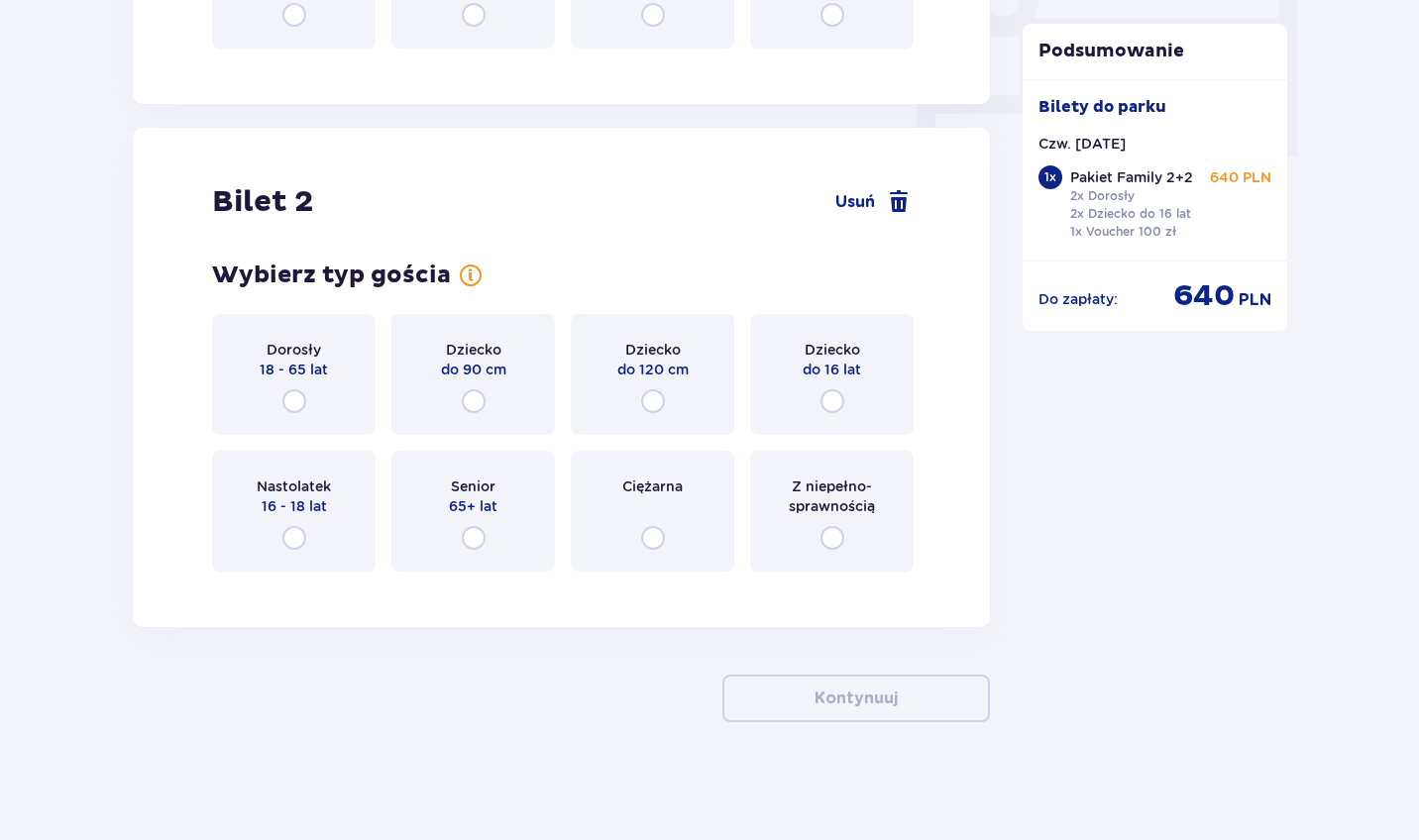 scroll, scrollTop: 1981, scrollLeft: 0, axis: vertical 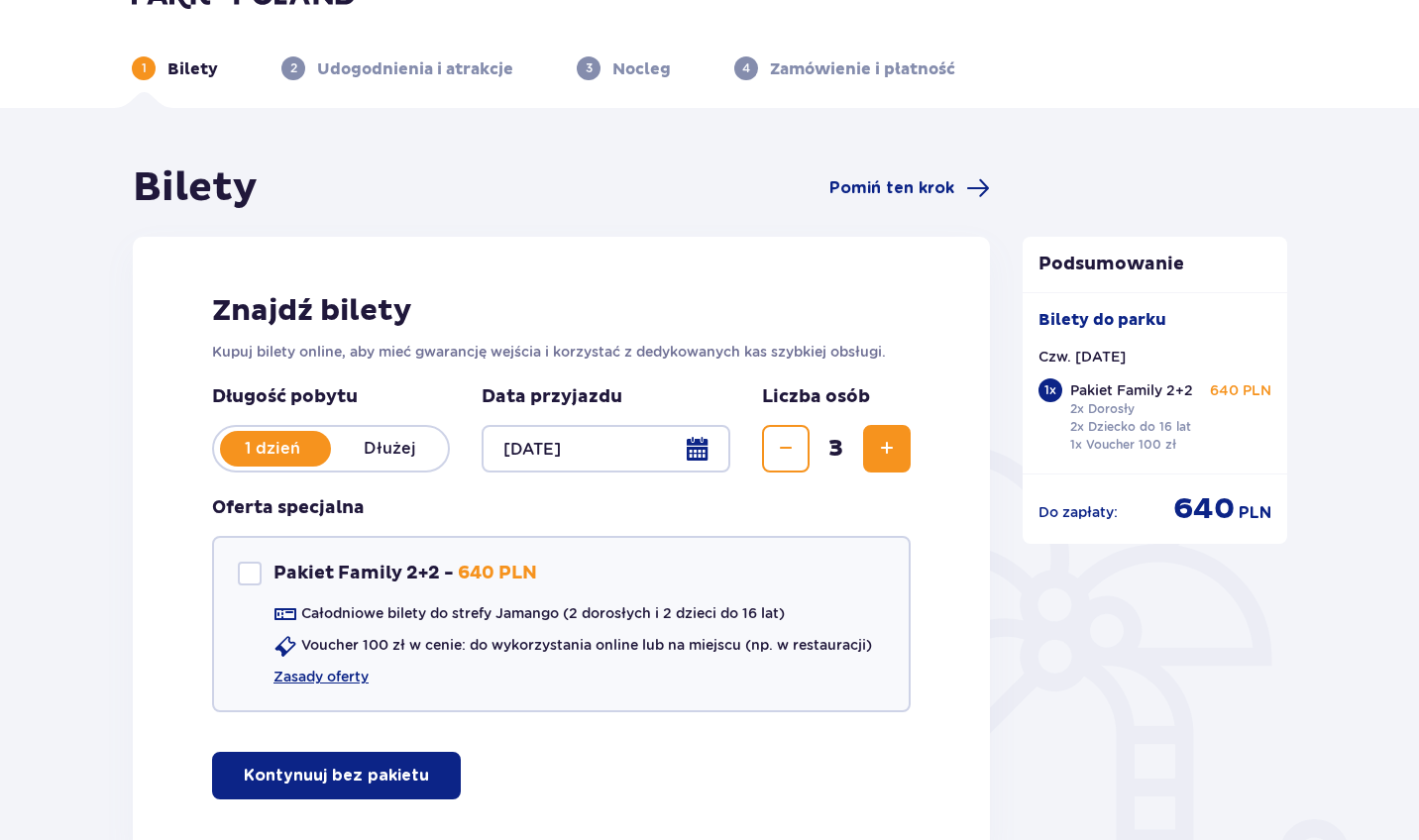 click at bounding box center (887, 449) 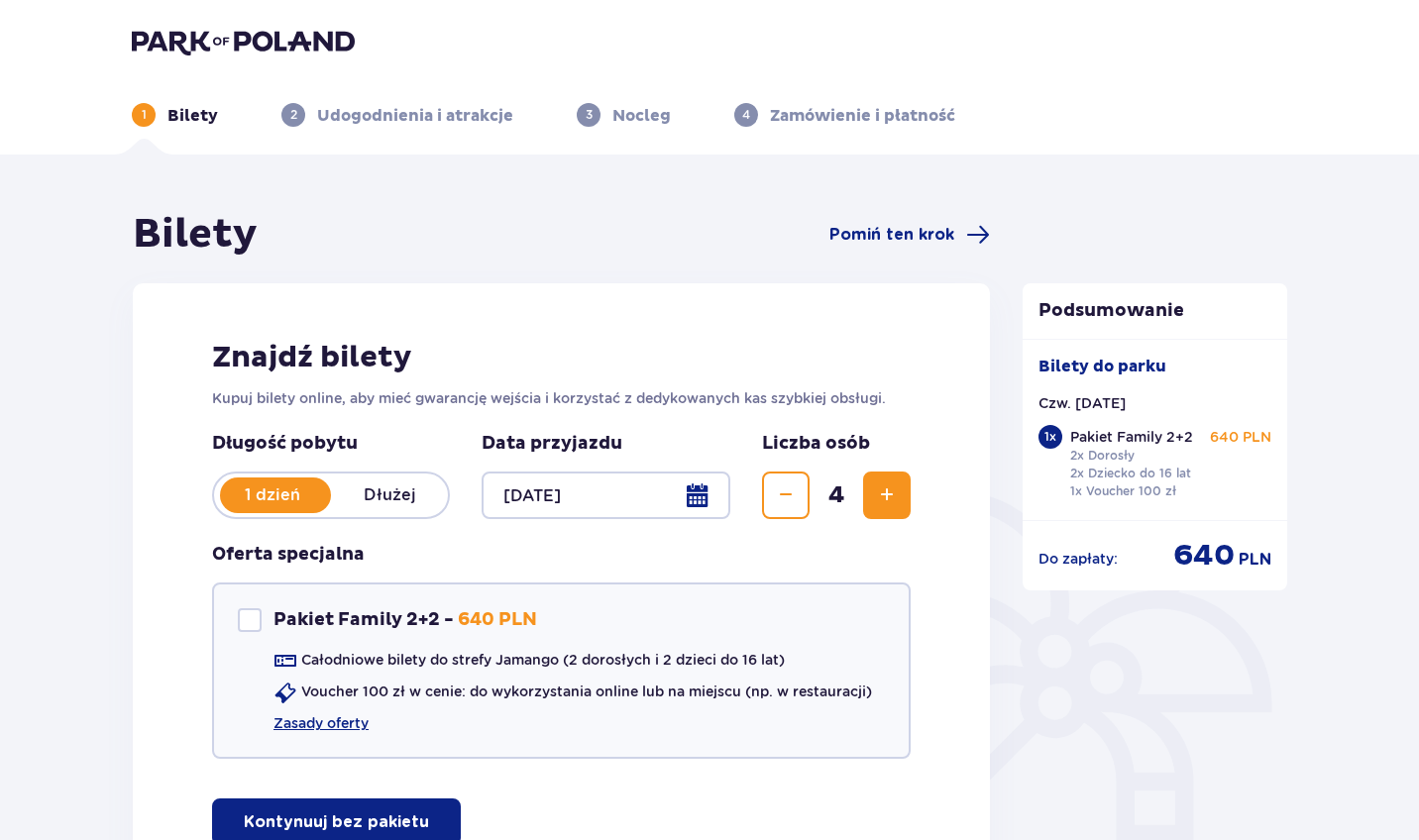 scroll, scrollTop: 0, scrollLeft: 0, axis: both 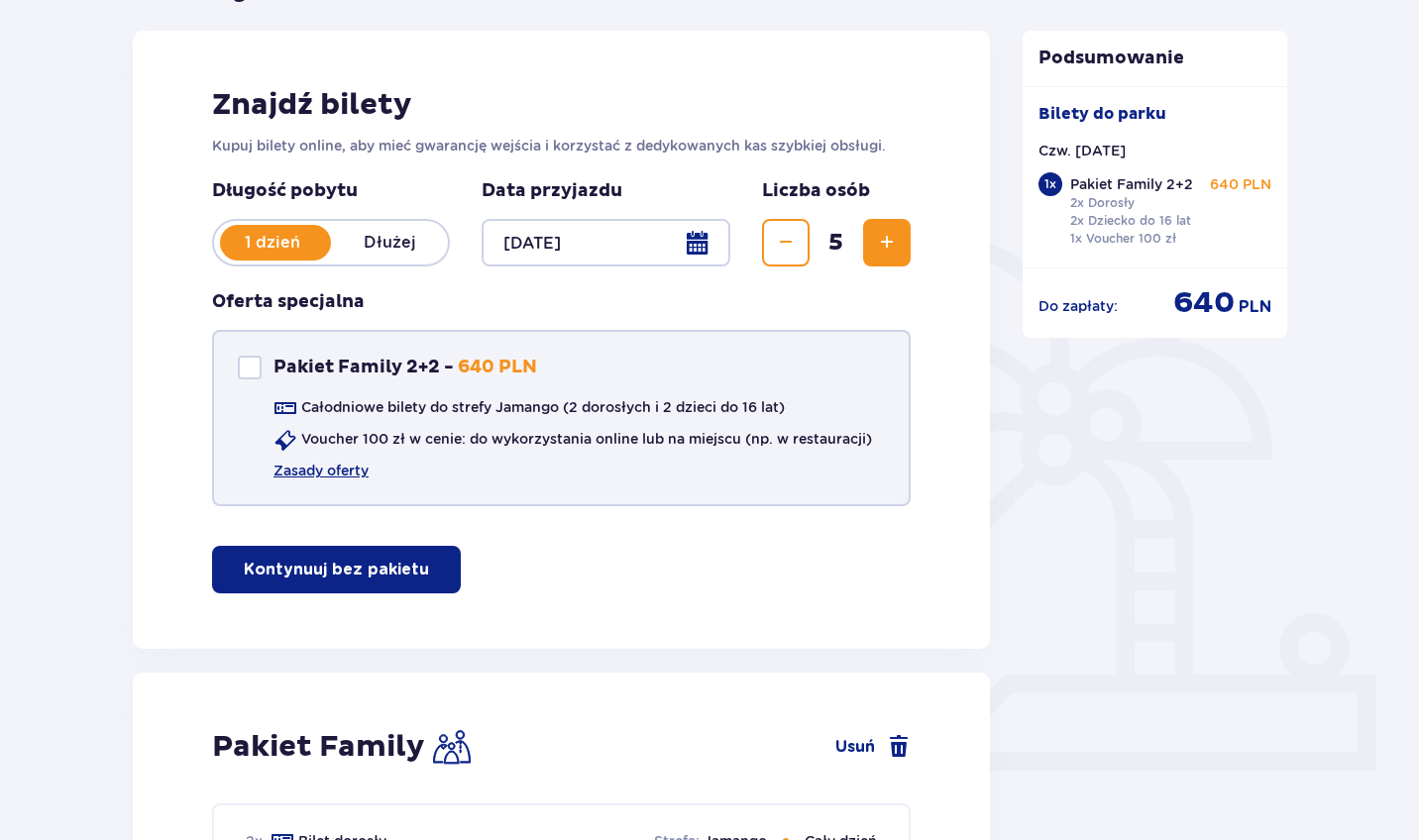 click at bounding box center (250, 368) 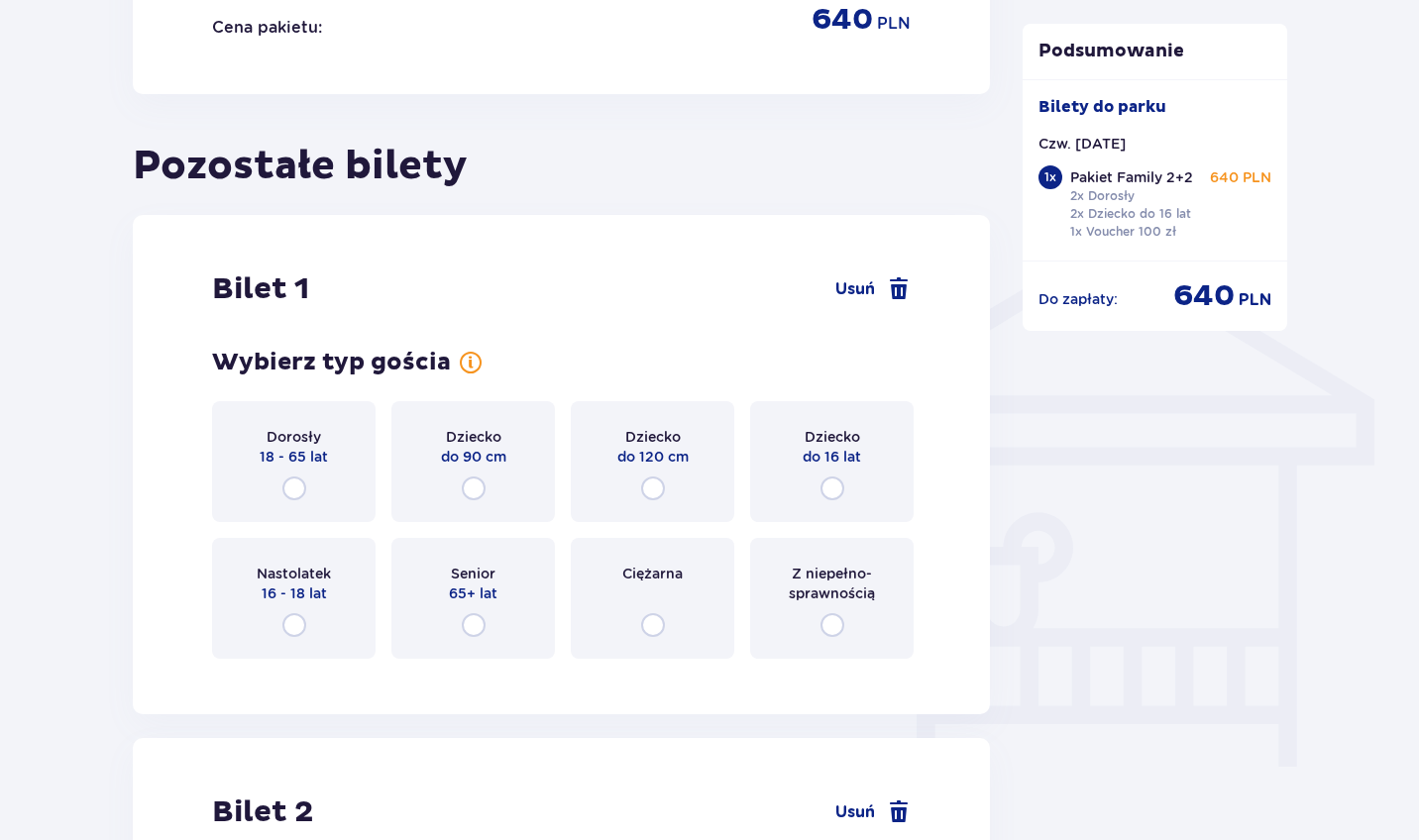 scroll, scrollTop: 1374, scrollLeft: 0, axis: vertical 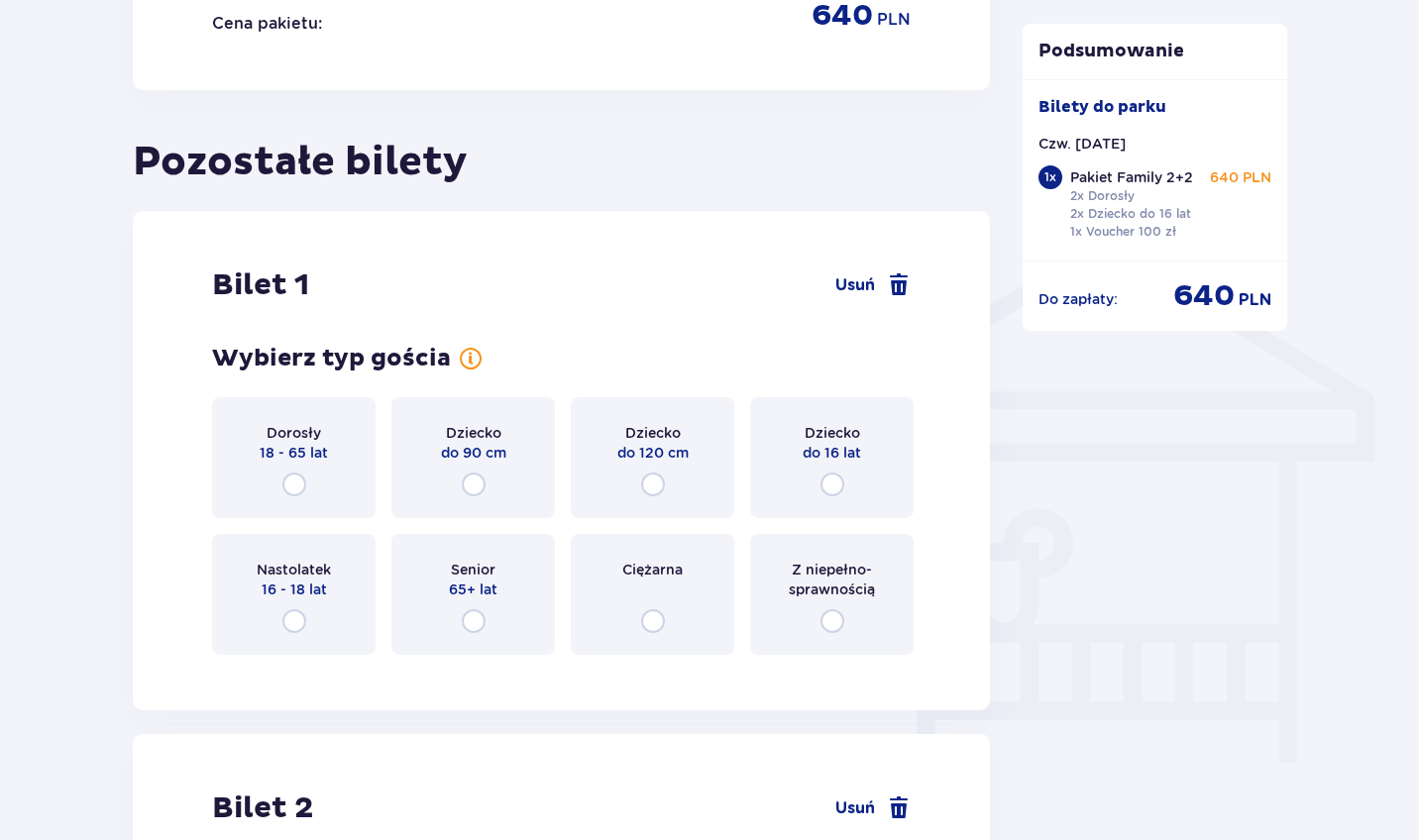 click at bounding box center (294, 484) 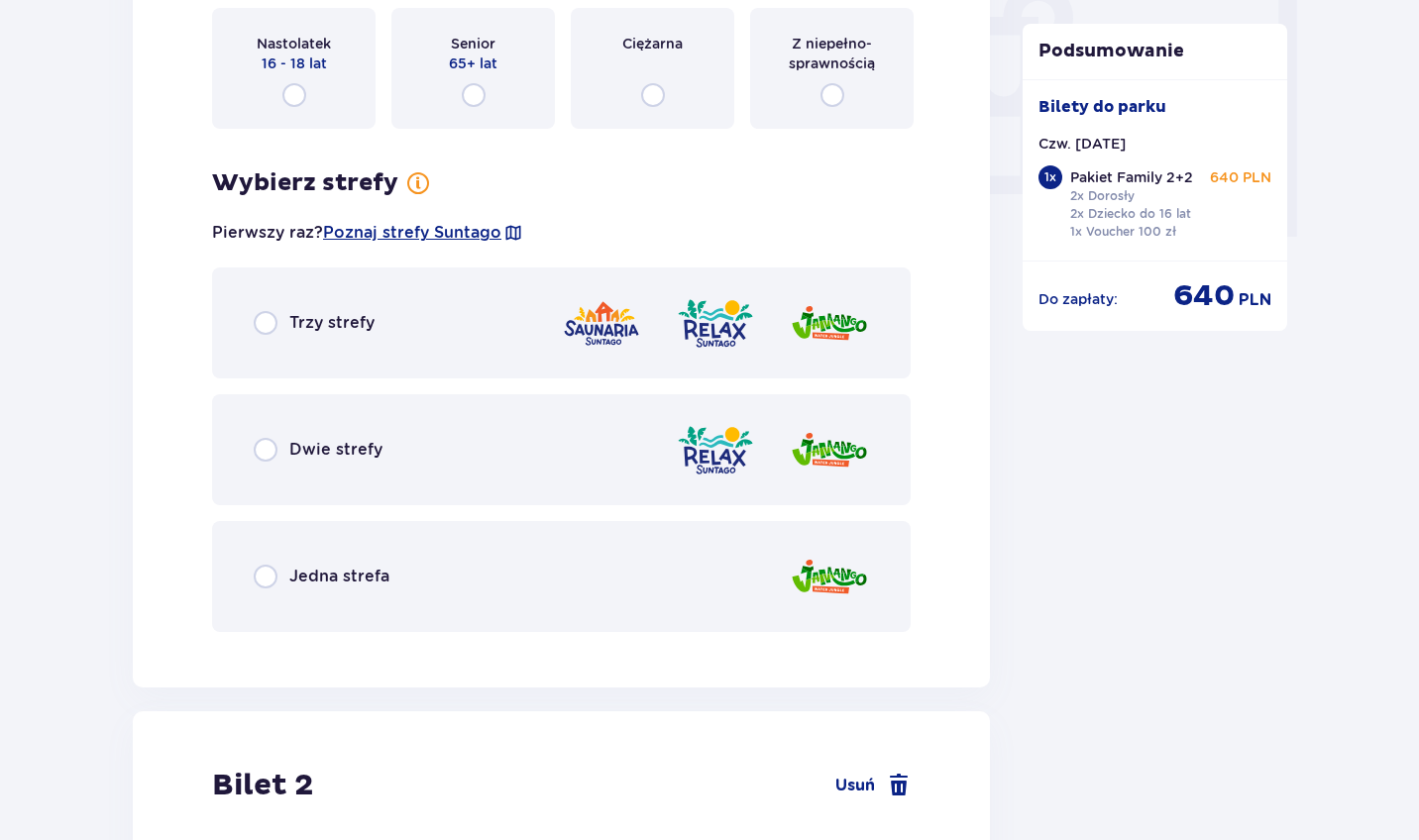 scroll, scrollTop: 1952, scrollLeft: 0, axis: vertical 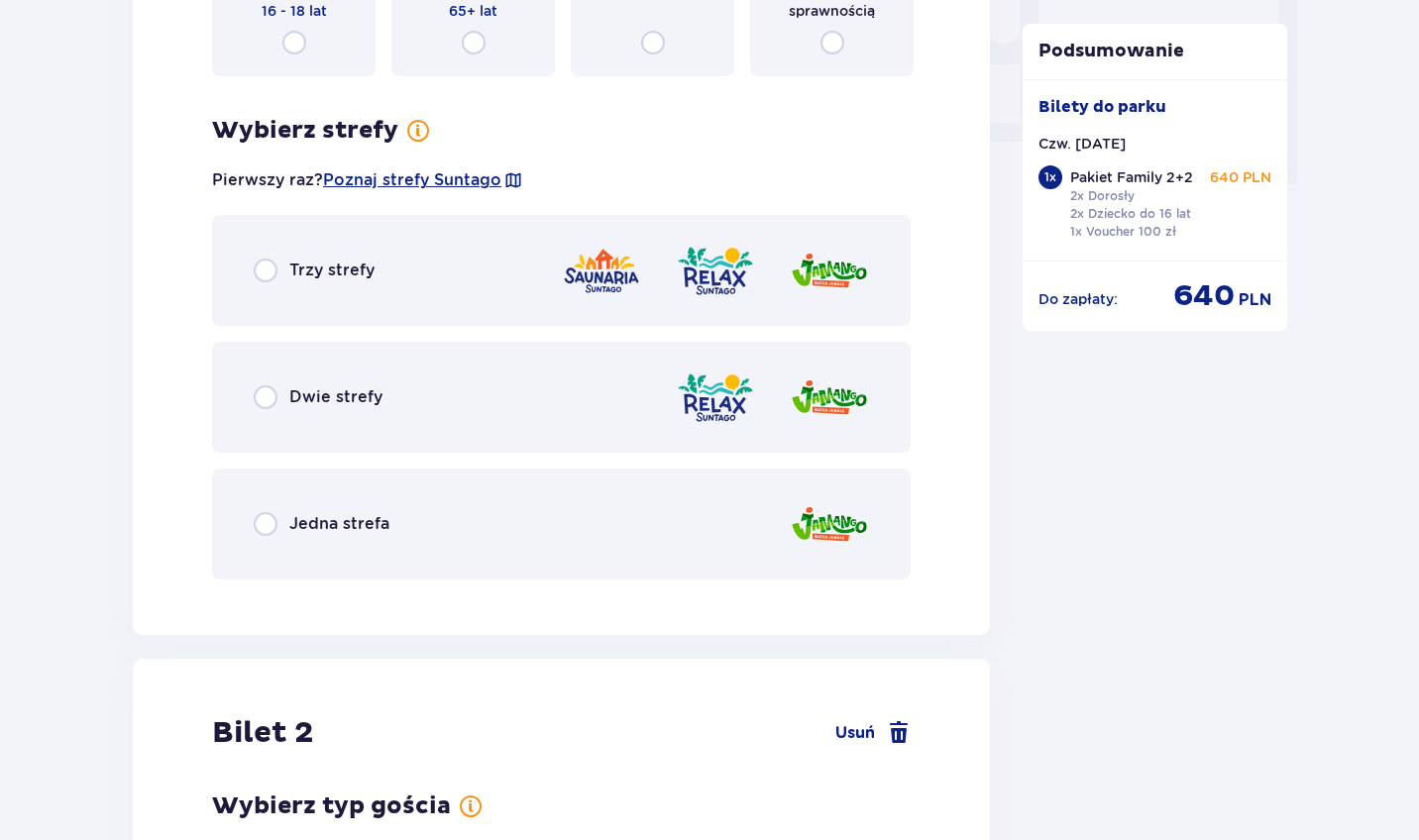click at bounding box center [266, 524] 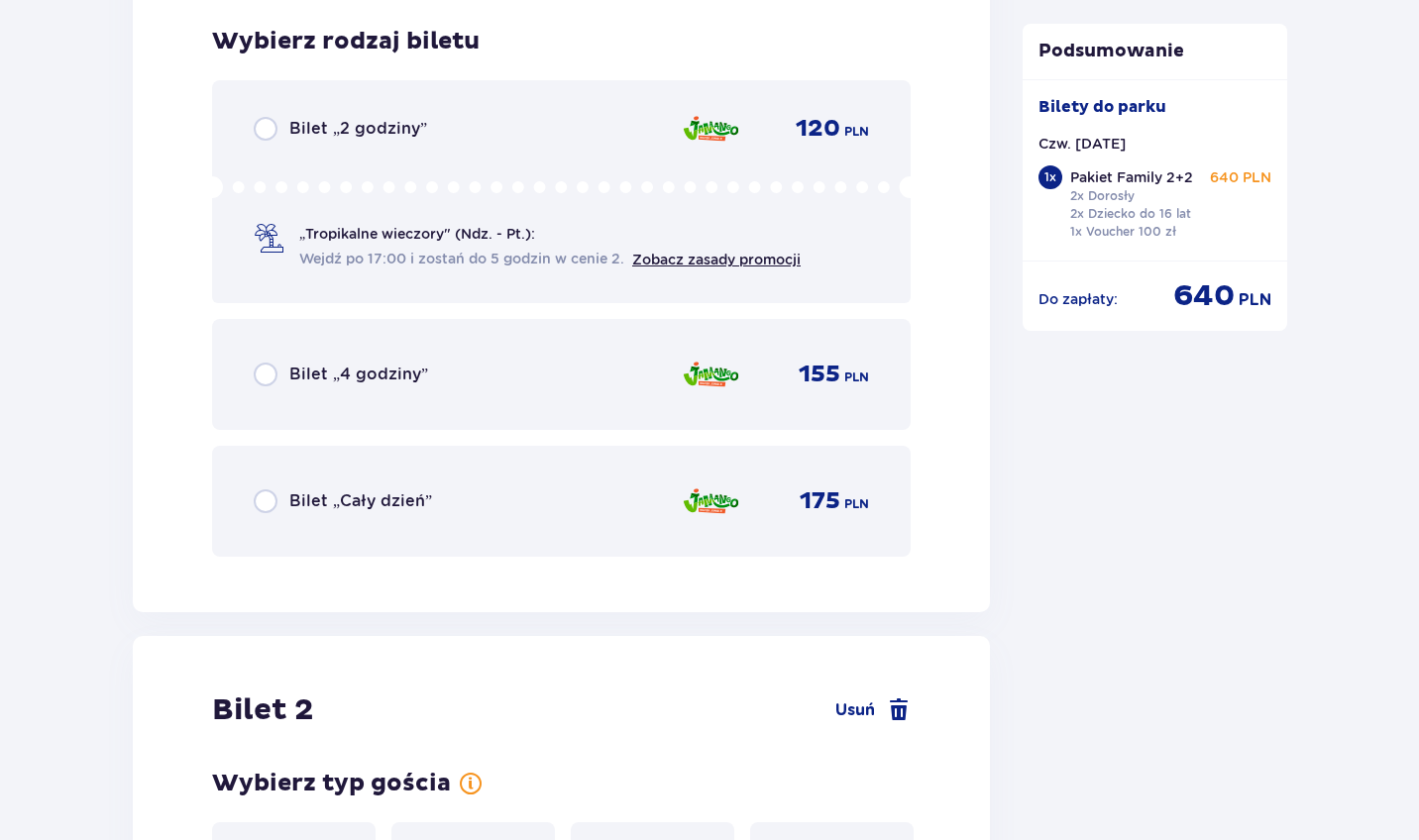 scroll, scrollTop: 2548, scrollLeft: 0, axis: vertical 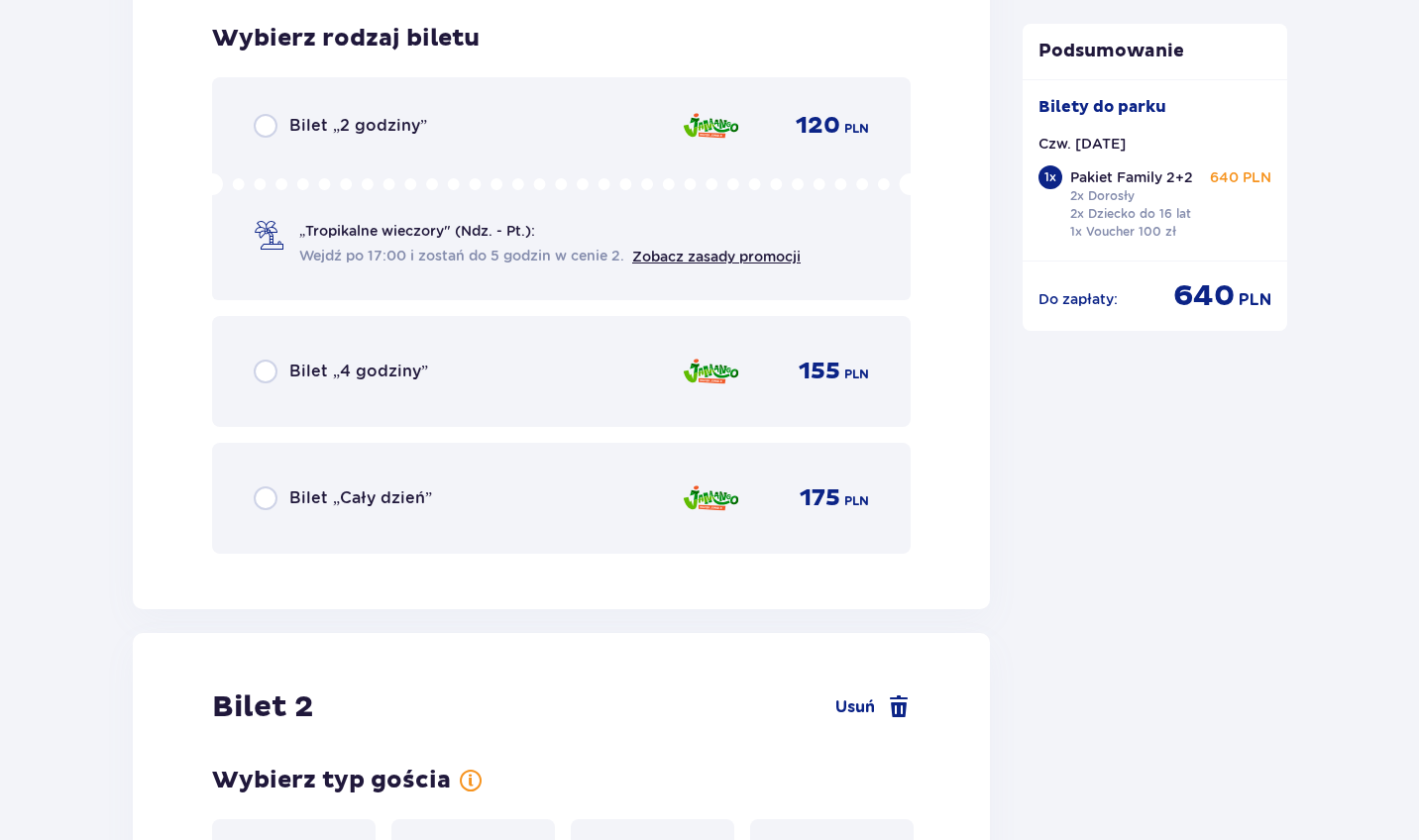 click on "Podsumowanie Bilety do parku Czw. 17.07   1 x Pakiet Family 2+2 2x Dorosły 2x Dziecko do 16 lat 1x Voucher 100 zł 640 PLN Do zapłaty : 640 PLN" at bounding box center [1155, -33] 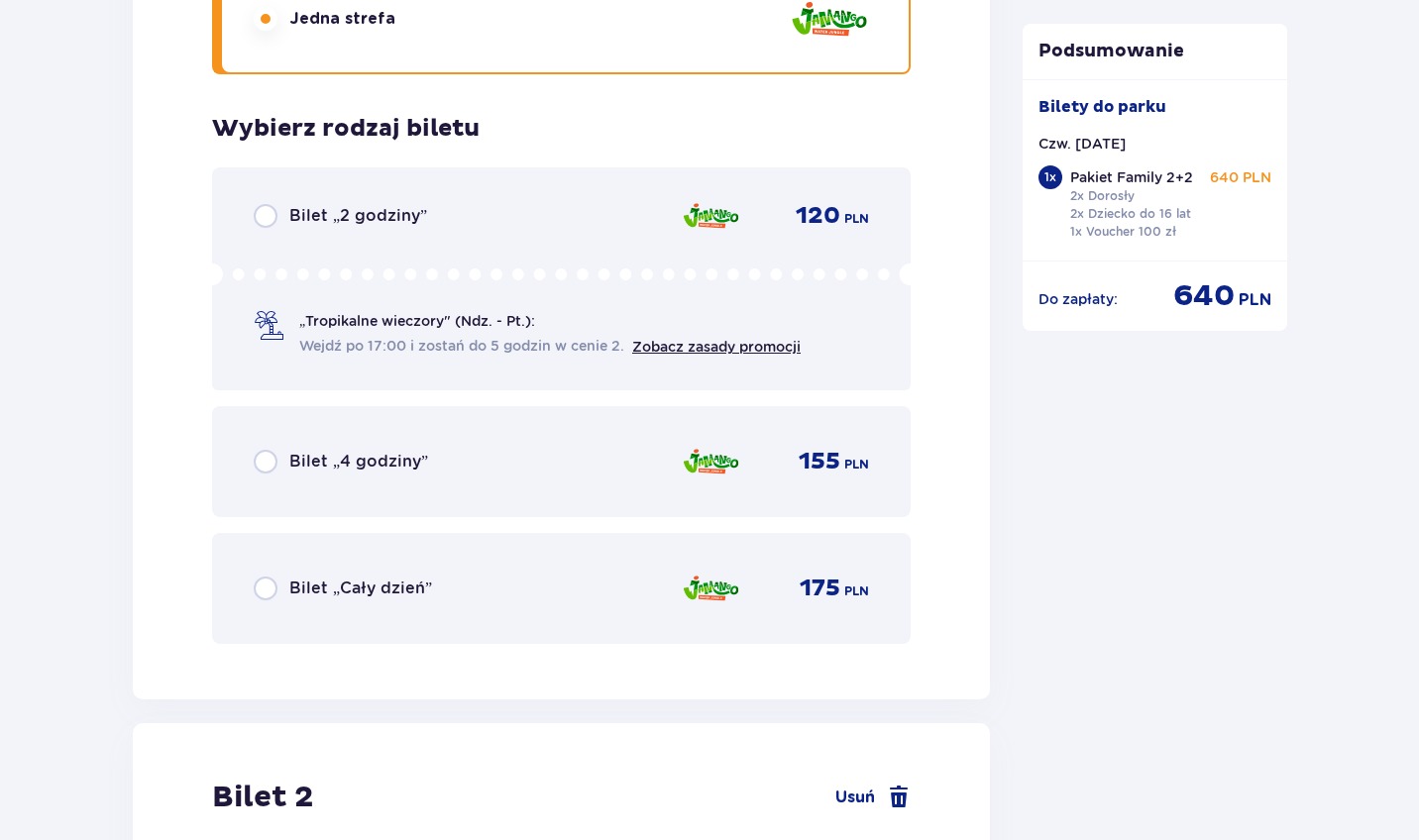 scroll, scrollTop: 2443, scrollLeft: 0, axis: vertical 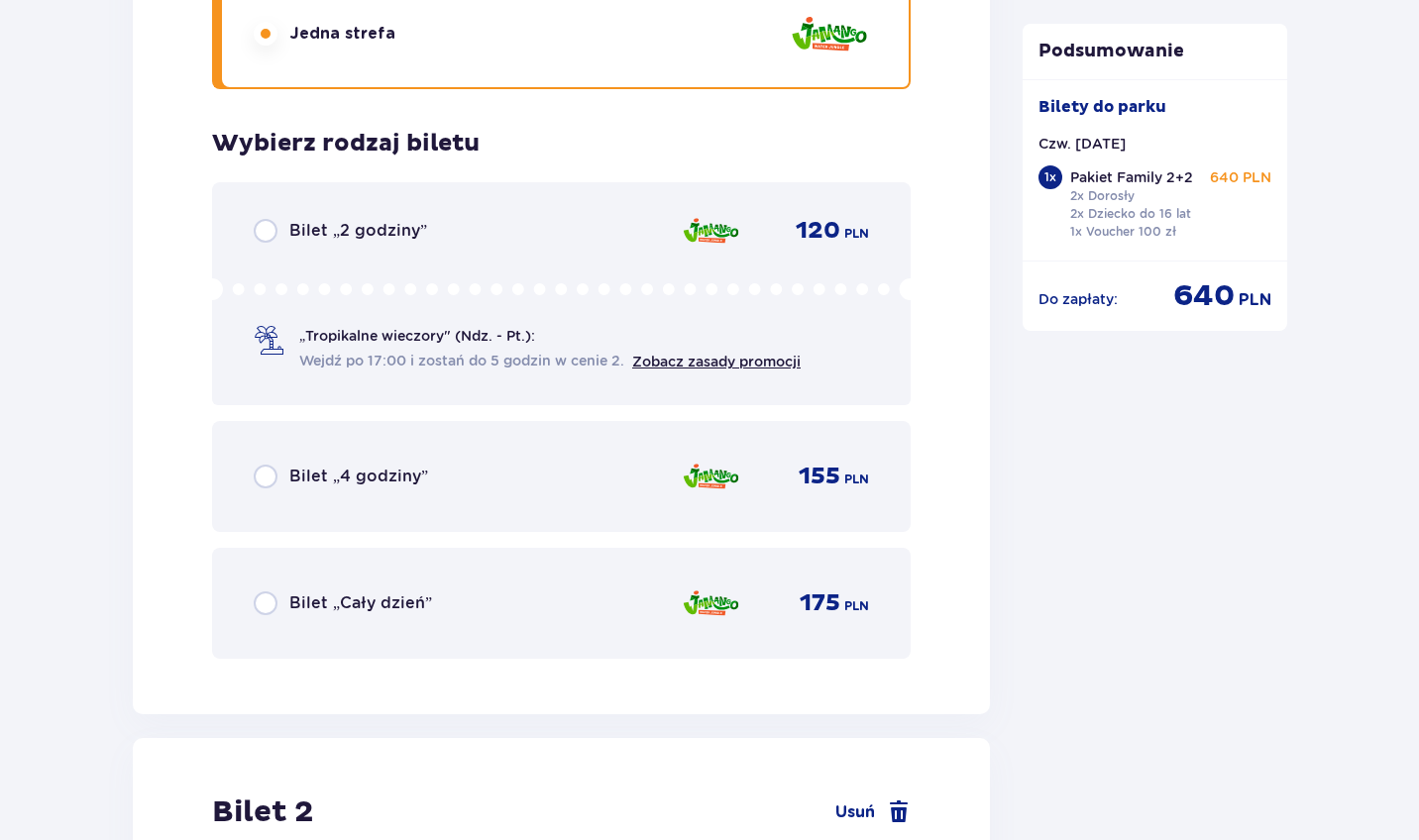 click at bounding box center [266, 603] 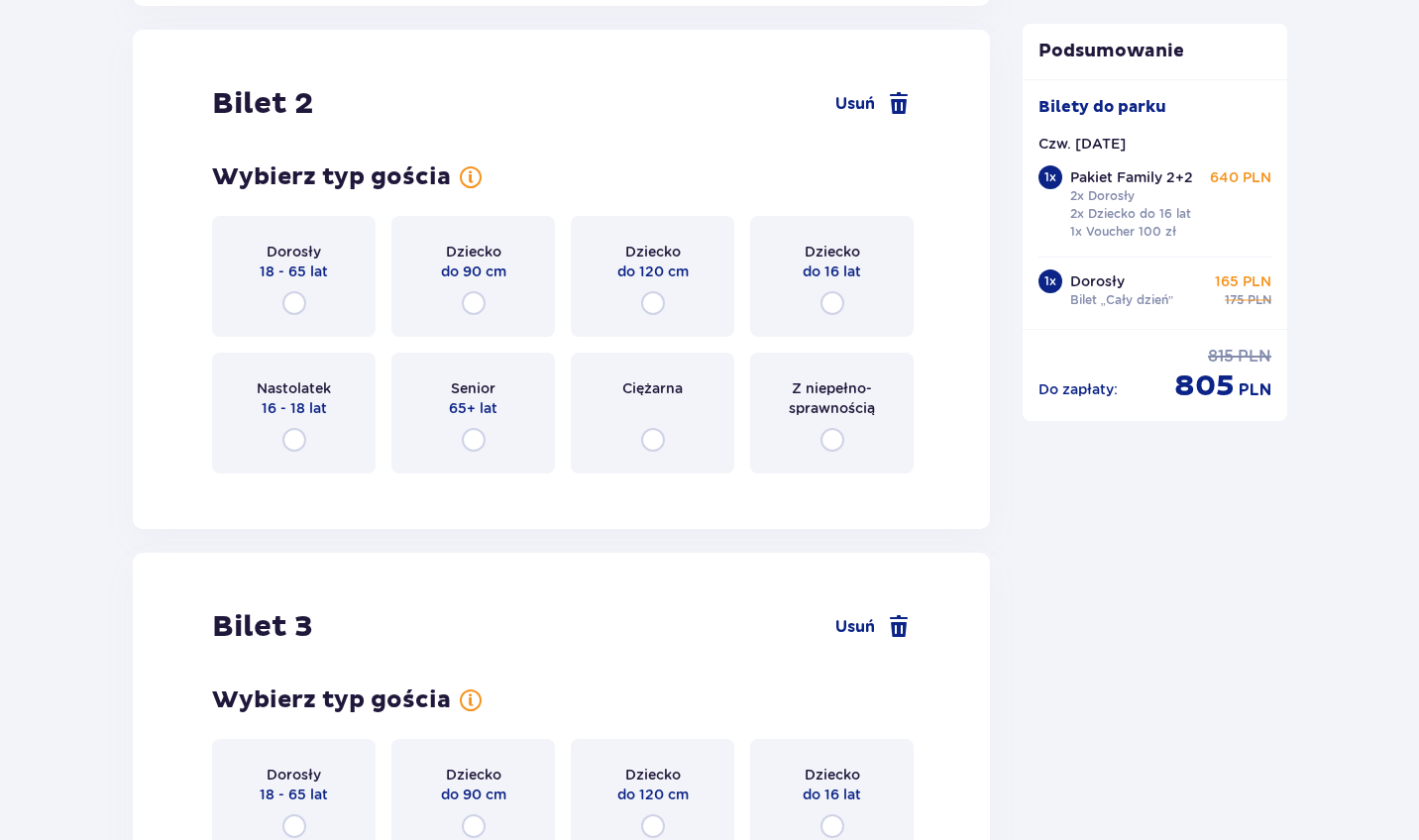 scroll, scrollTop: 3157, scrollLeft: 0, axis: vertical 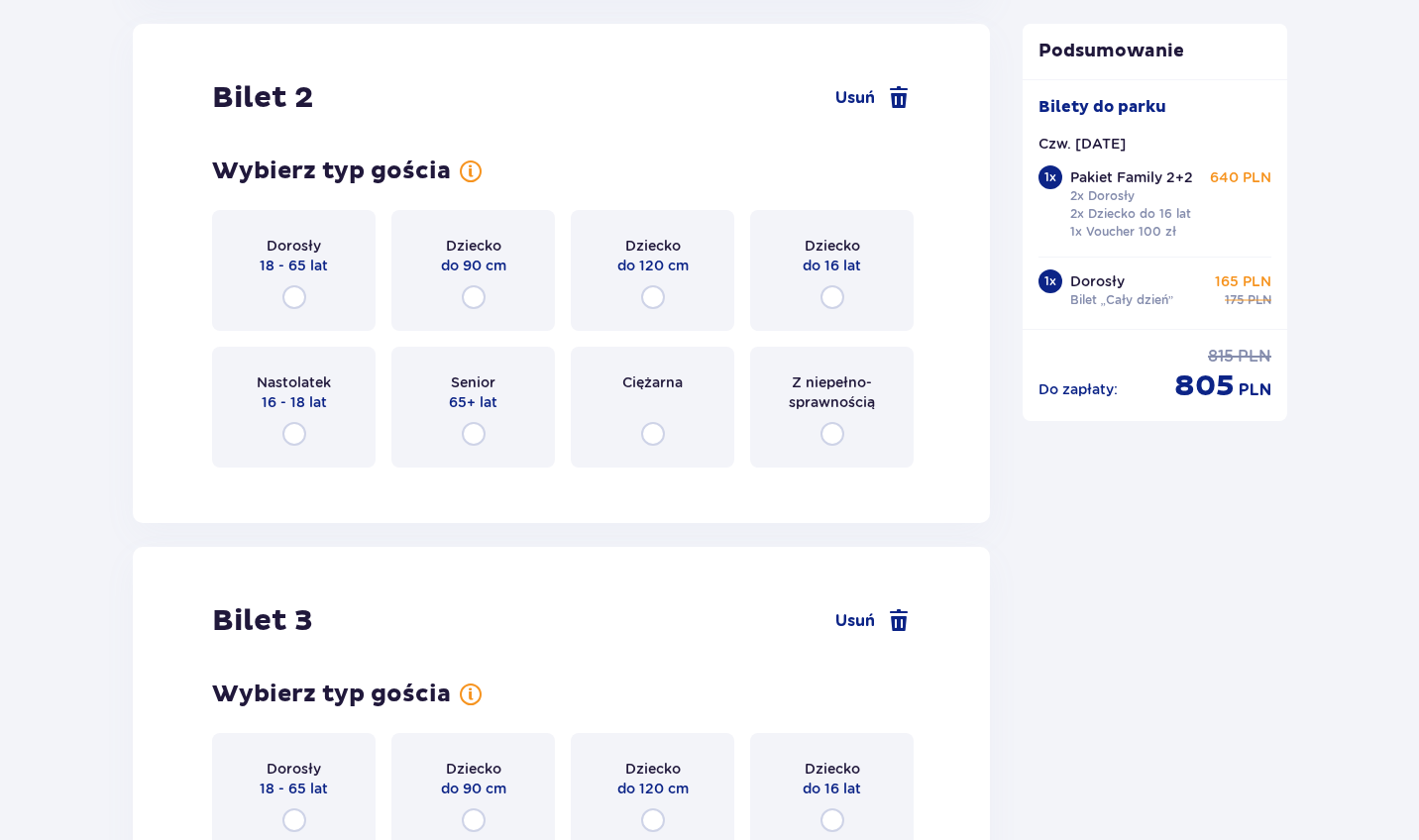 click at bounding box center (294, 297) 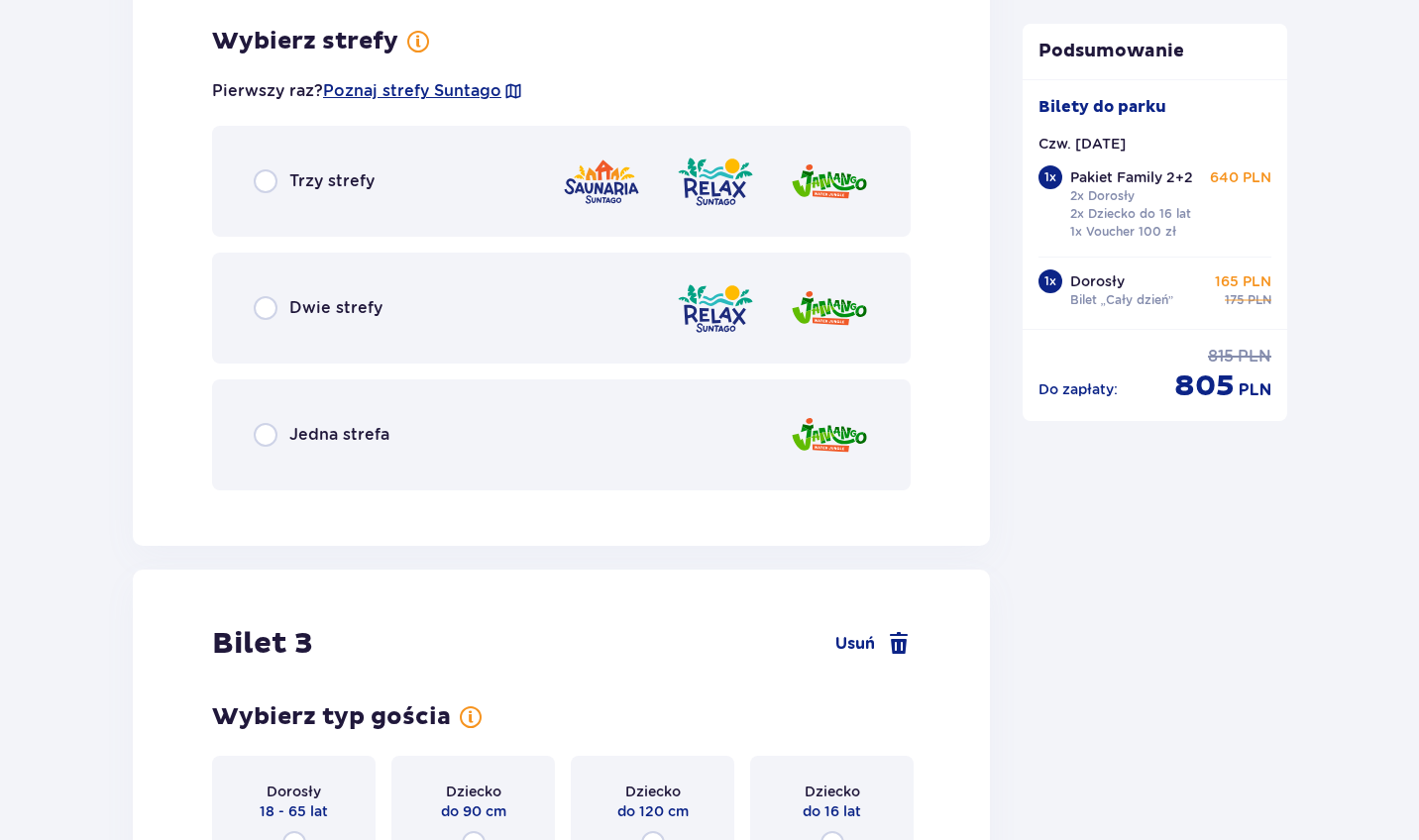 scroll, scrollTop: 3640, scrollLeft: 0, axis: vertical 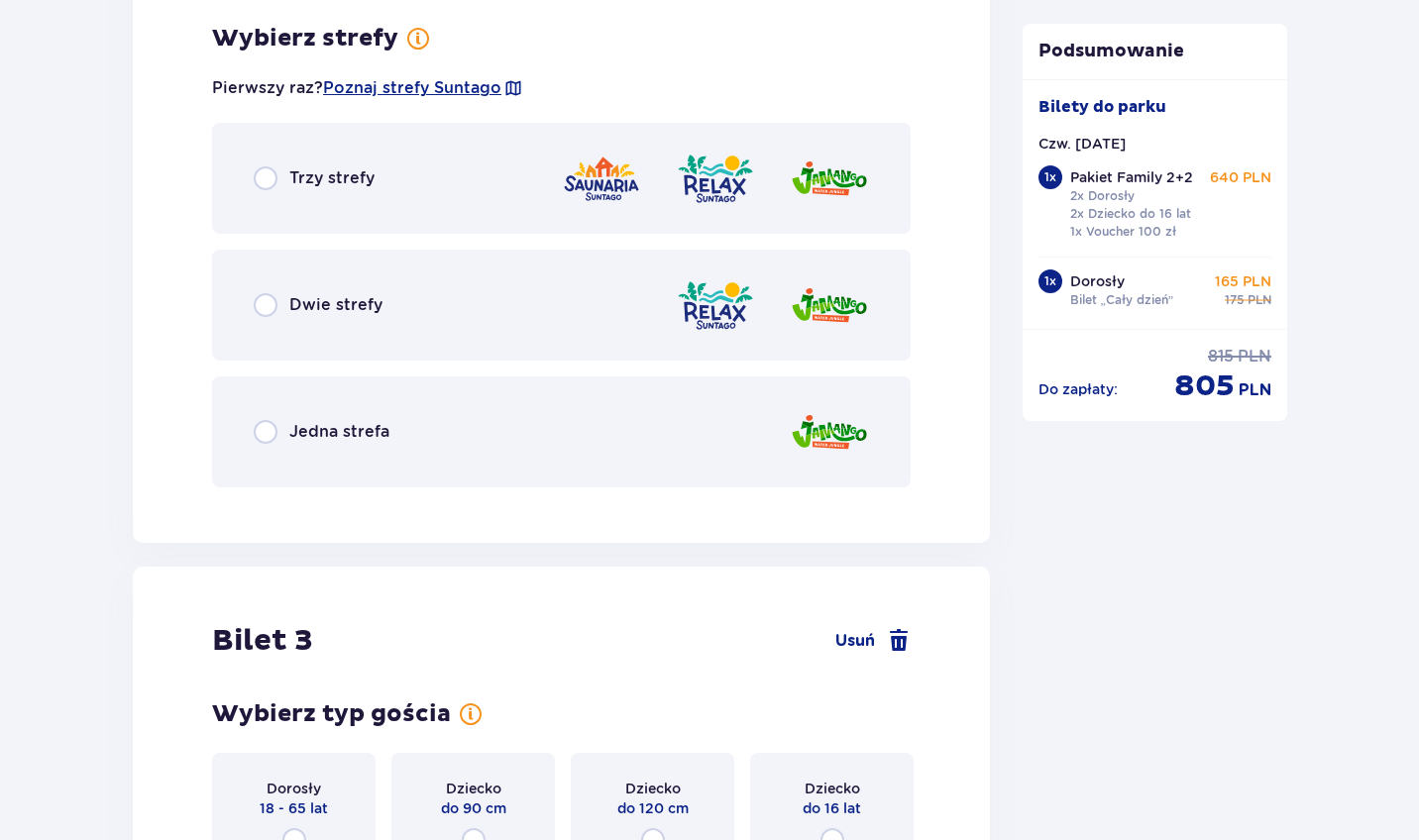 click at bounding box center [266, 432] 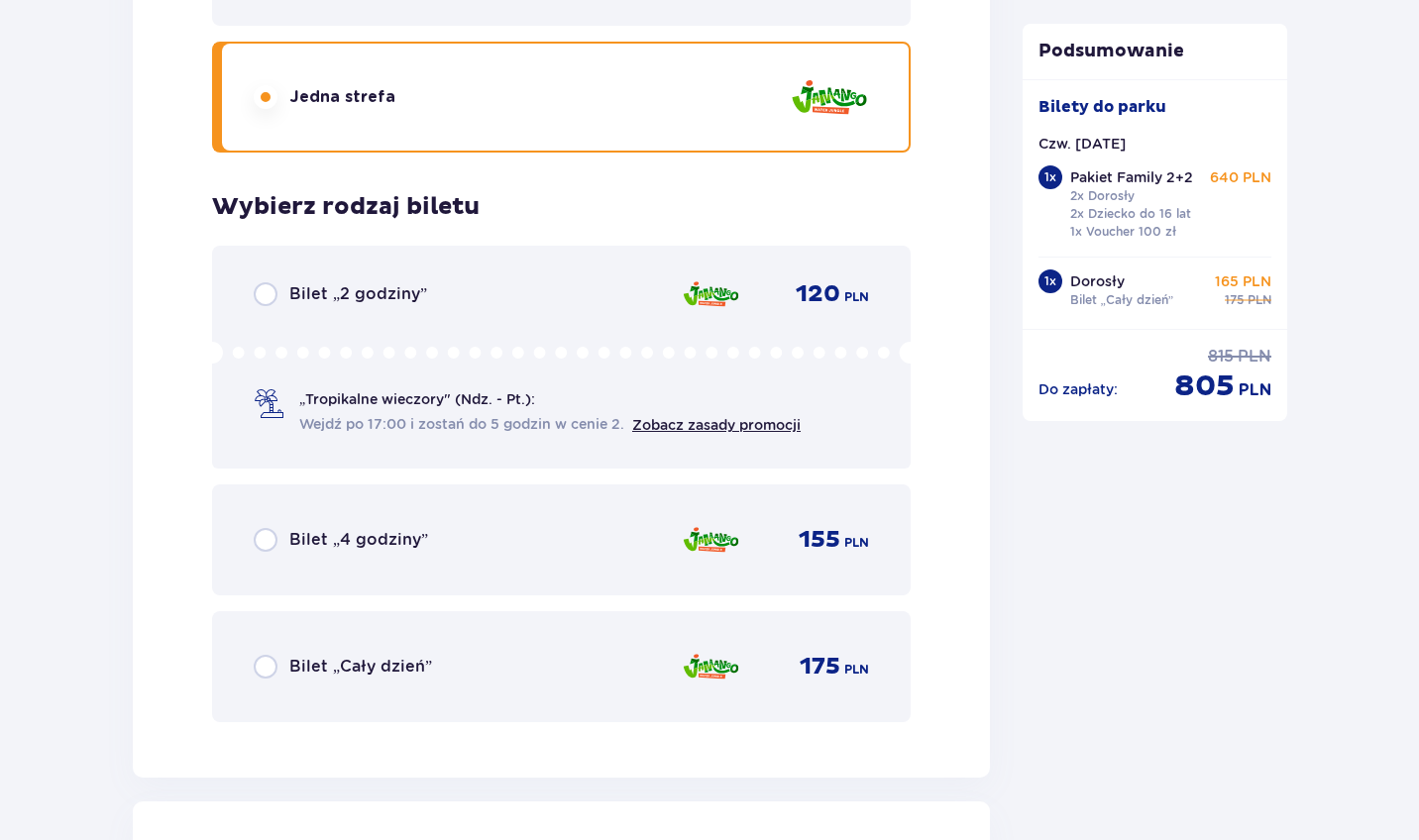 scroll, scrollTop: 3978, scrollLeft: 0, axis: vertical 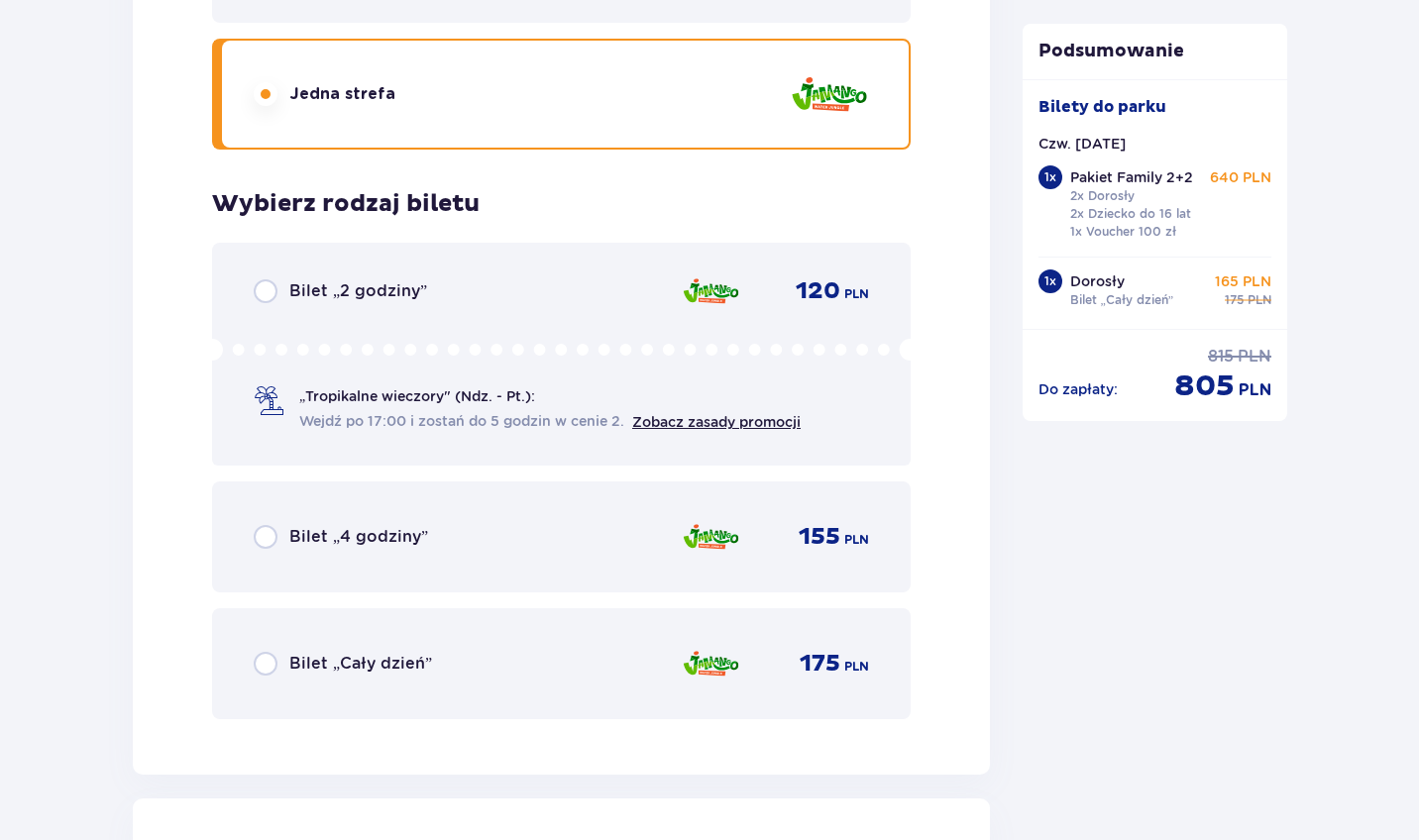 click at bounding box center [266, 664] 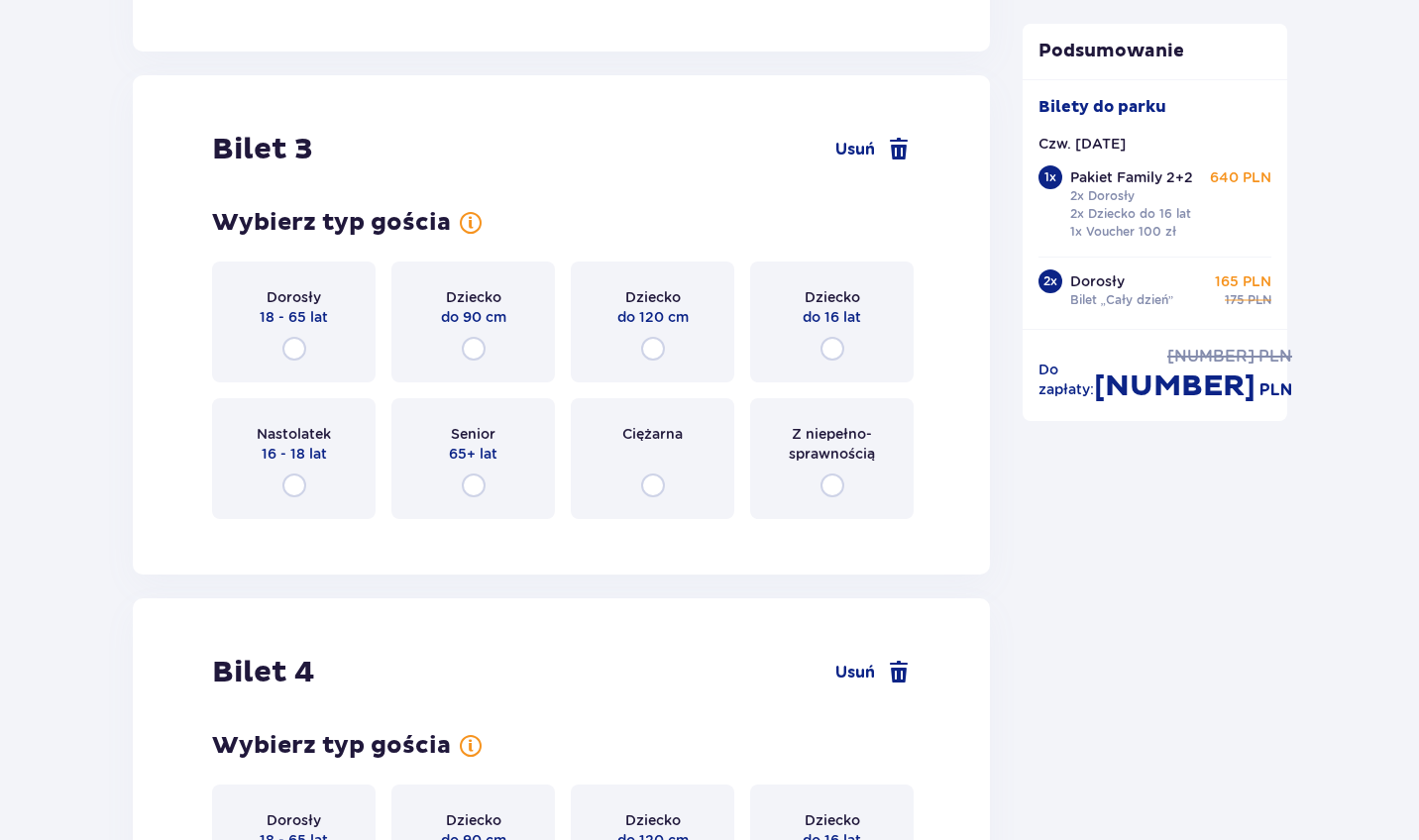 scroll, scrollTop: 4702, scrollLeft: 0, axis: vertical 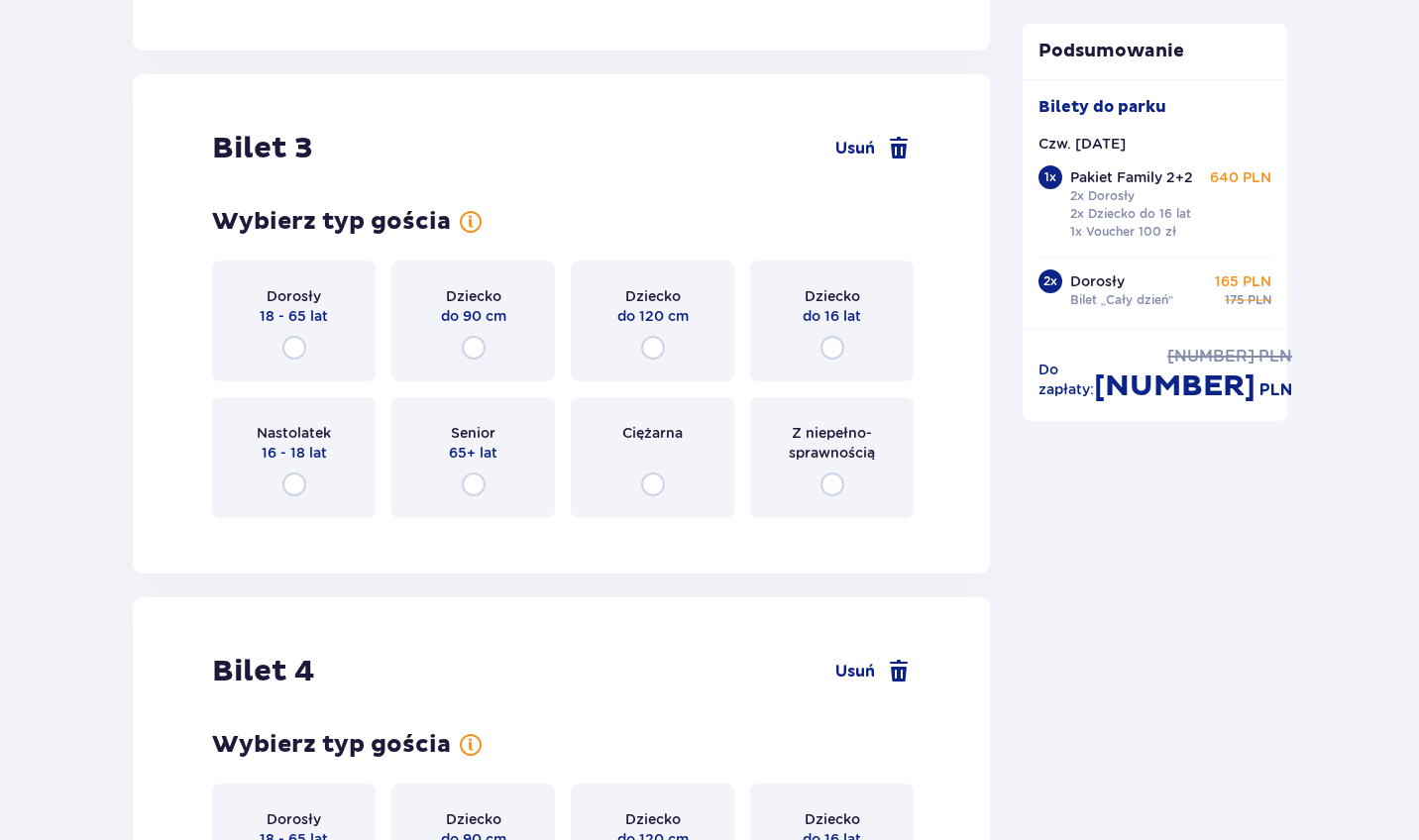 click at bounding box center [832, 348] 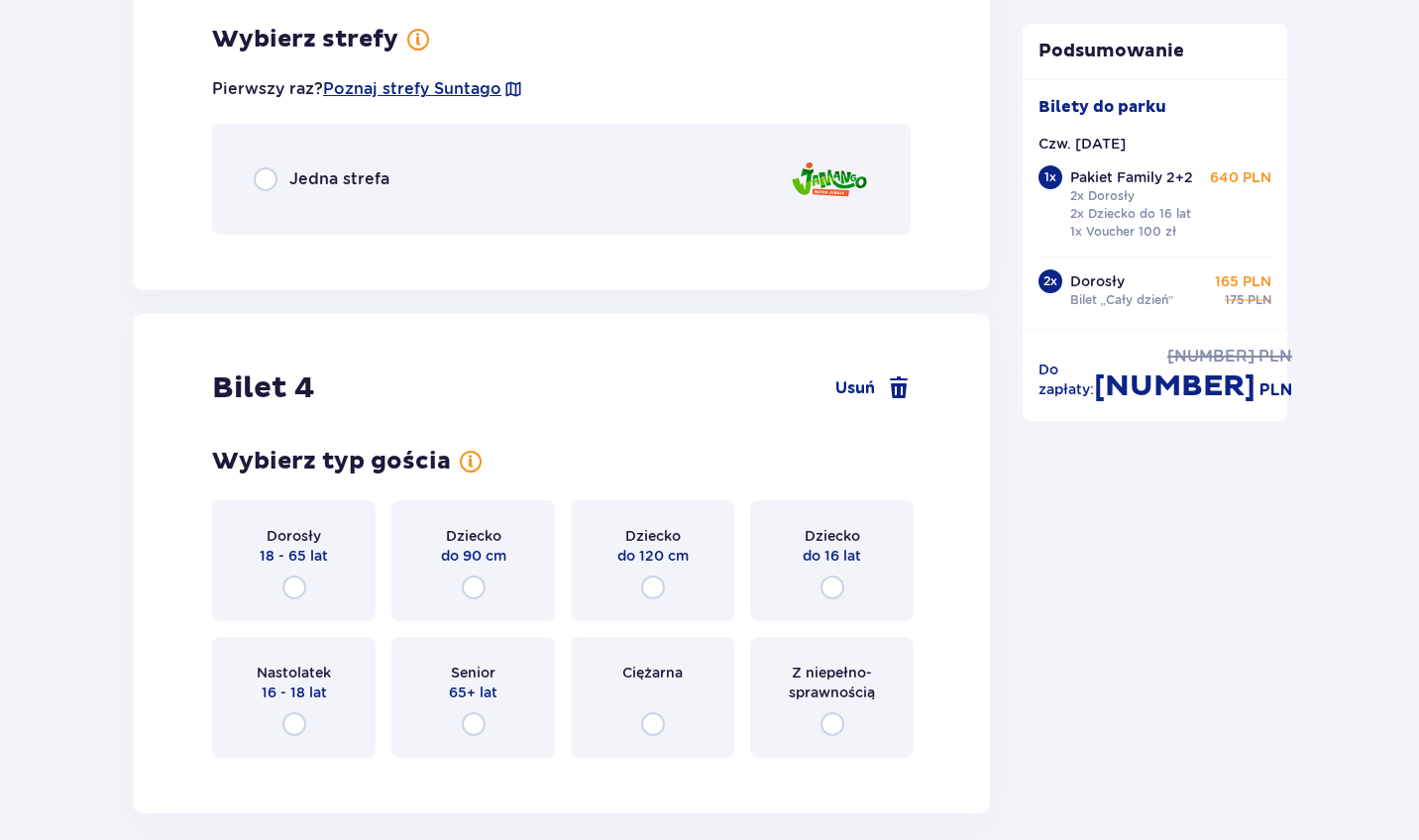scroll, scrollTop: 5236, scrollLeft: 0, axis: vertical 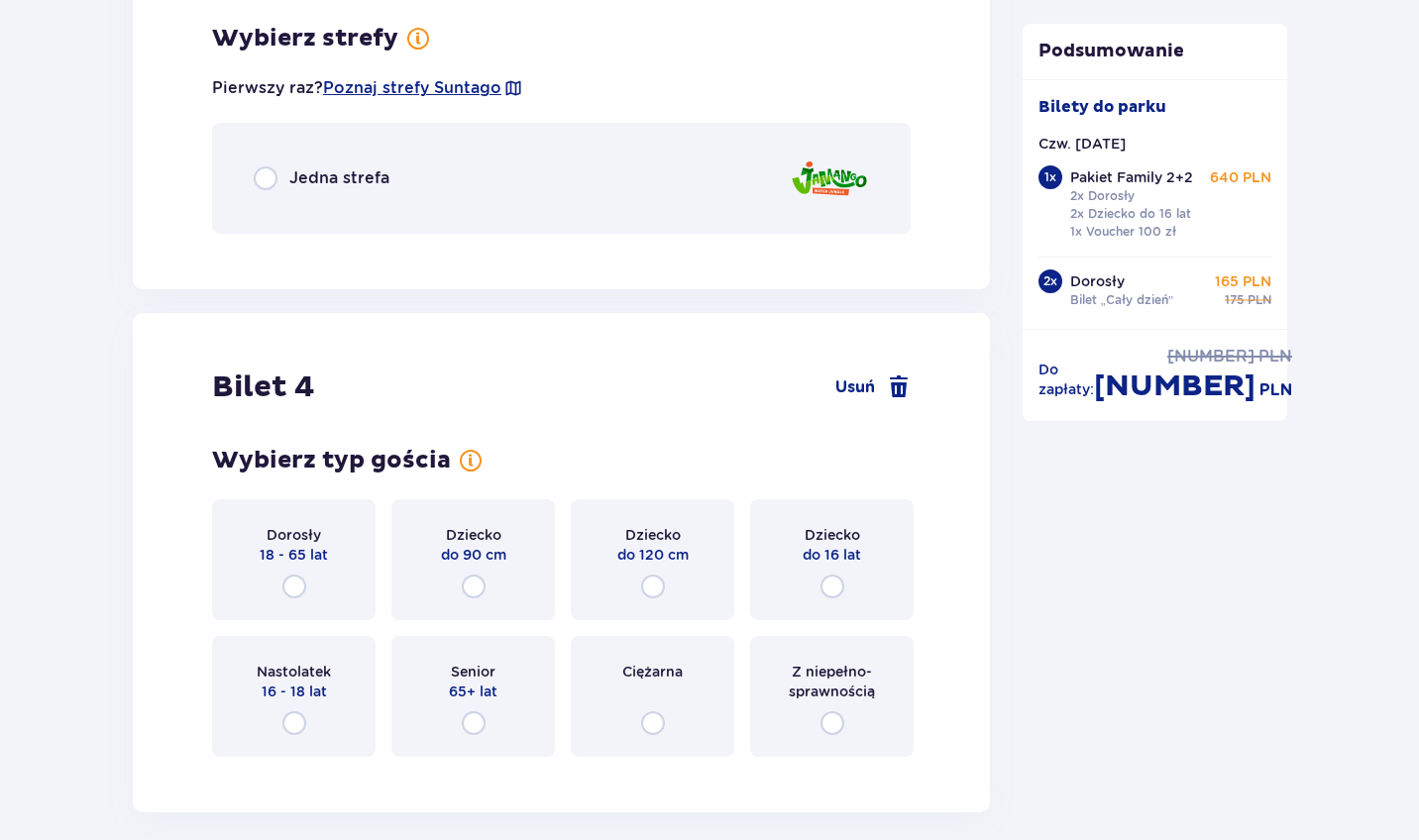 click at bounding box center [266, 178] 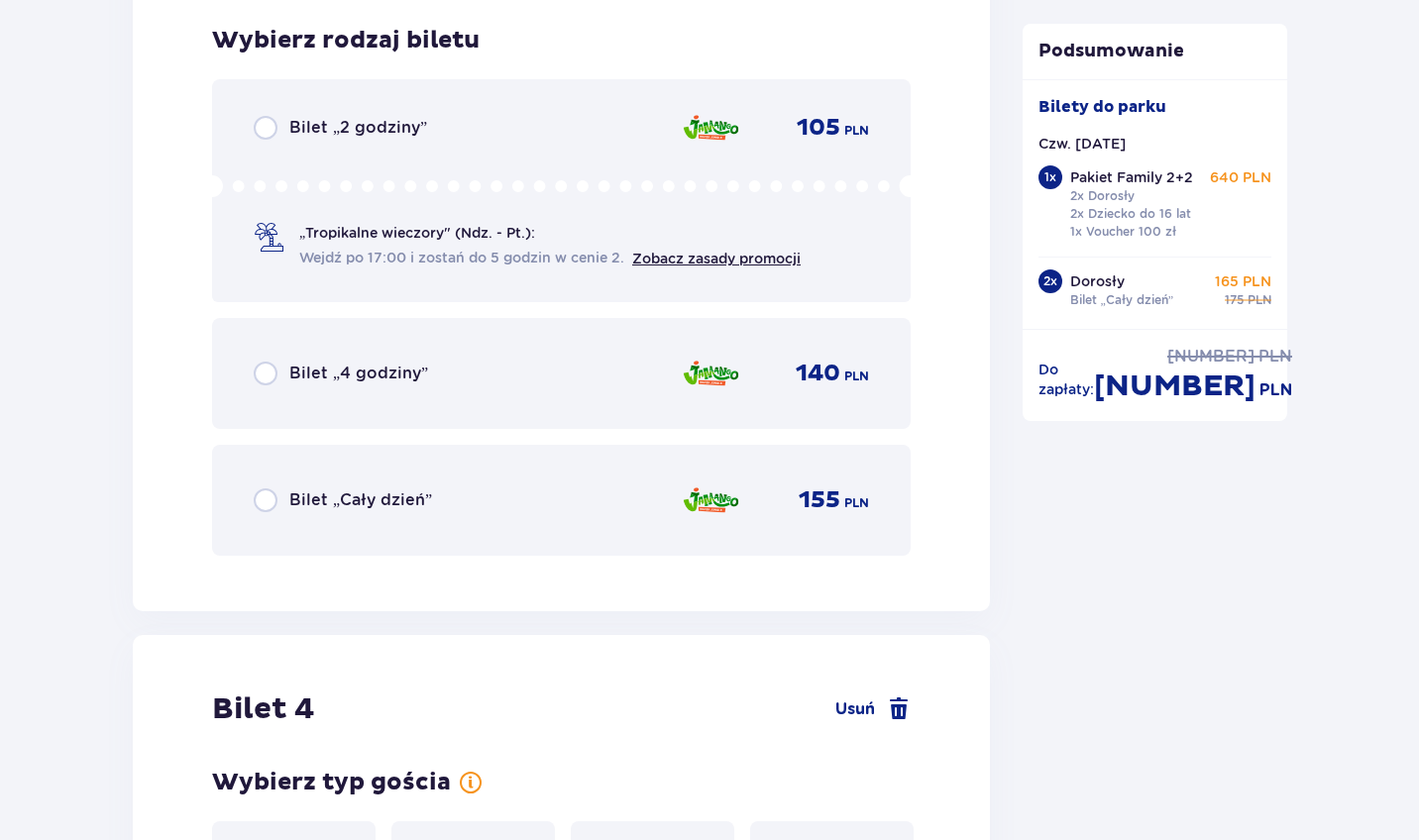 scroll, scrollTop: 5486, scrollLeft: 0, axis: vertical 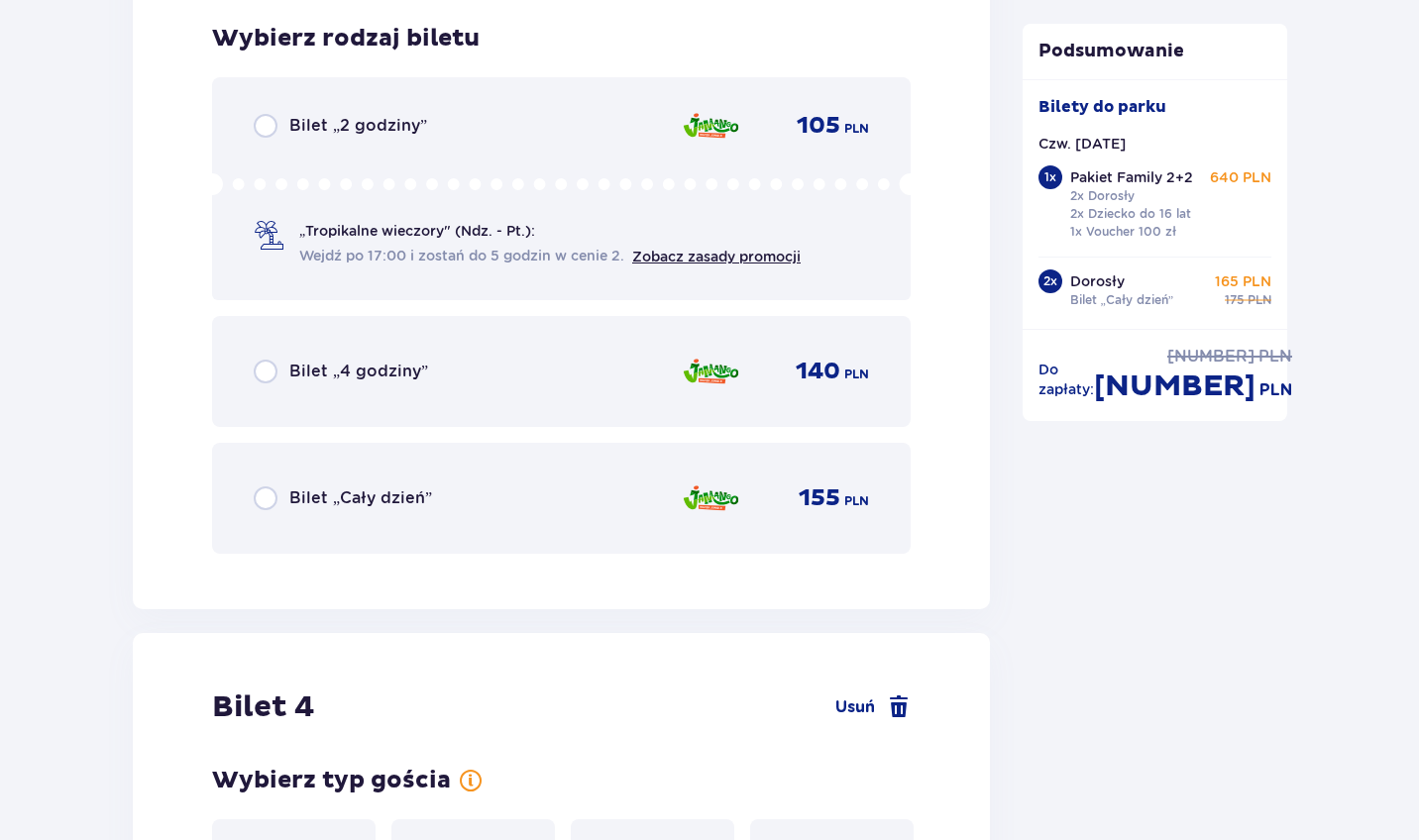 click at bounding box center (266, 498) 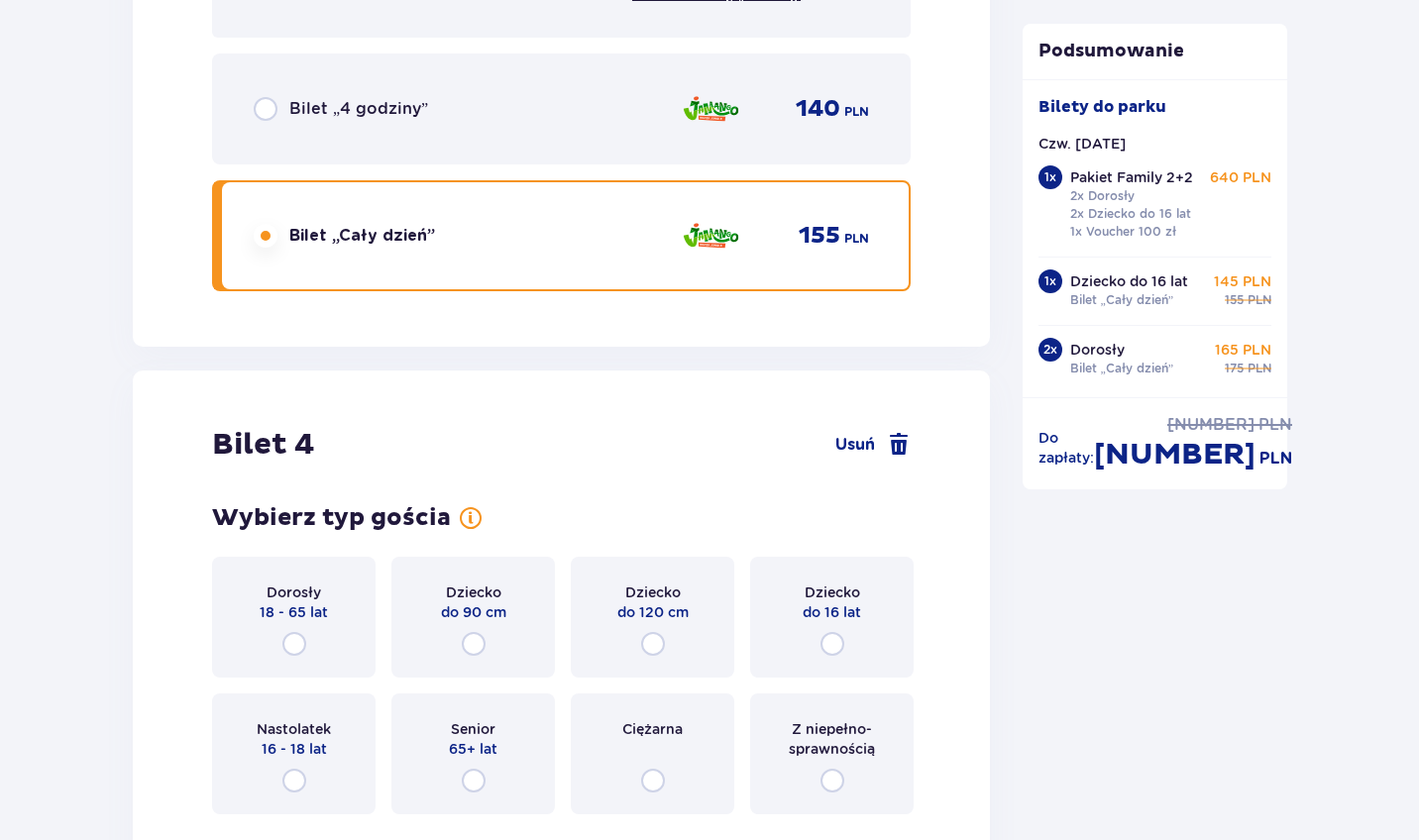 scroll, scrollTop: 5753, scrollLeft: 0, axis: vertical 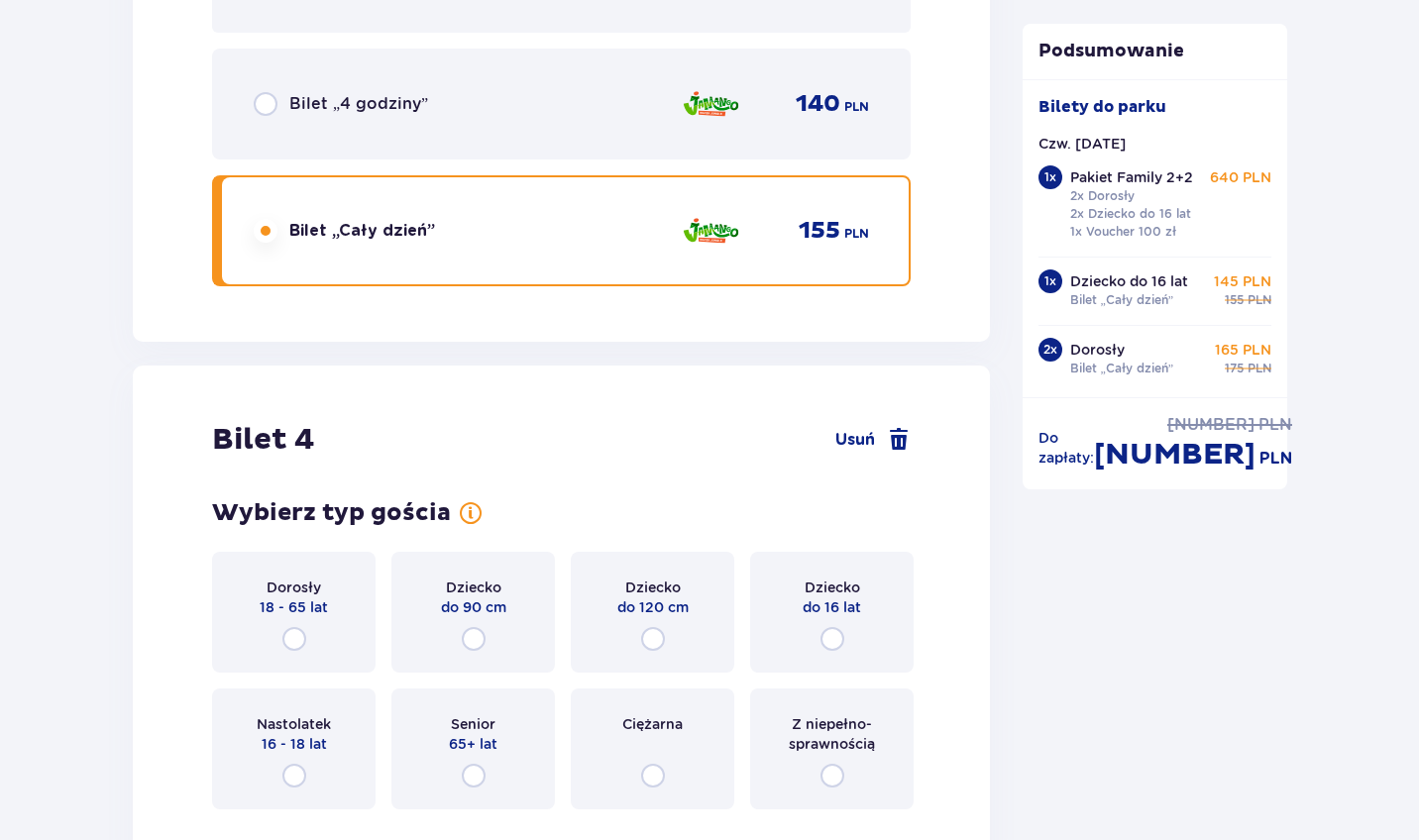click at bounding box center [653, 639] 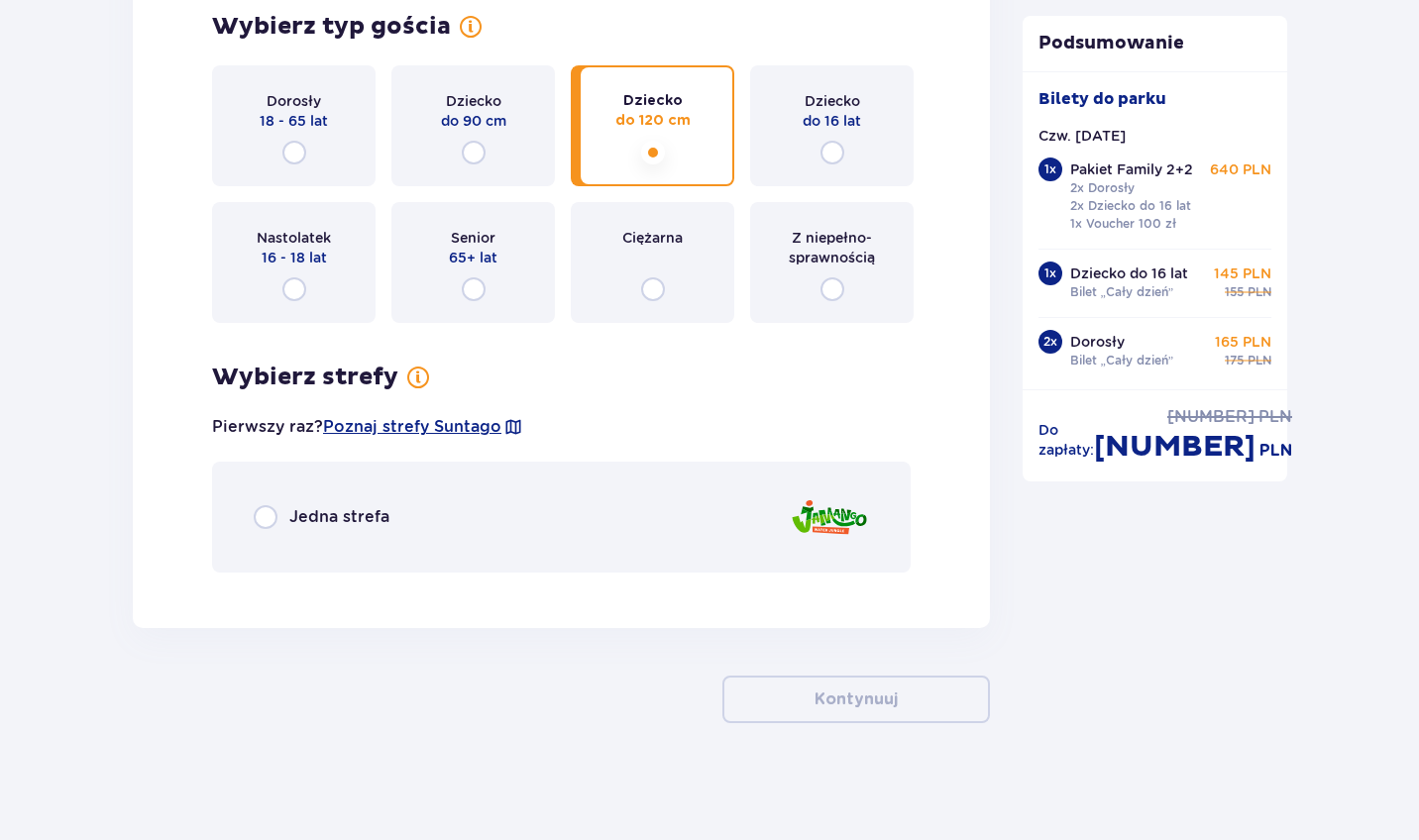 scroll, scrollTop: 6242, scrollLeft: 0, axis: vertical 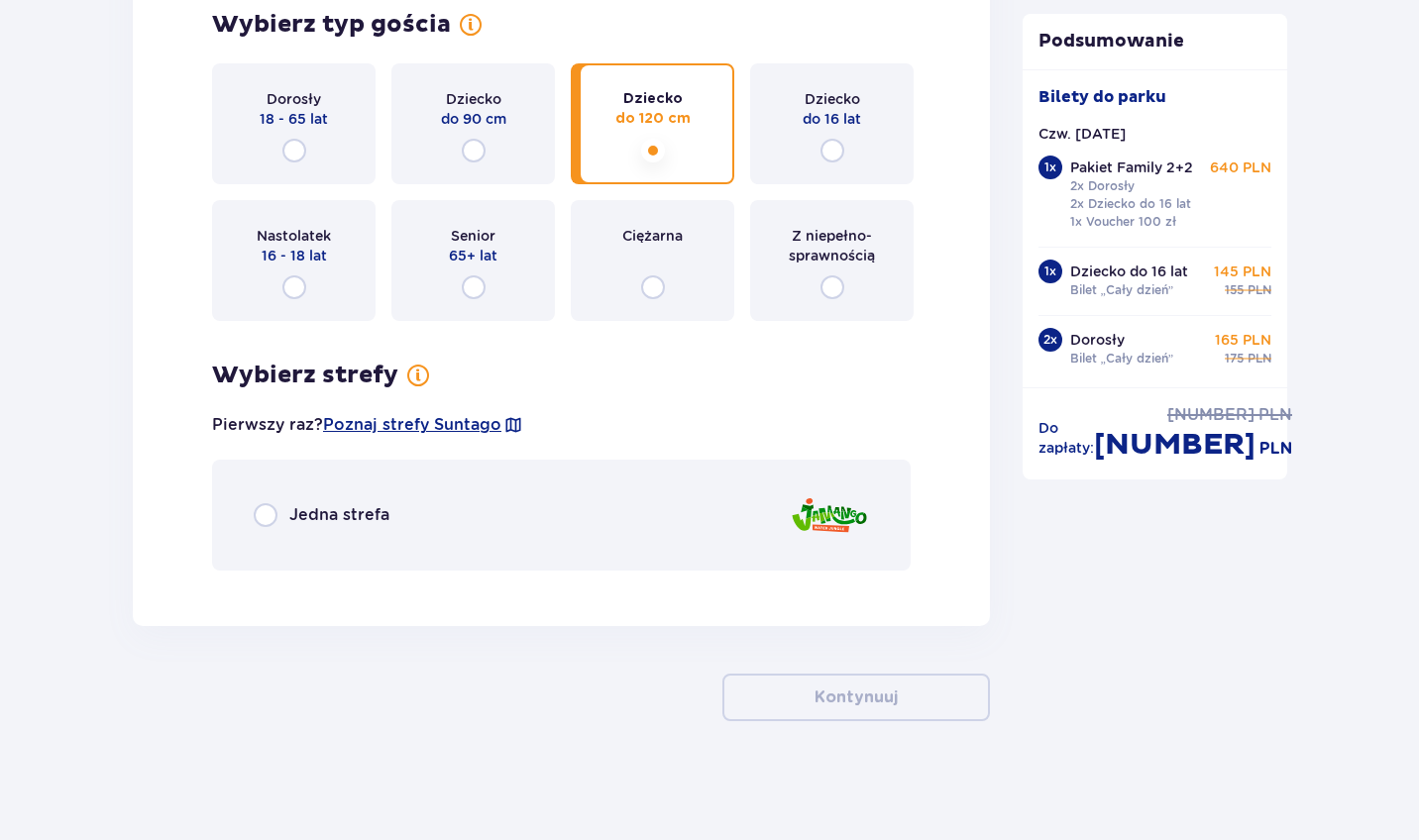 click on "Jedna strefa" at bounding box center [561, 515] 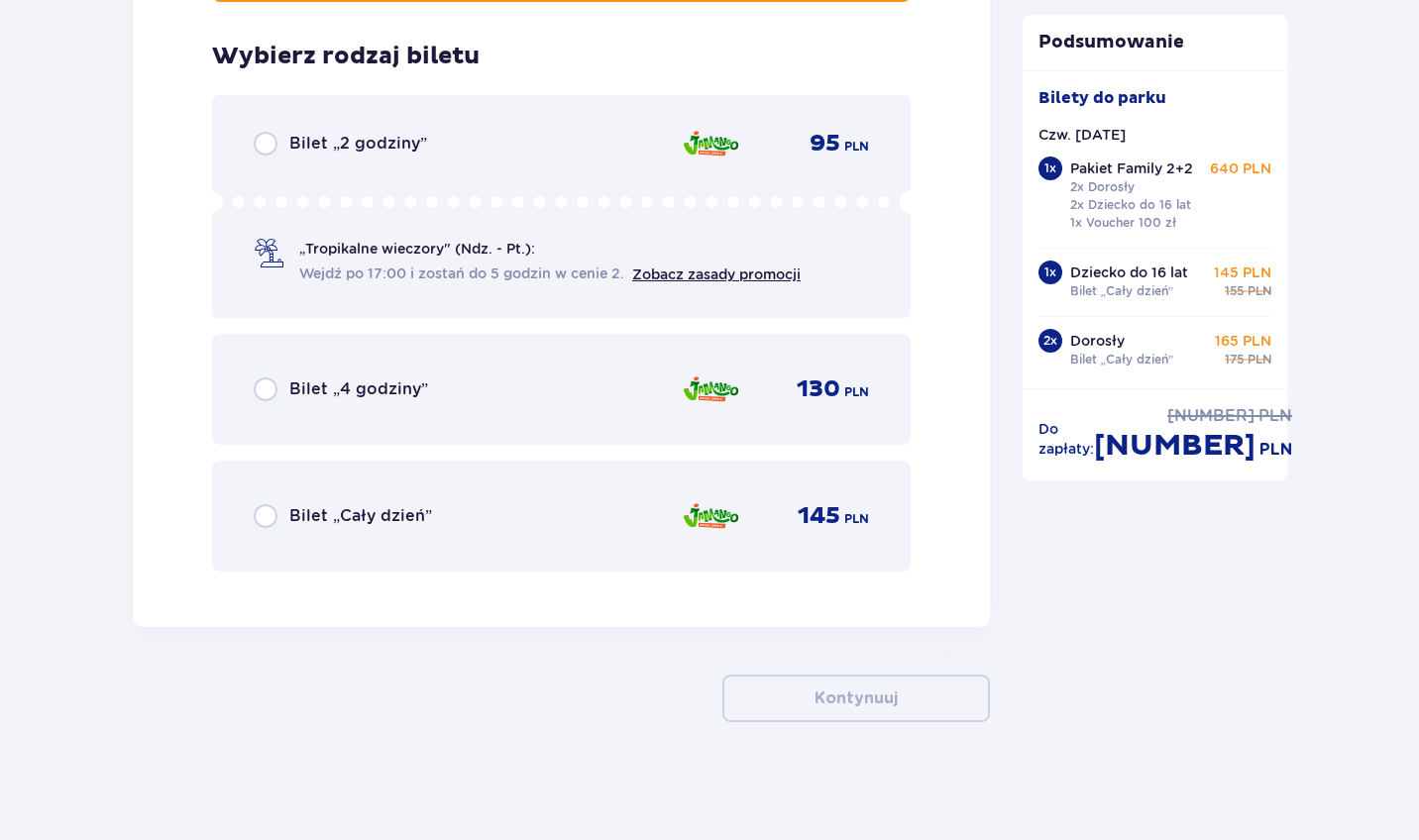 scroll, scrollTop: 6811, scrollLeft: 0, axis: vertical 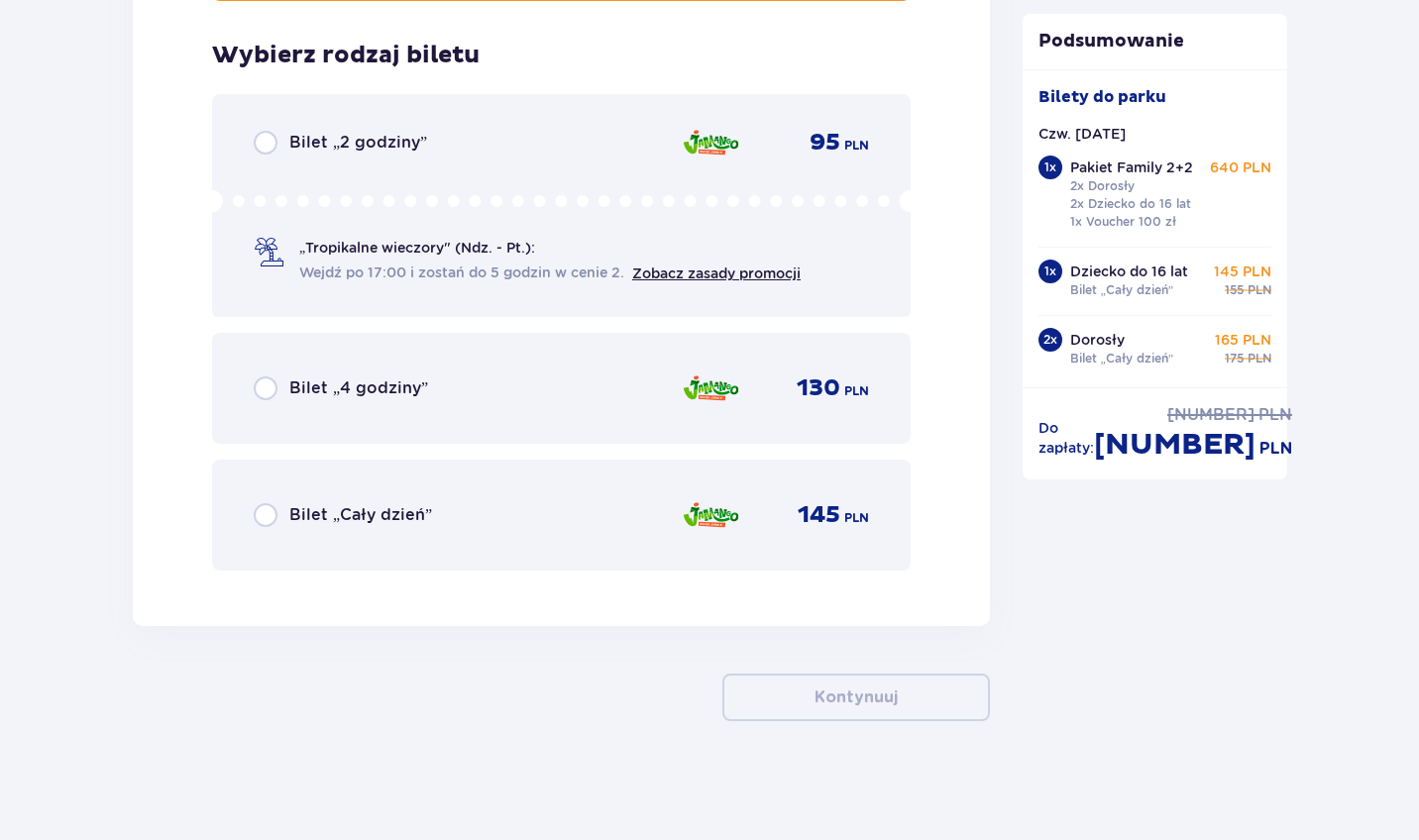 click on "Bilet „Cały dzień” 145 PLN" at bounding box center (561, 515) 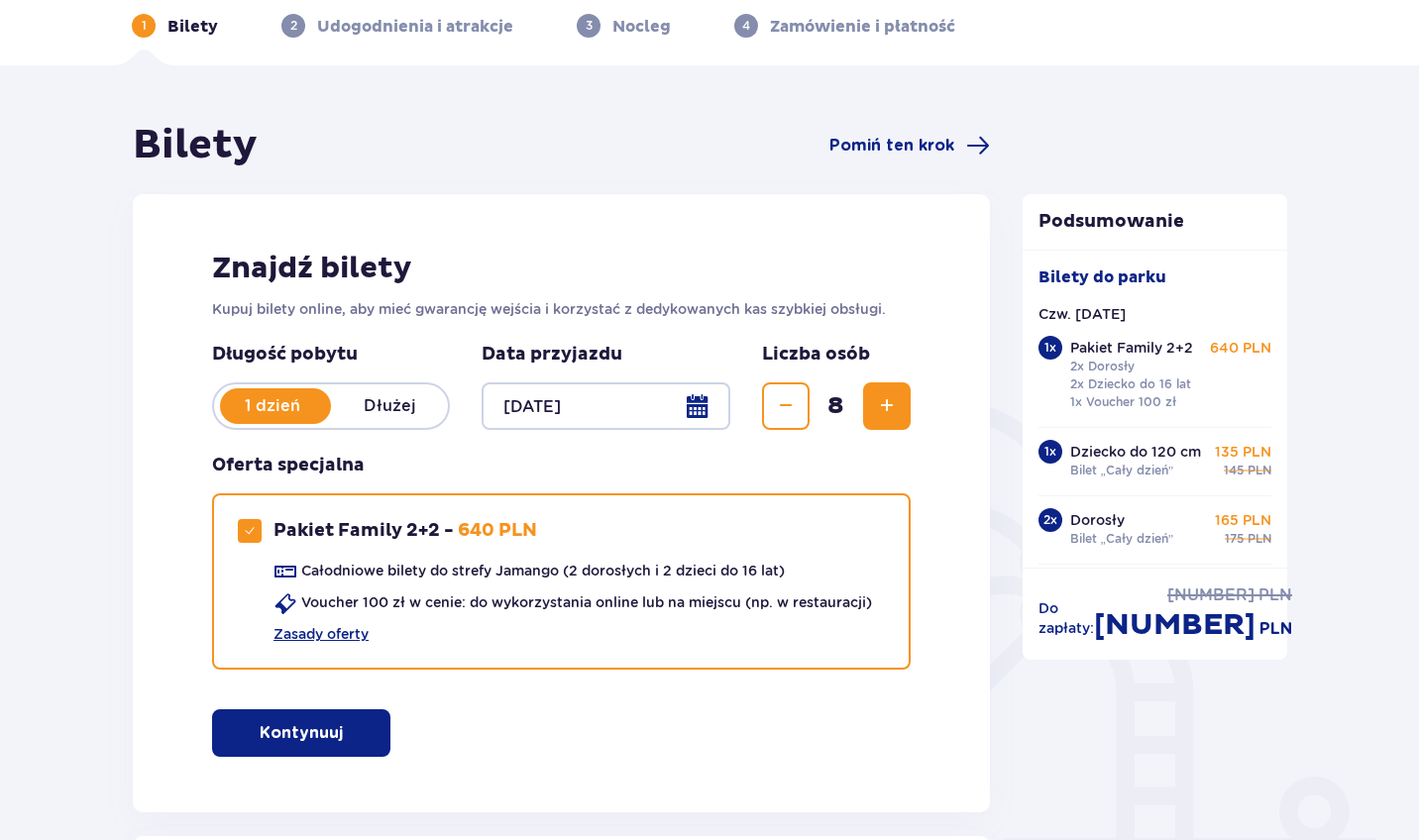 scroll, scrollTop: 112, scrollLeft: 0, axis: vertical 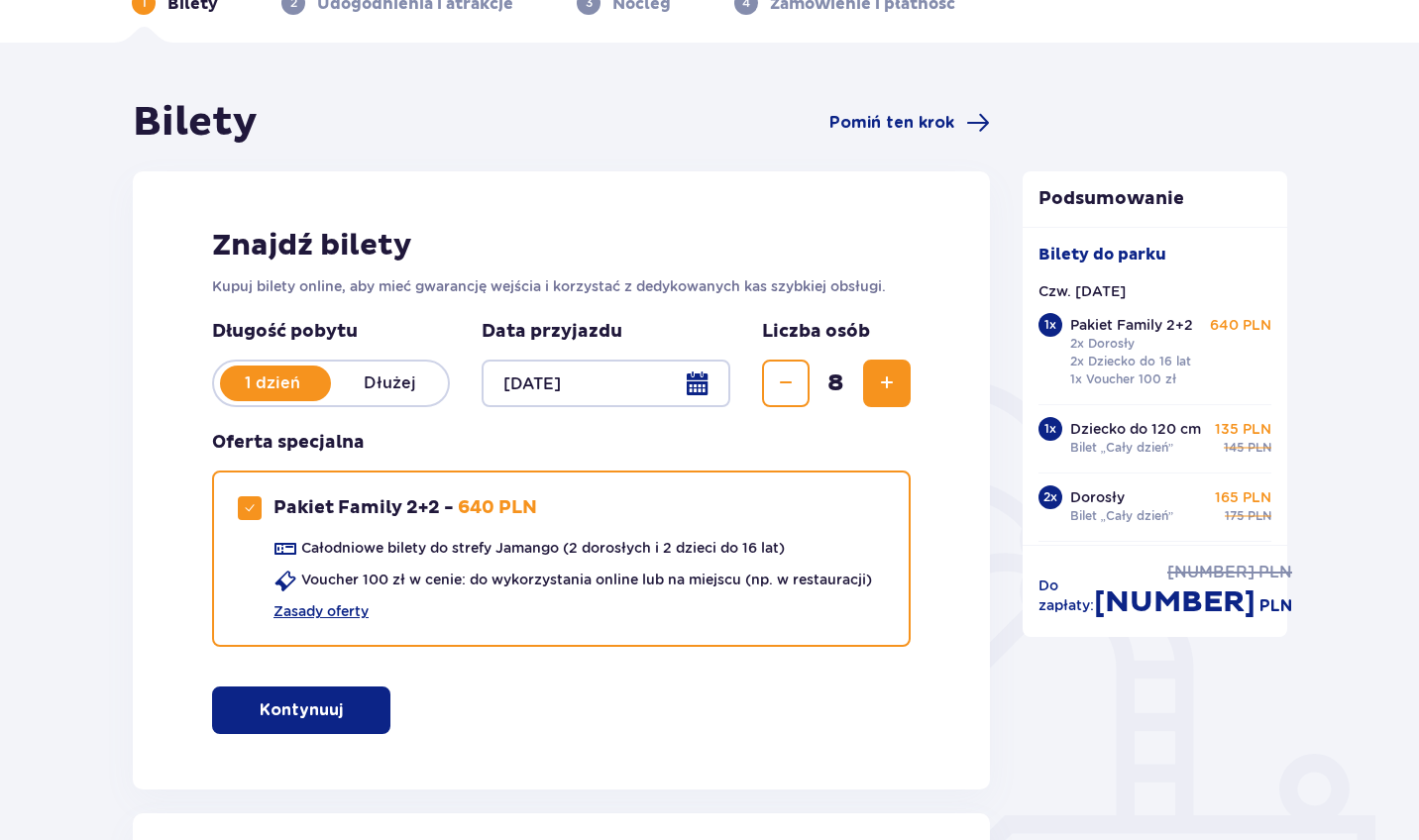 click at bounding box center [786, 383] 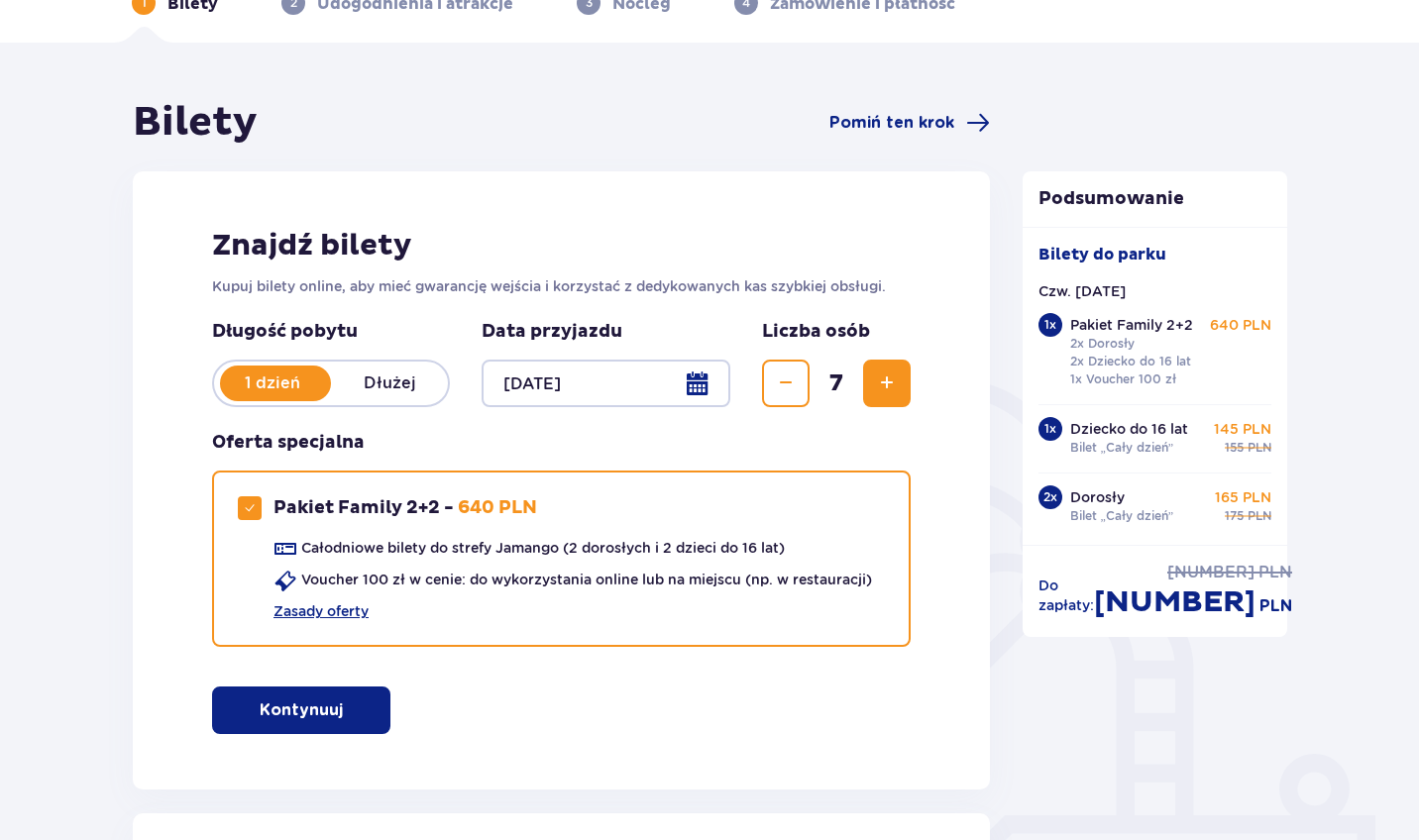 click at bounding box center (786, 383) 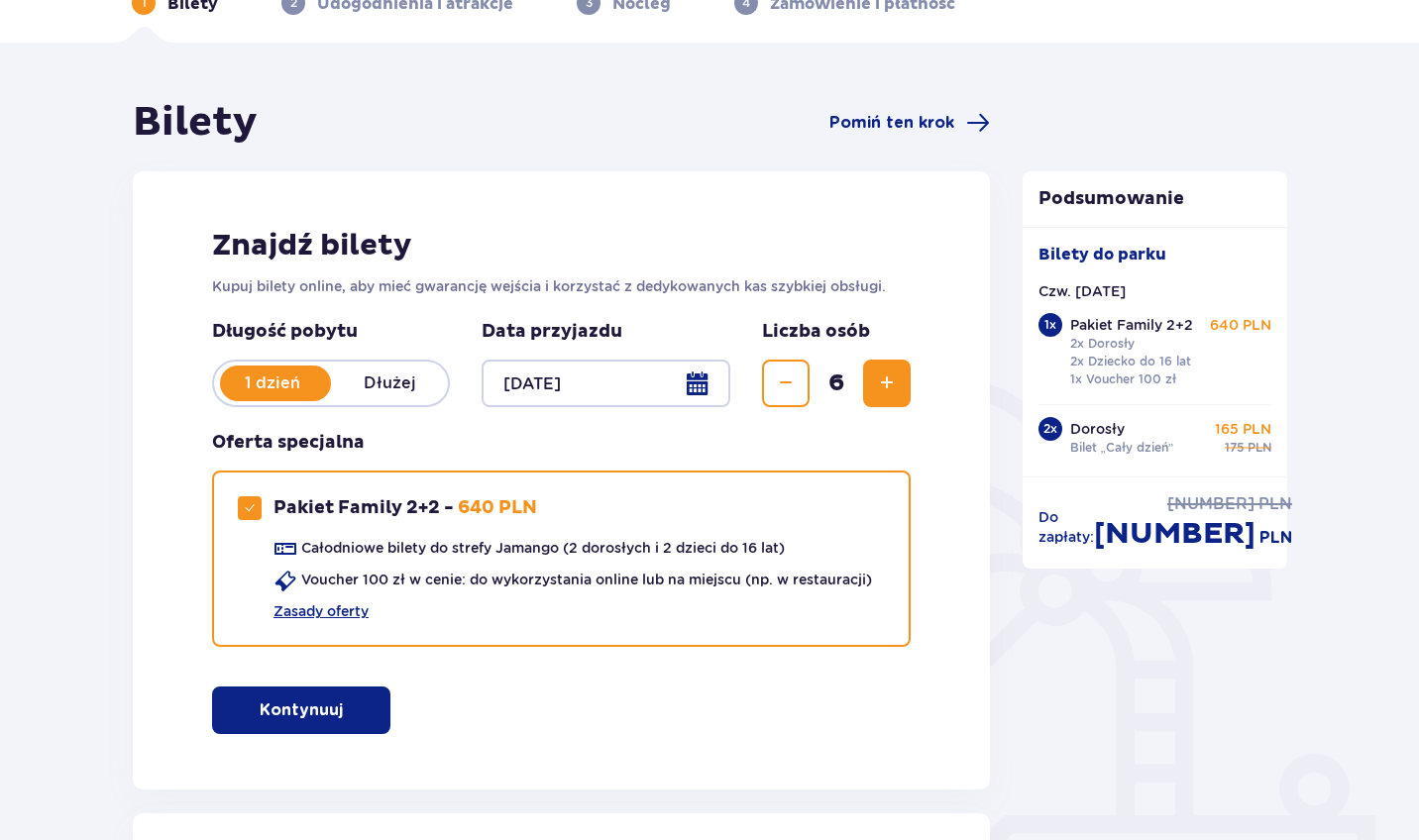 click at bounding box center [786, 383] 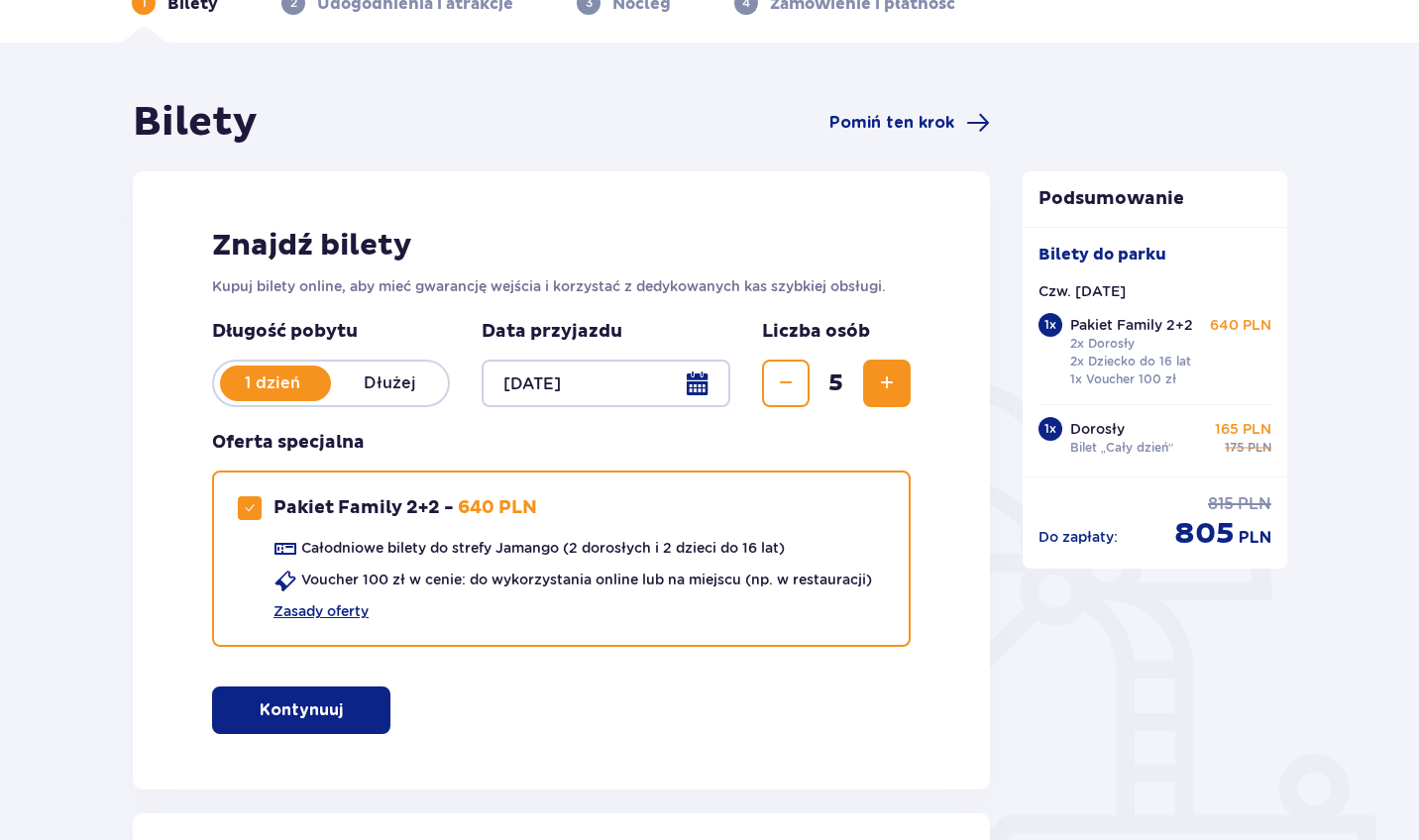 click on "Bilety Pomiń ten krok Znajdź bilety Kupuj bilety online, aby mieć gwarancję wejścia i korzystać z dedykowanych kas szybkiej obsługi. Długość pobytu 1 dzień Dłużej Data przyjazdu 17.07.25 Liczba osób 5 Oferta specjalna Pakiet Family 2+2    -  640 PLN Całodniowe bilety do strefy Jamango (2 dorosłych i 2 dzieci do 16 lat) Voucher 100 zł w cenie: do wykorzystania online lub na miejscu (np. w restauracji) Zasady oferty Kontynuuj Pakiet Family Usuń 2 x Bilet dorosły Strefa : Jamango Cały dzień 2 x Bilet dziecko do 16 lat Strefa : Jamango Cały dzień 1 x Voucher o wartości 100 zł Data ważności : 05.07.2026 Cena pakietu : 640 PLN Pozostałe bilety Bilet   1 Usuń Wybierz typ gościa Dorosły 18 - 65 lat Dziecko do 90 cm Dziecko do 120 cm Dziecko do 16 lat Nastolatek 16 - 18 lat Senior 65+ lat Ciężarna Z niepełno­sprawnością Wybierz strefy Pierwszy raz?  Poznaj strefy Suntago Trzy strefy Dwie strefy Jedna strefa Wybierz rodzaj biletu Bilet „2 godziny” 120 PLN 155 PLN 175 PLN" at bounding box center (561, 1720) 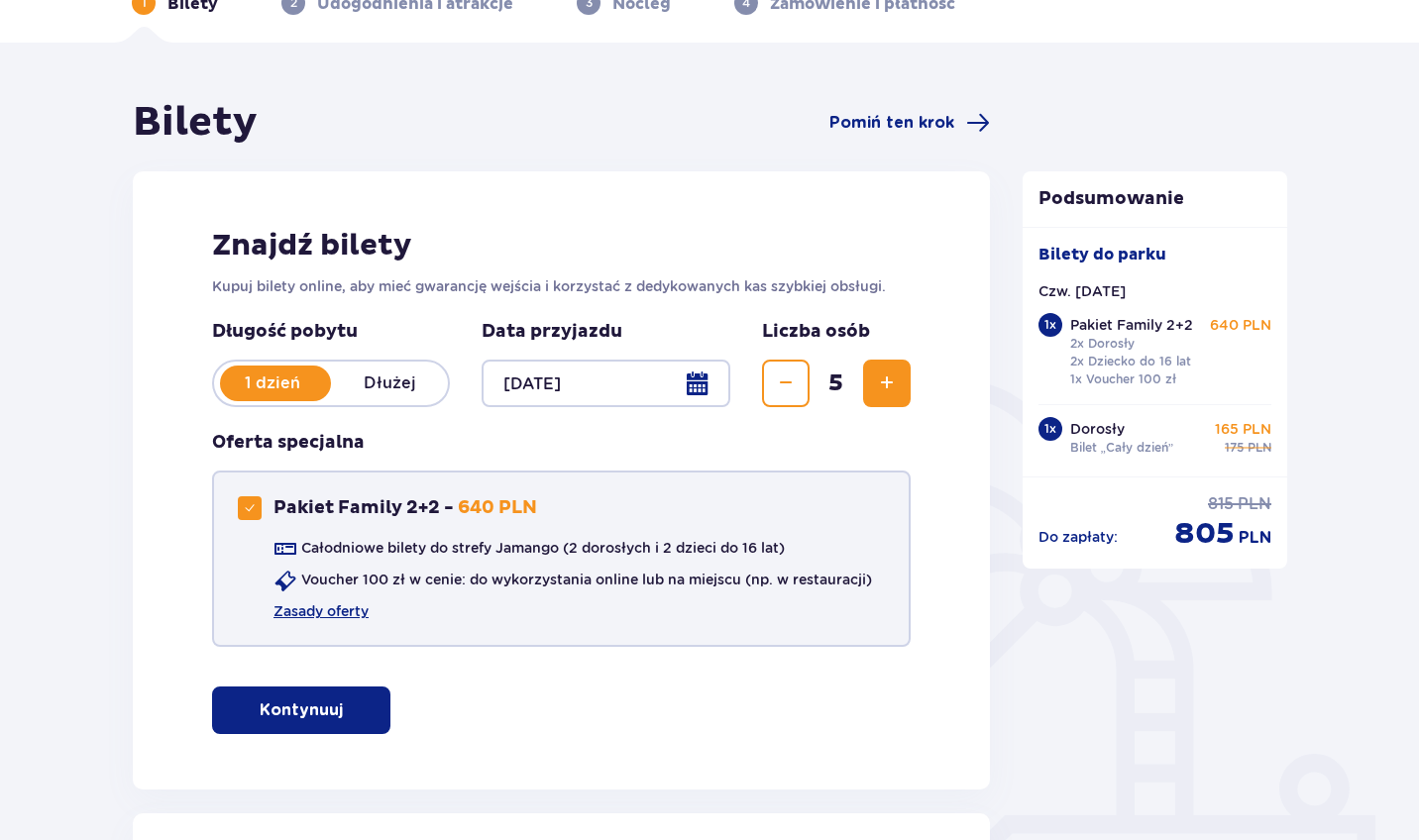 click at bounding box center (250, 508) 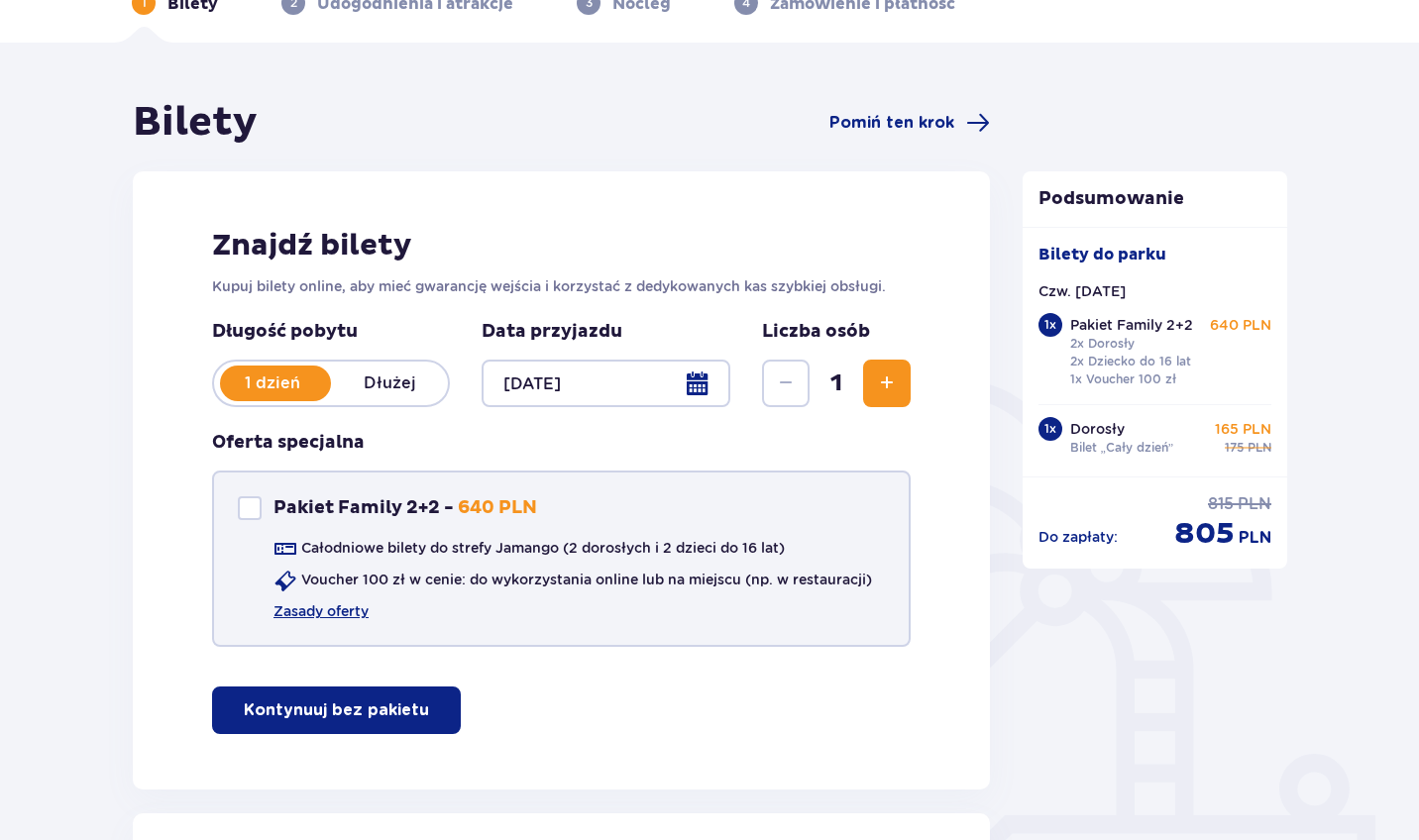 click on "Bilety Pomiń ten krok Znajdź bilety Kupuj bilety online, aby mieć gwarancję wejścia i korzystać z dedykowanych kas szybkiej obsługi. Długość pobytu 1 dzień Dłużej Data przyjazdu 17.07.25 Liczba osób 1 Oferta specjalna Pakiet Family 2+2    -  640 PLN Całodniowe bilety do strefy Jamango (2 dorosłych i 2 dzieci do 16 lat) Voucher 100 zł w cenie: do wykorzystania online lub na miejscu (np. w restauracji) Zasady oferty Kontynuuj bez pakietu Pakiet Family Usuń 2 x Bilet dorosły Strefa : Jamango Cały dzień 2 x Bilet dziecko do 16 lat Strefa : Jamango Cały dzień 1 x Voucher o wartości 100 zł Data ważności : 05.07.2026 Cena pakietu : 640 PLN Pozostałe bilety Bilet   1 Usuń Wybierz typ gościa Dorosły 18 - 65 lat Dziecko do 90 cm Dziecko do 120 cm Dziecko do 16 lat Nastolatek 16 - 18 lat Senior 65+ lat Ciężarna Z niepełno­sprawnością Wybierz strefy Pierwszy raz?  Poznaj strefy Suntago Trzy strefy Dwie strefy Jedna strefa Wybierz rodzaj biletu Bilet „2 godziny” 120 PLN 155 PLN" at bounding box center (561, 1720) 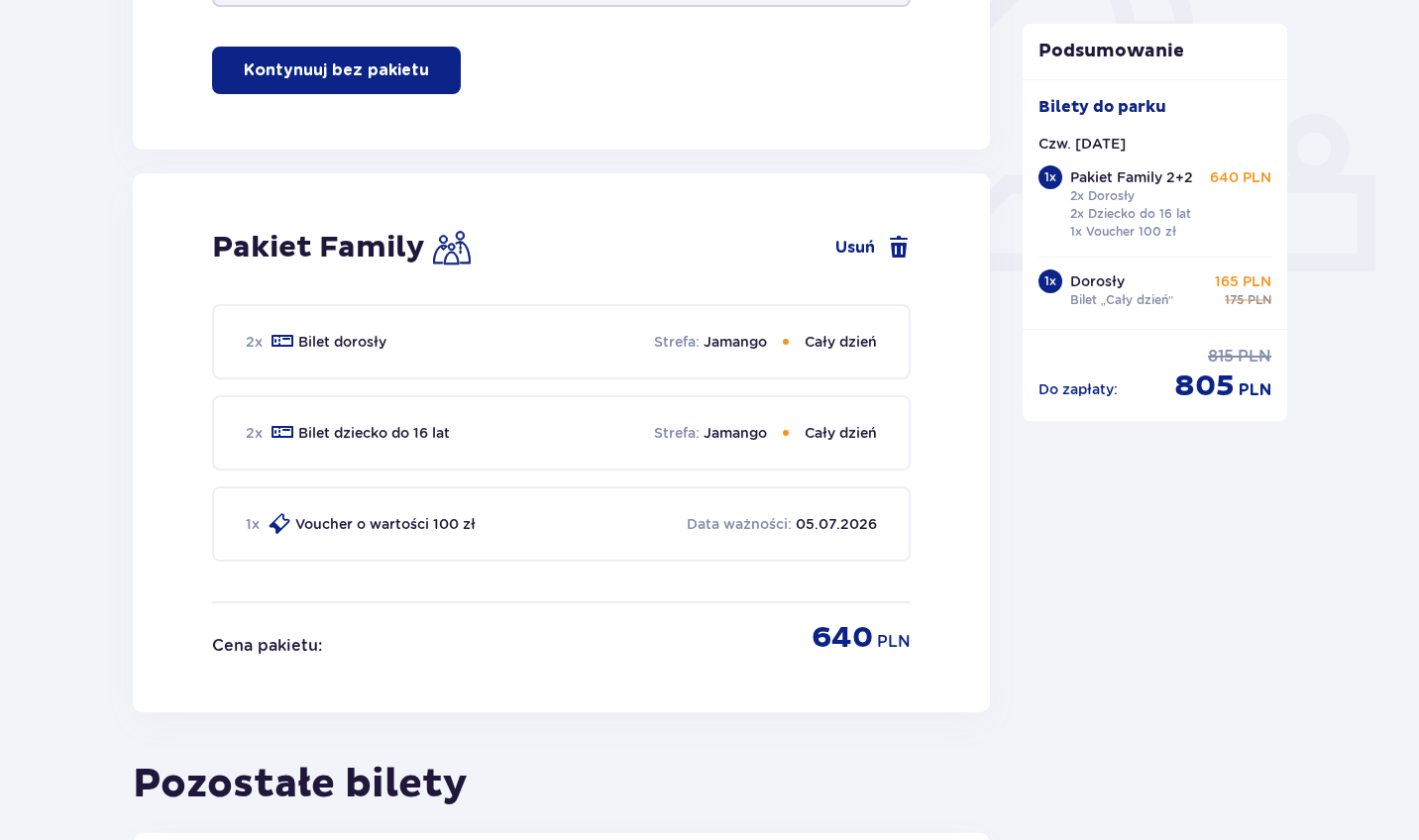 scroll, scrollTop: 745, scrollLeft: 0, axis: vertical 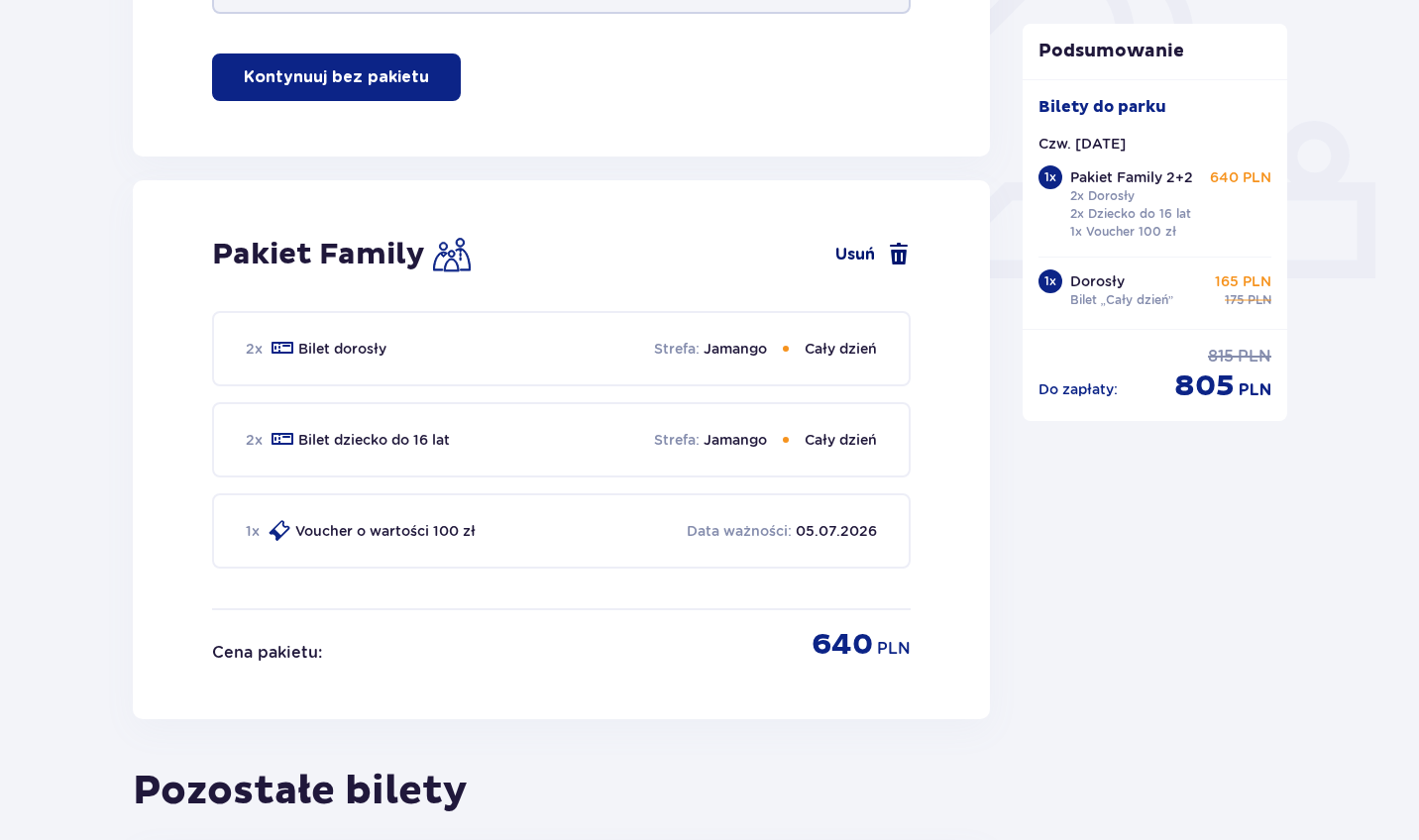 click on "Usuń" at bounding box center (873, 255) 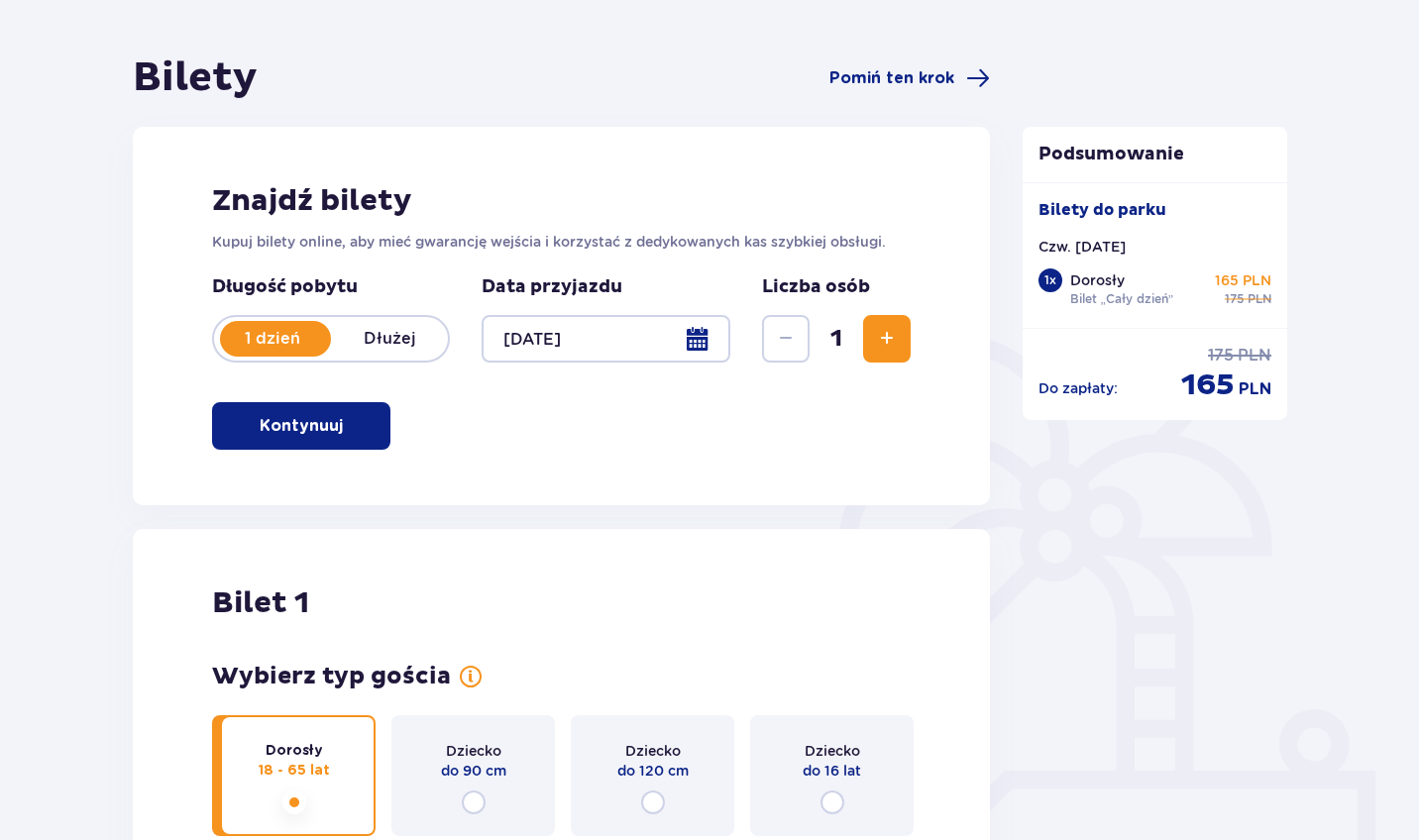 scroll, scrollTop: 177, scrollLeft: 0, axis: vertical 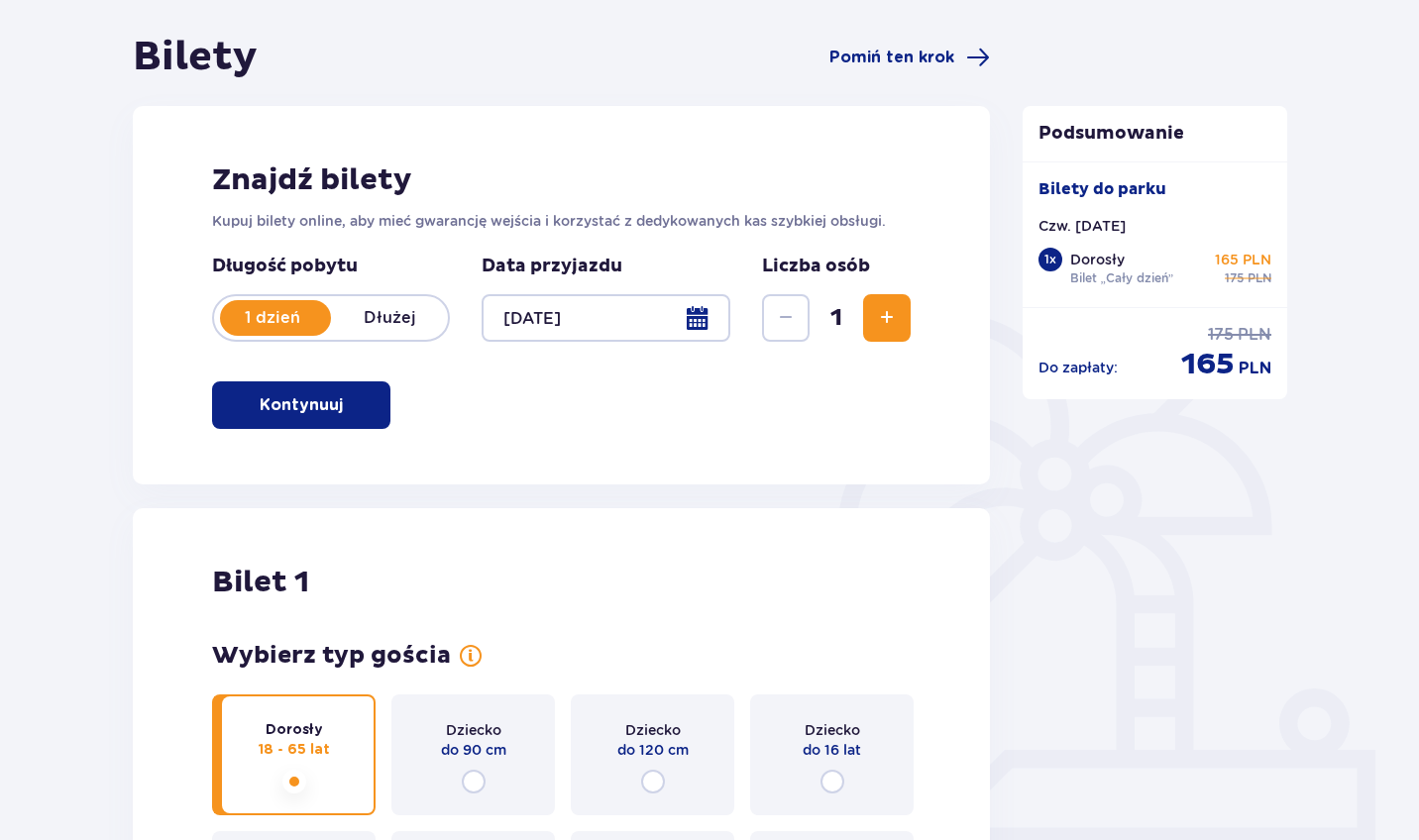 click at bounding box center (887, 318) 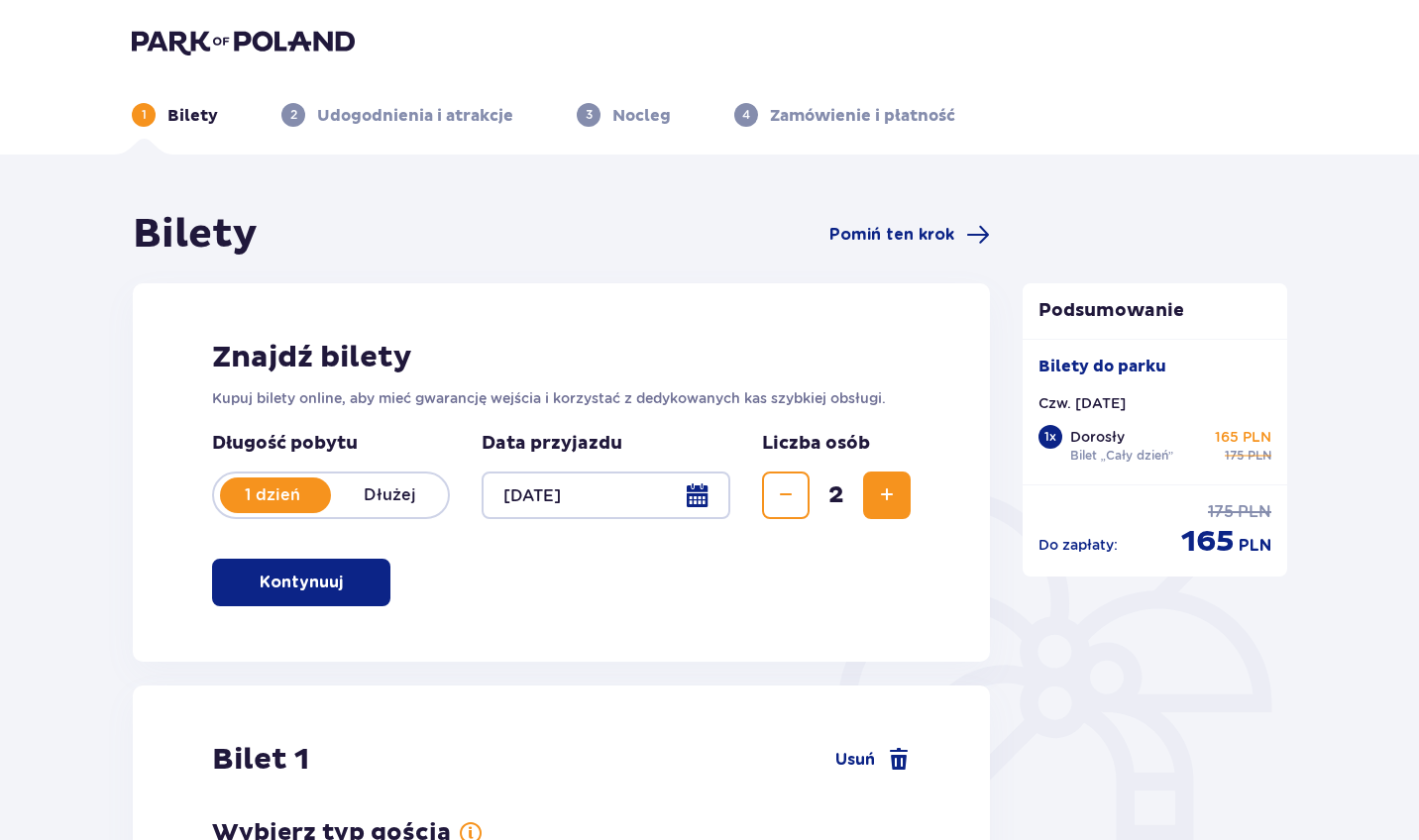 scroll, scrollTop: 0, scrollLeft: 0, axis: both 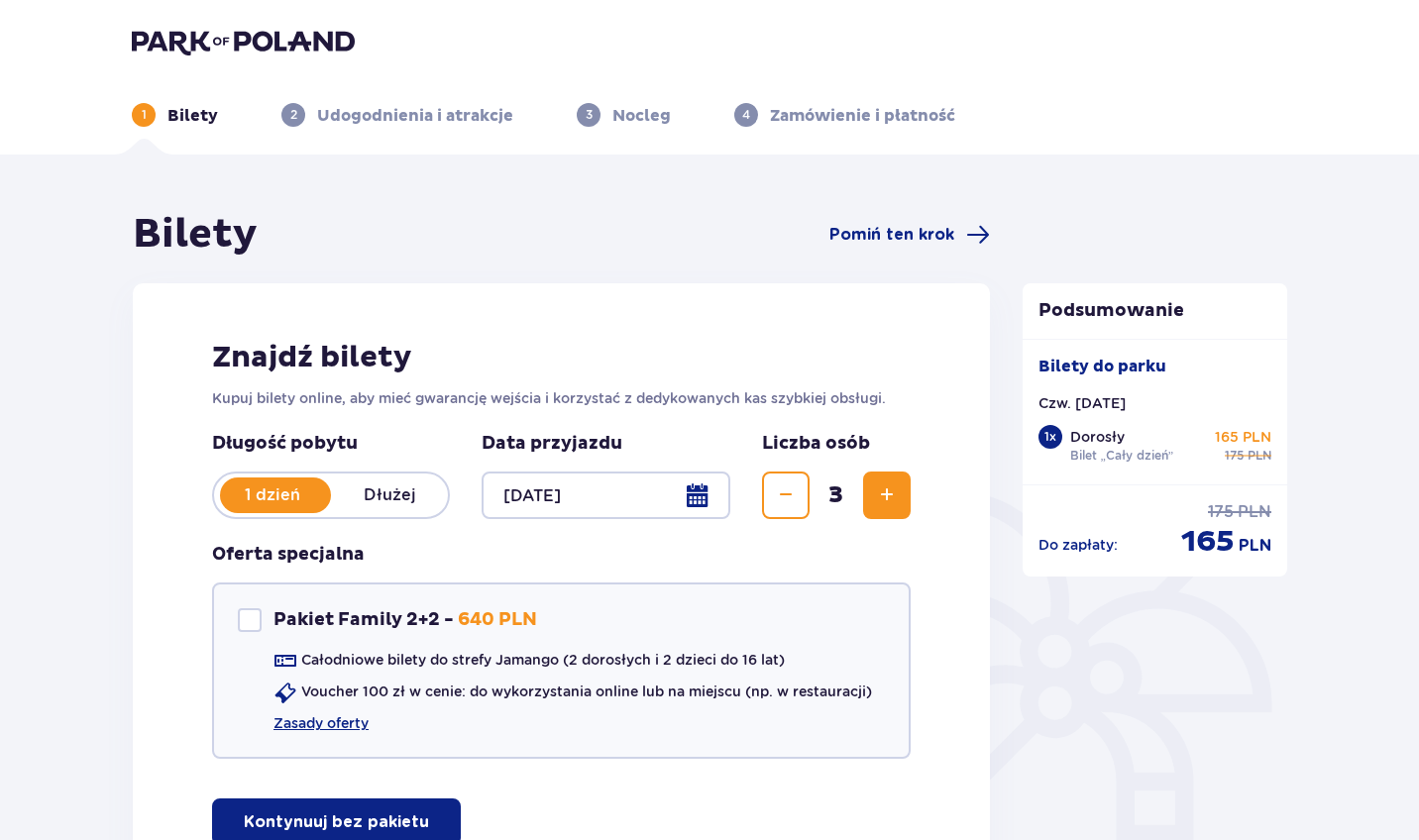 click at bounding box center (887, 495) 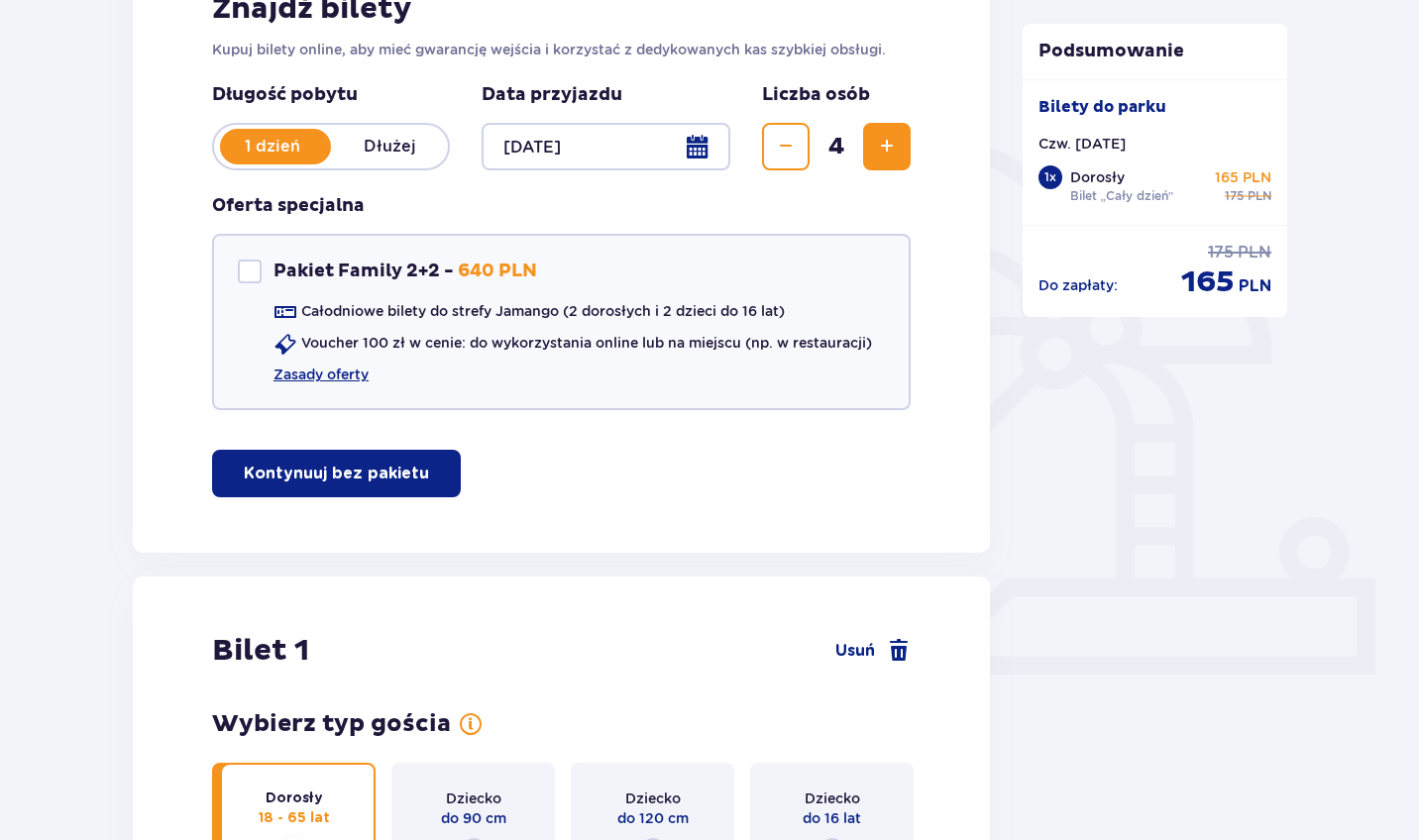 scroll, scrollTop: 315, scrollLeft: 0, axis: vertical 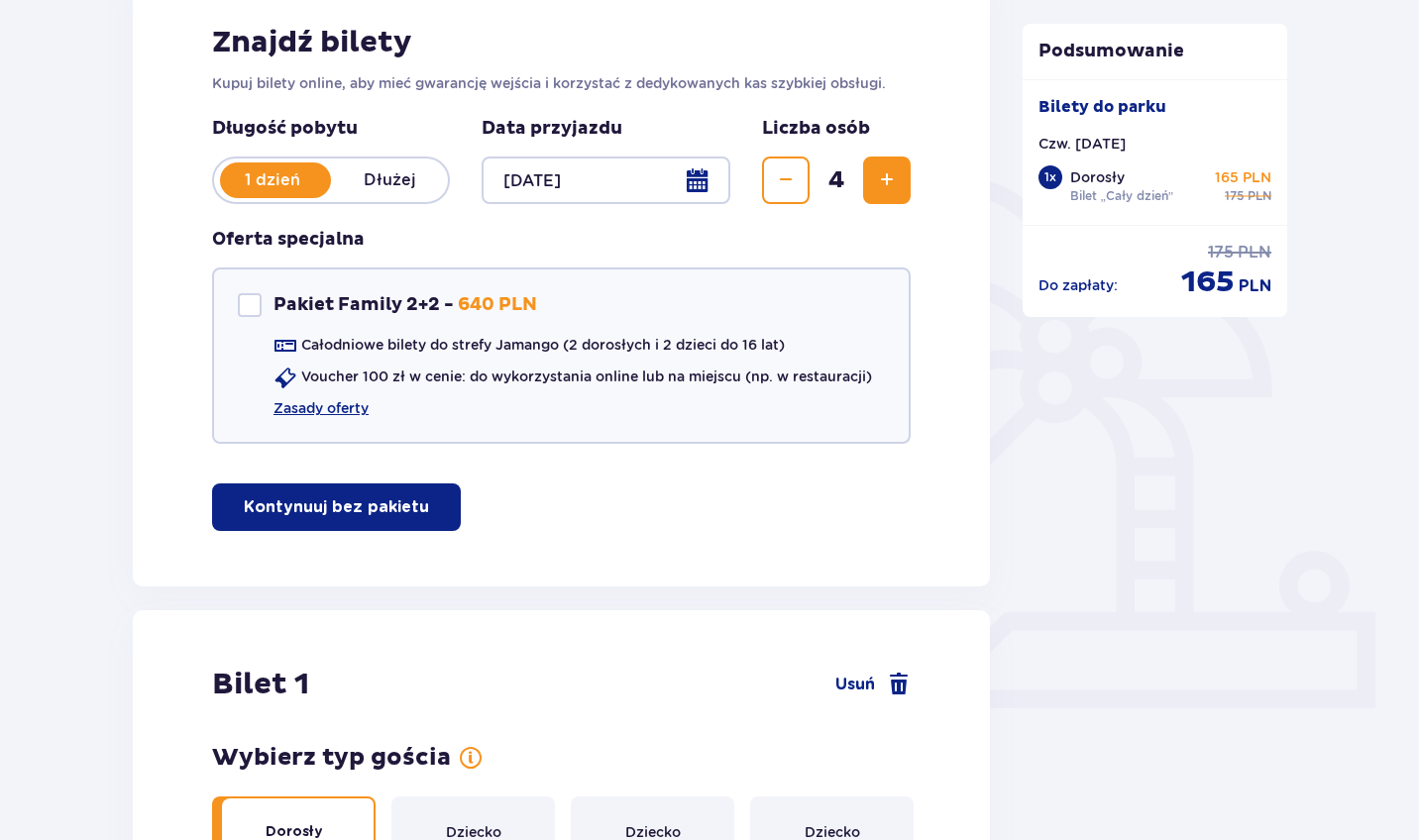 click at bounding box center (887, 180) 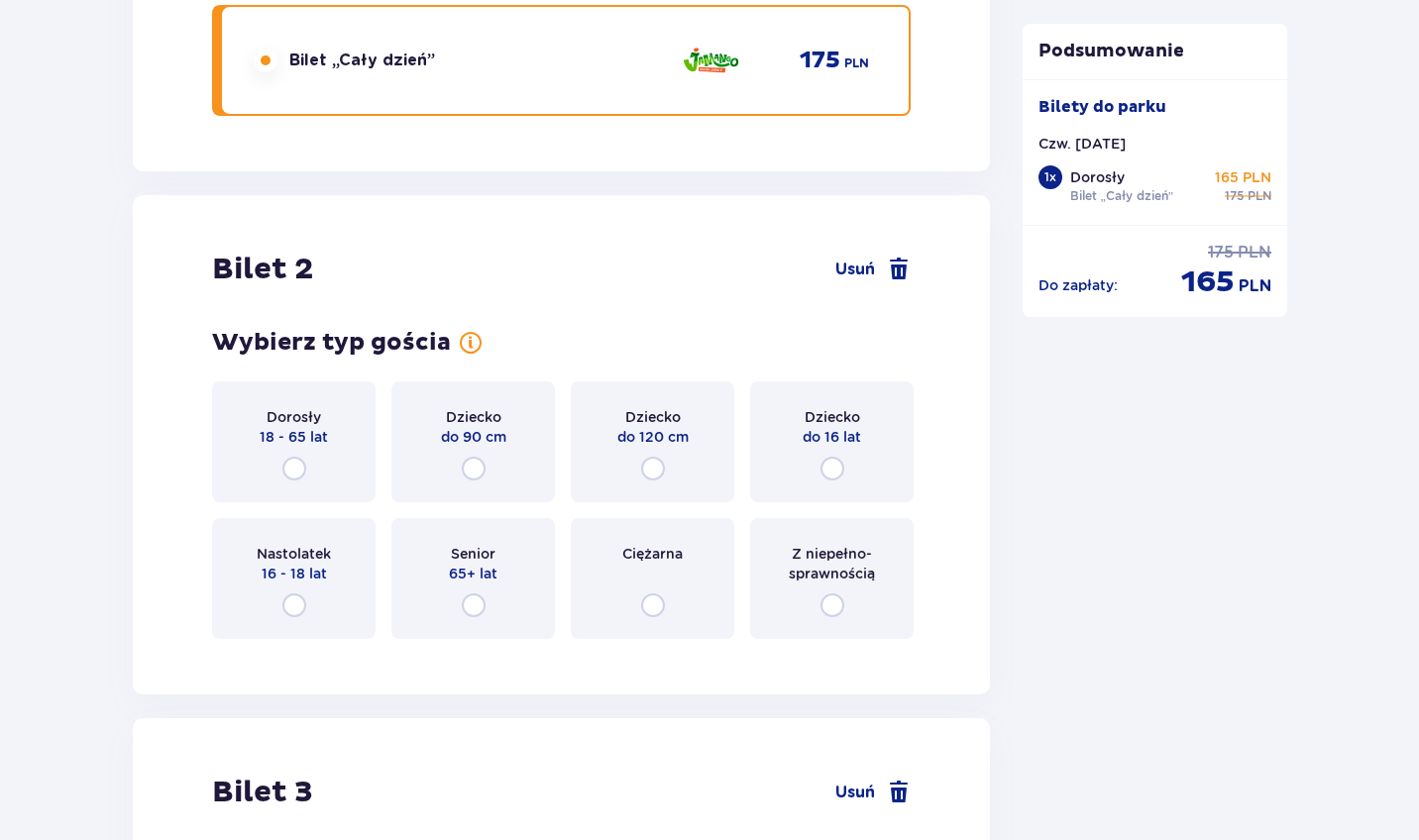 scroll, scrollTop: 2336, scrollLeft: 0, axis: vertical 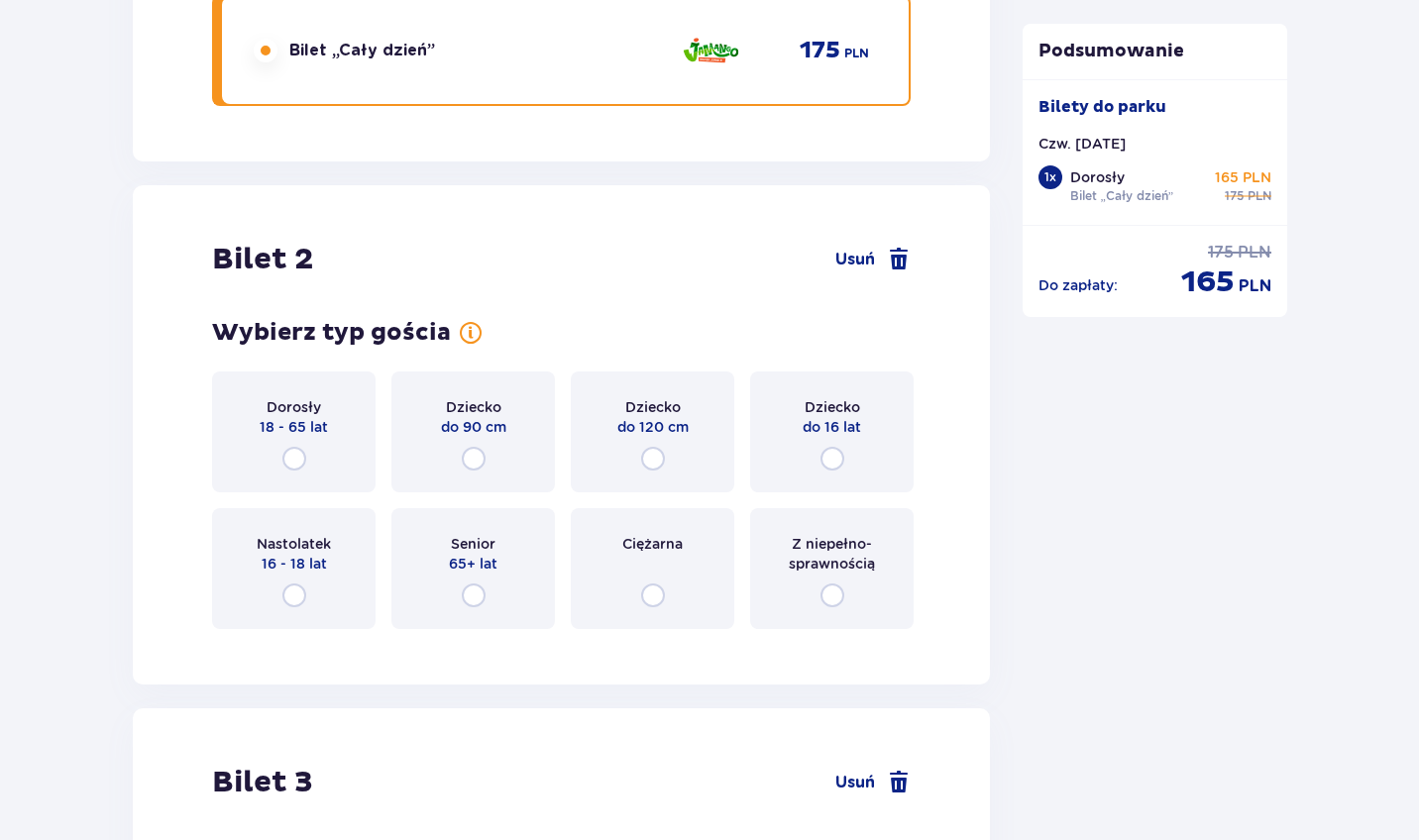 click at bounding box center [294, 459] 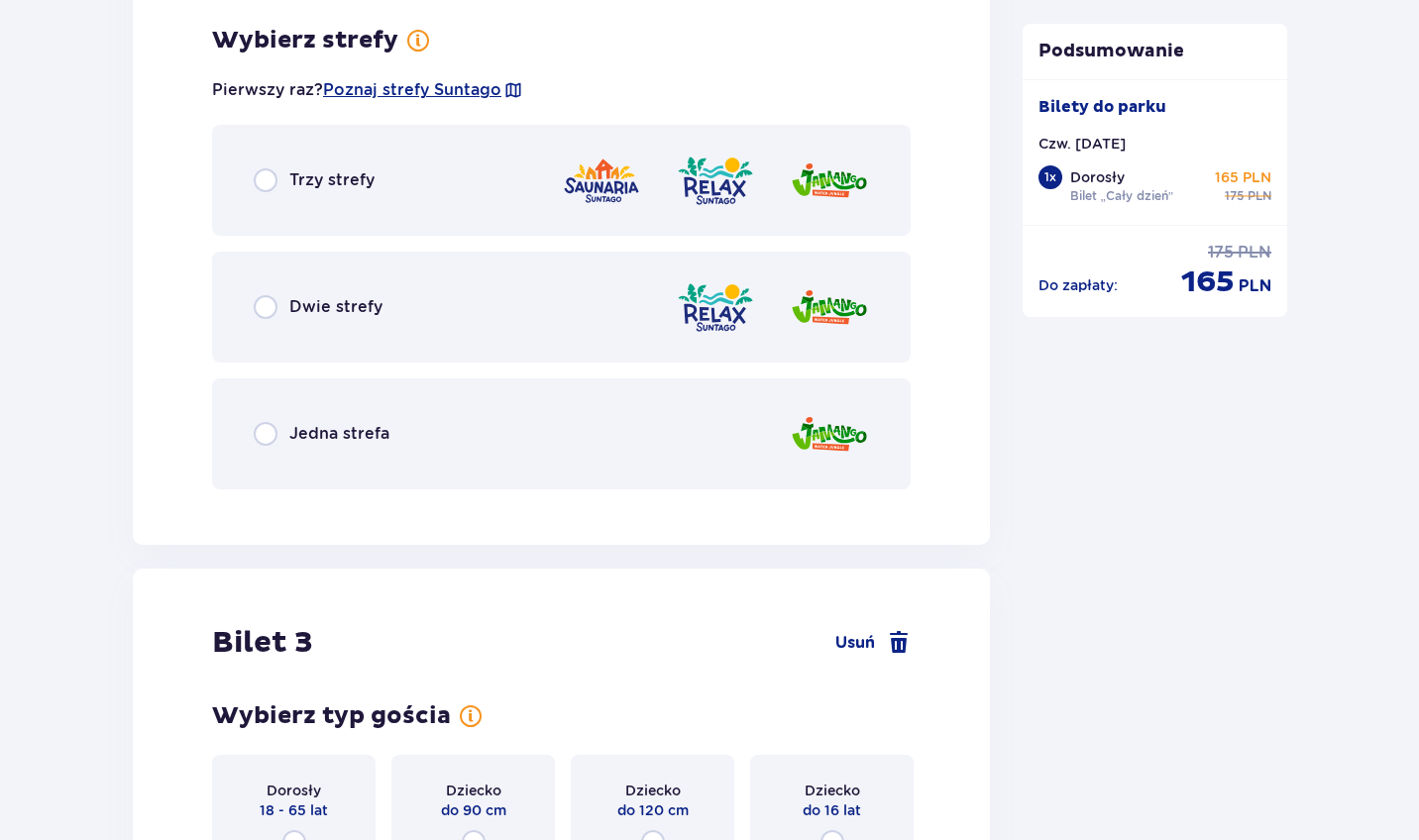 scroll, scrollTop: 2981, scrollLeft: 0, axis: vertical 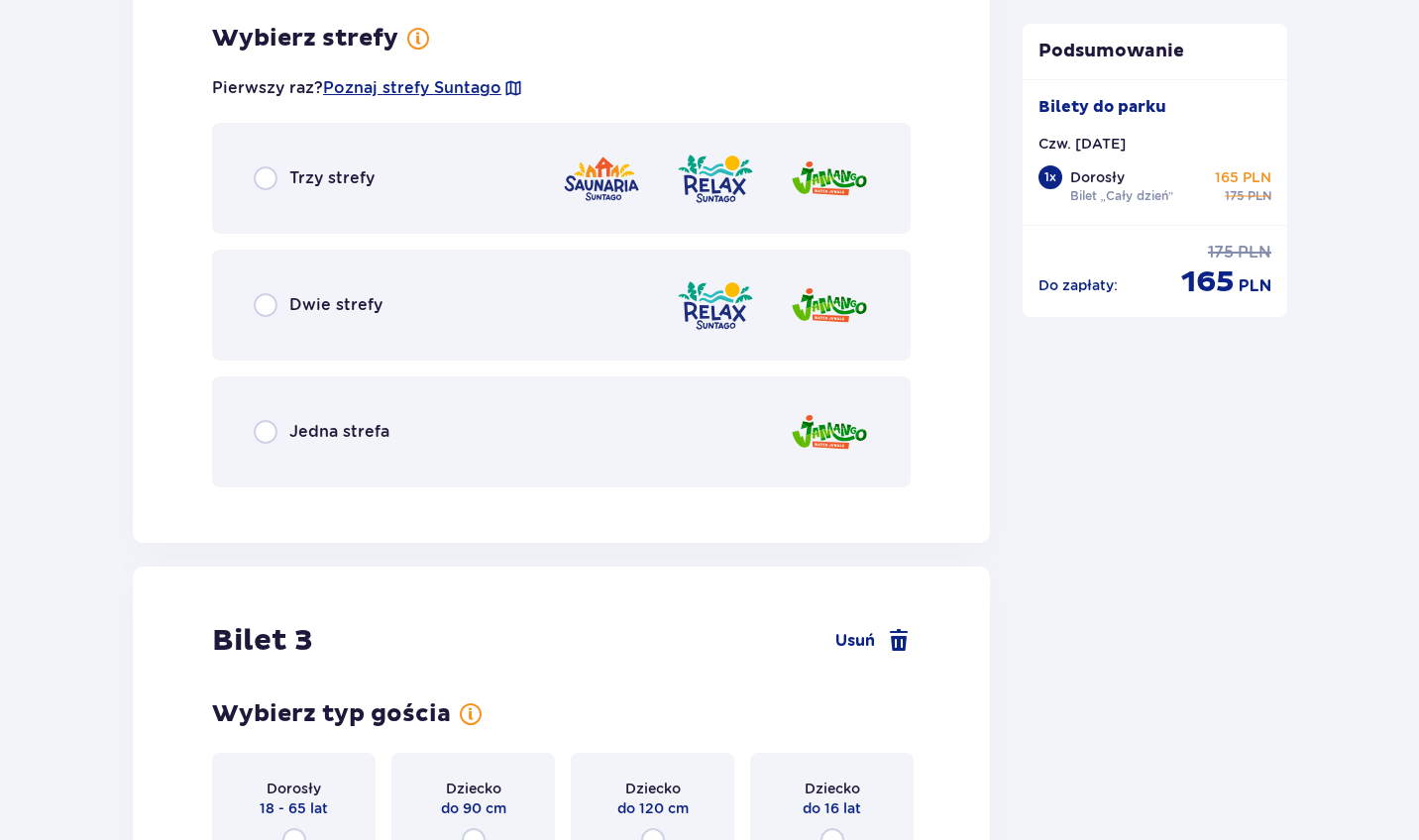 click on "Jedna strefa" at bounding box center (321, 432) 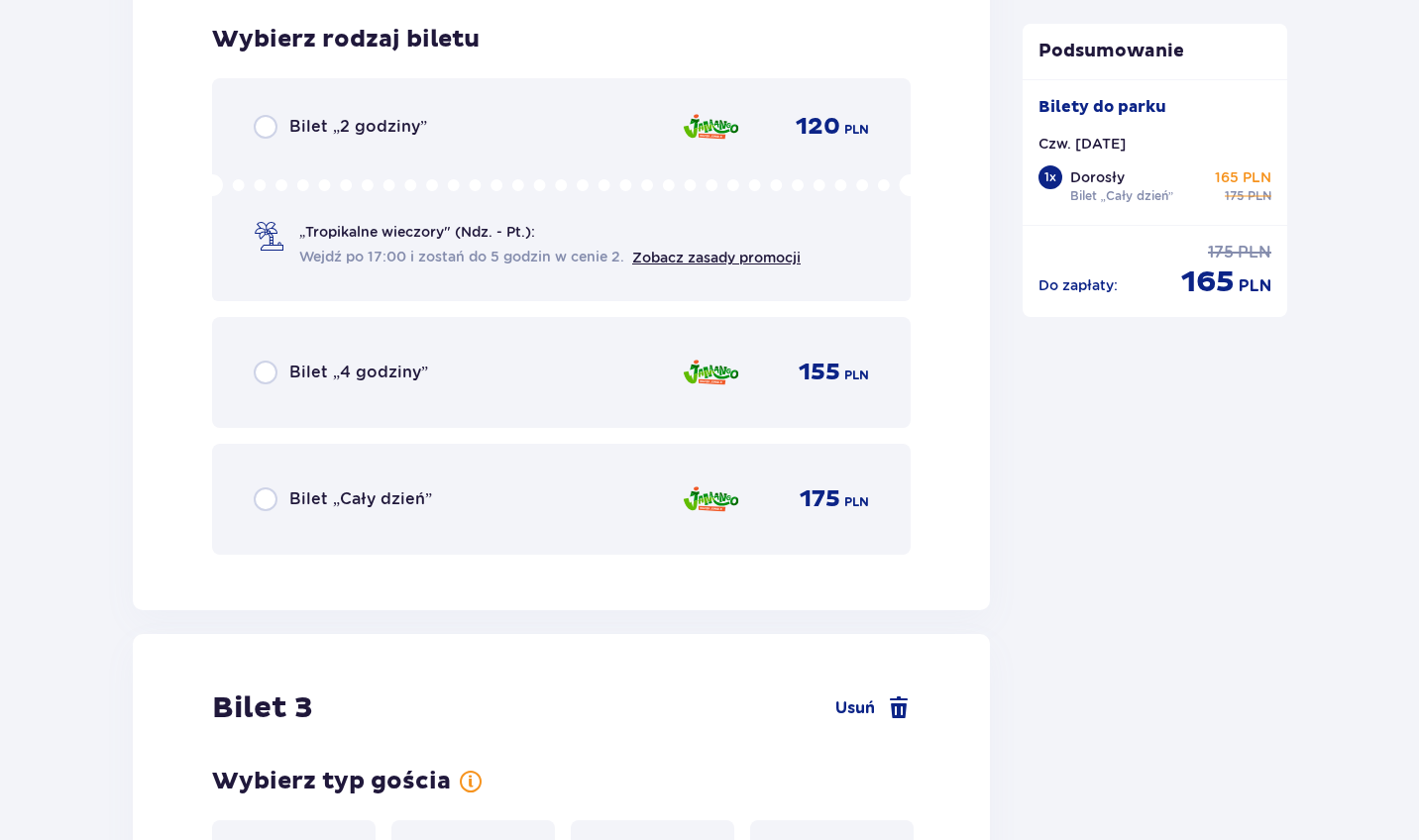 scroll, scrollTop: 3484, scrollLeft: 0, axis: vertical 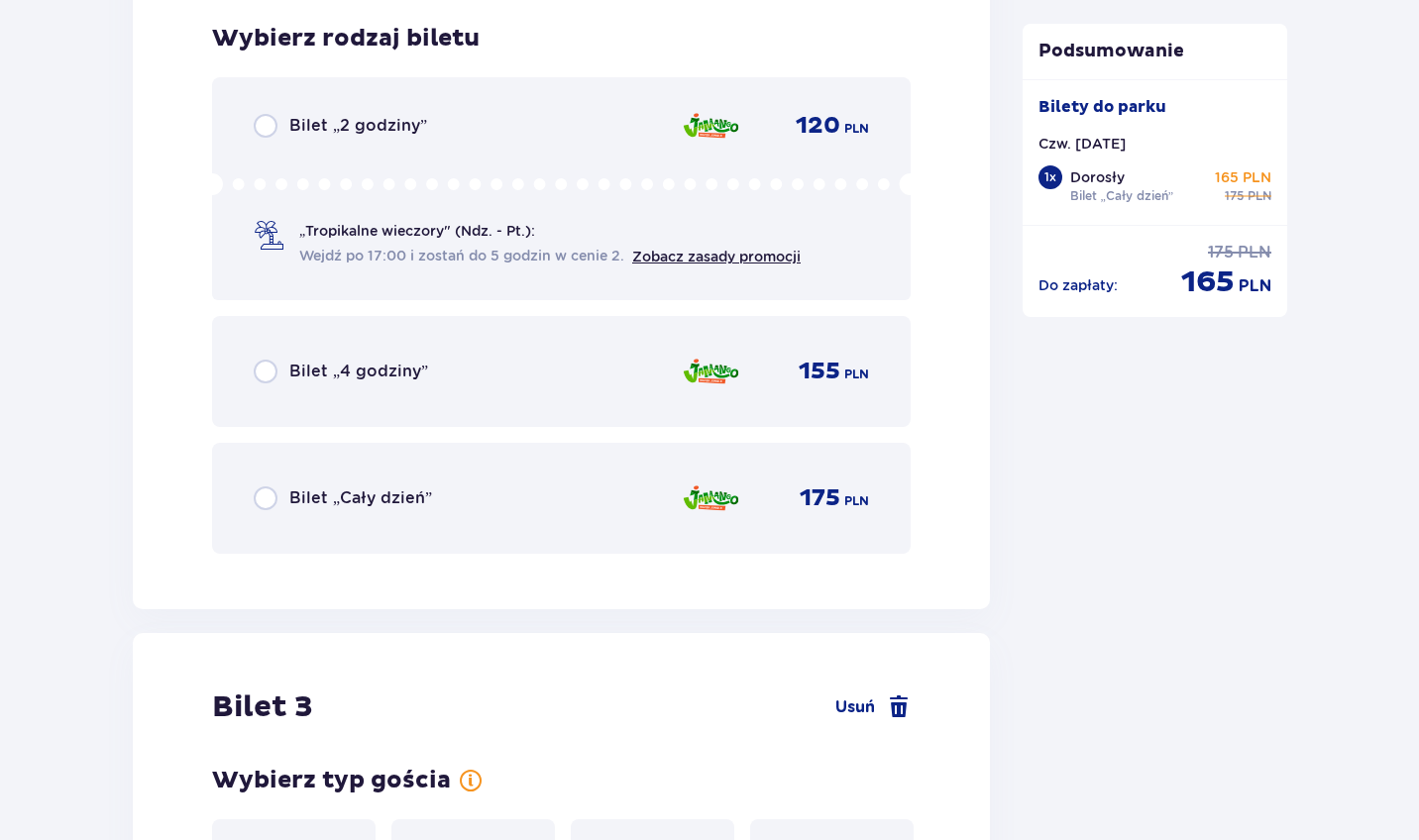 click at bounding box center [266, 498] 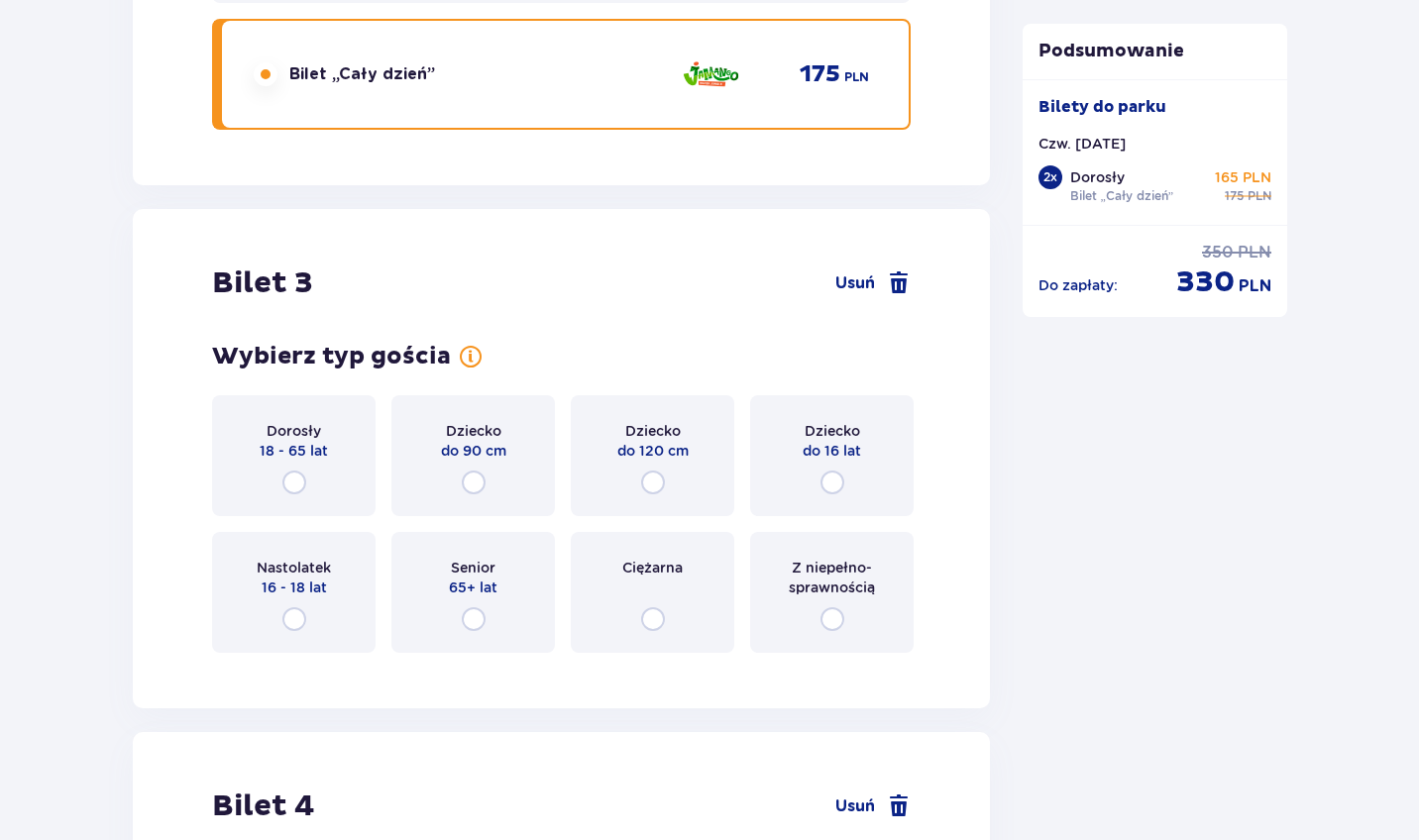 scroll, scrollTop: 4093, scrollLeft: 0, axis: vertical 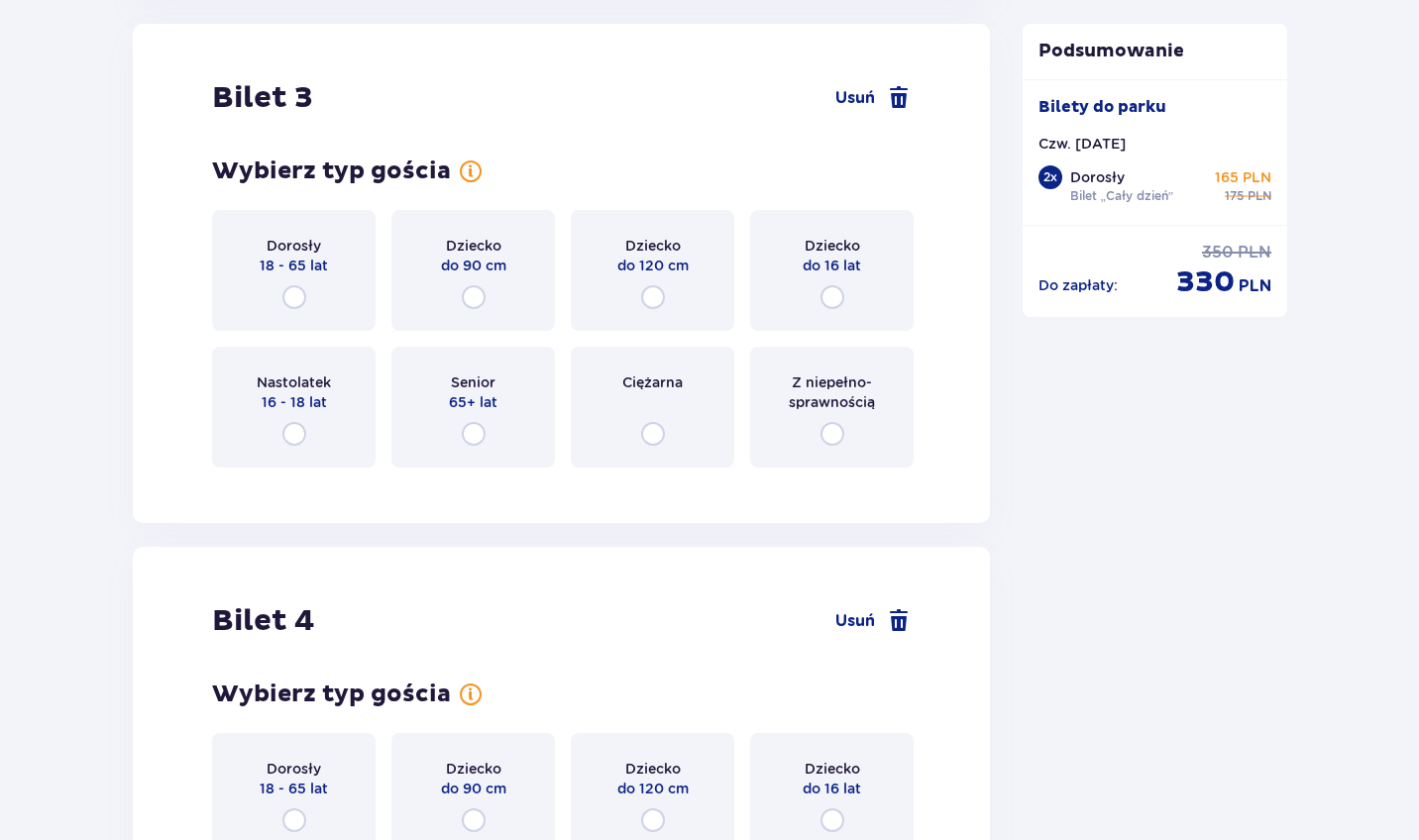 click at bounding box center [653, 297] 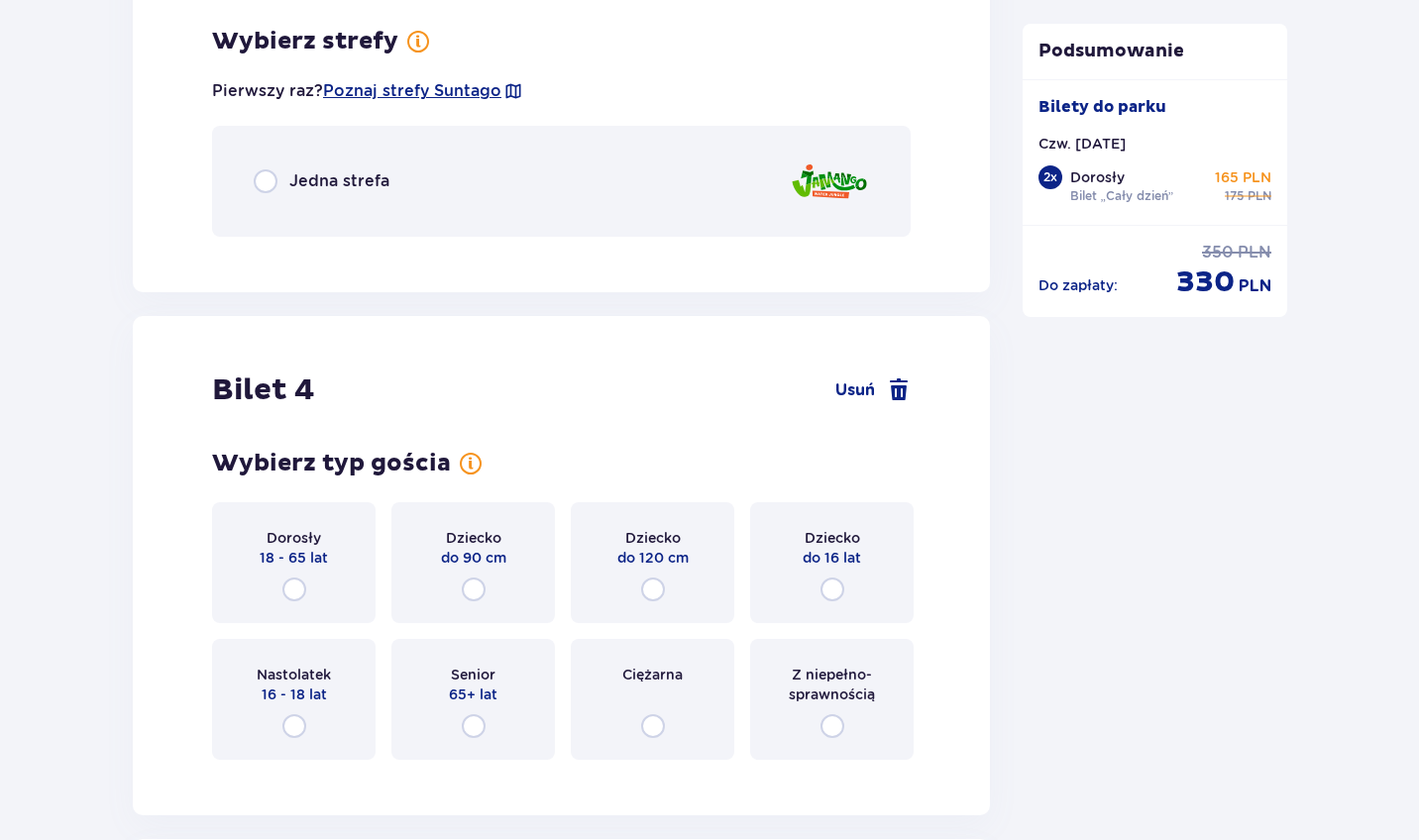 scroll, scrollTop: 4576, scrollLeft: 0, axis: vertical 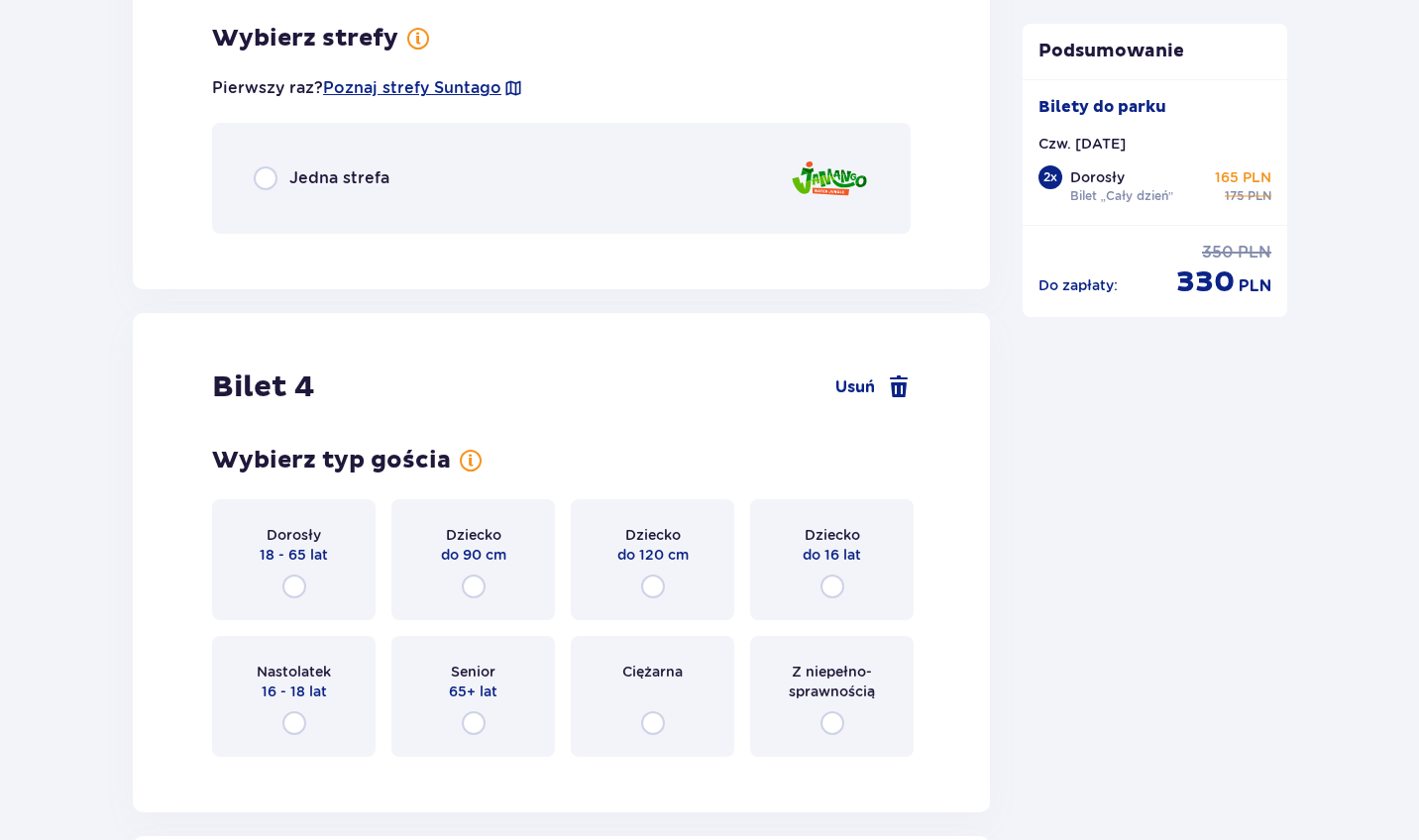 click at bounding box center (266, 178) 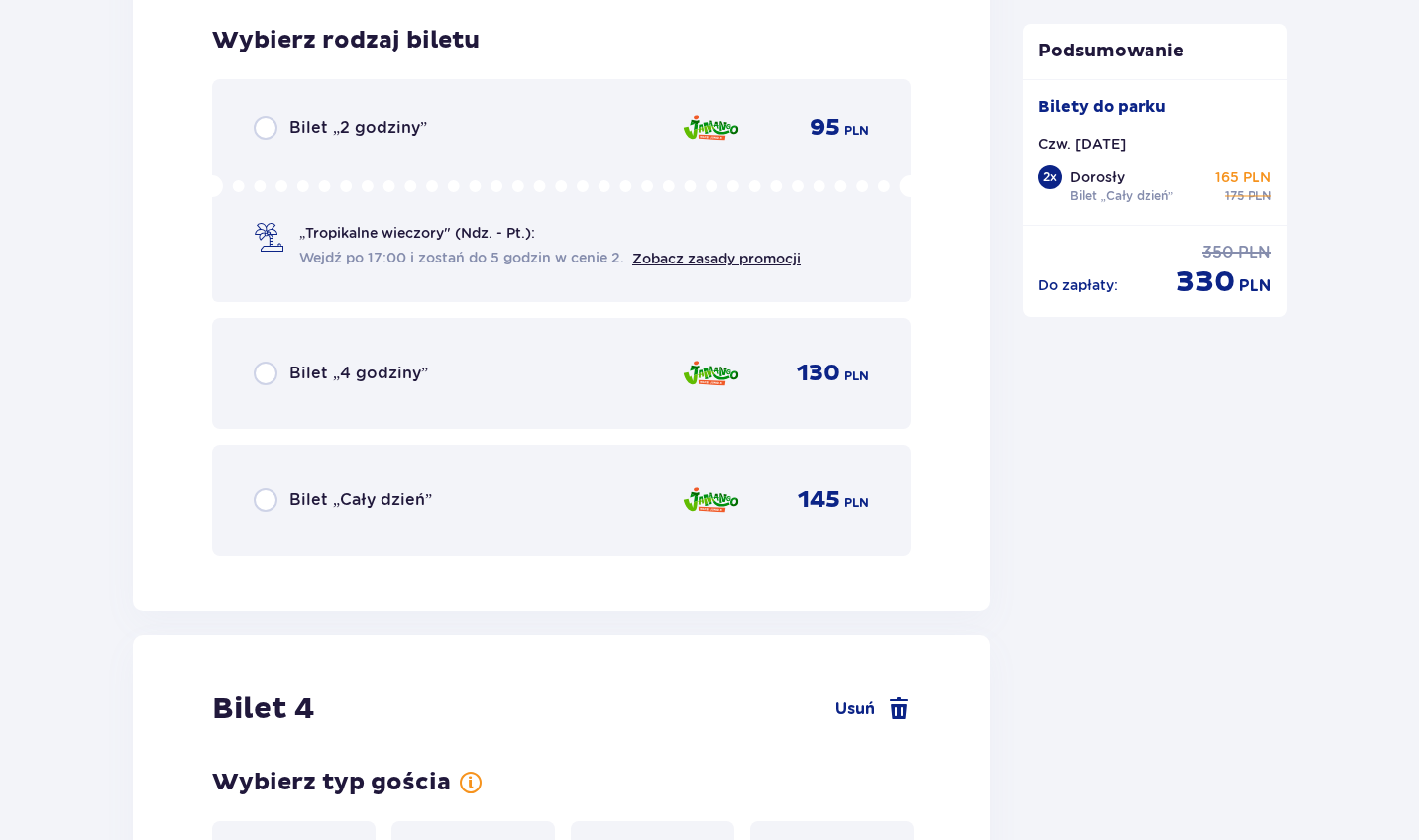 scroll, scrollTop: 4826, scrollLeft: 0, axis: vertical 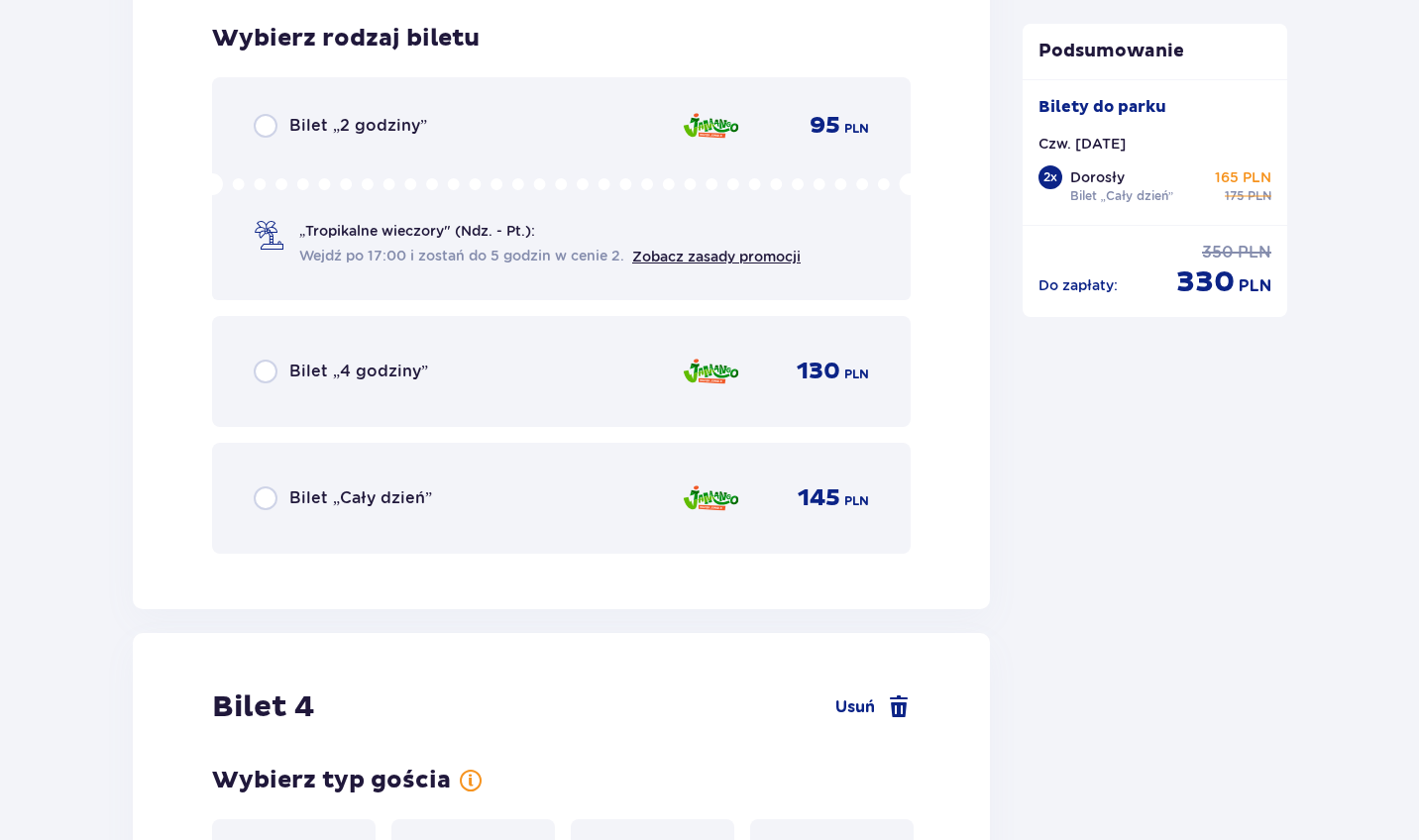 click at bounding box center (266, 498) 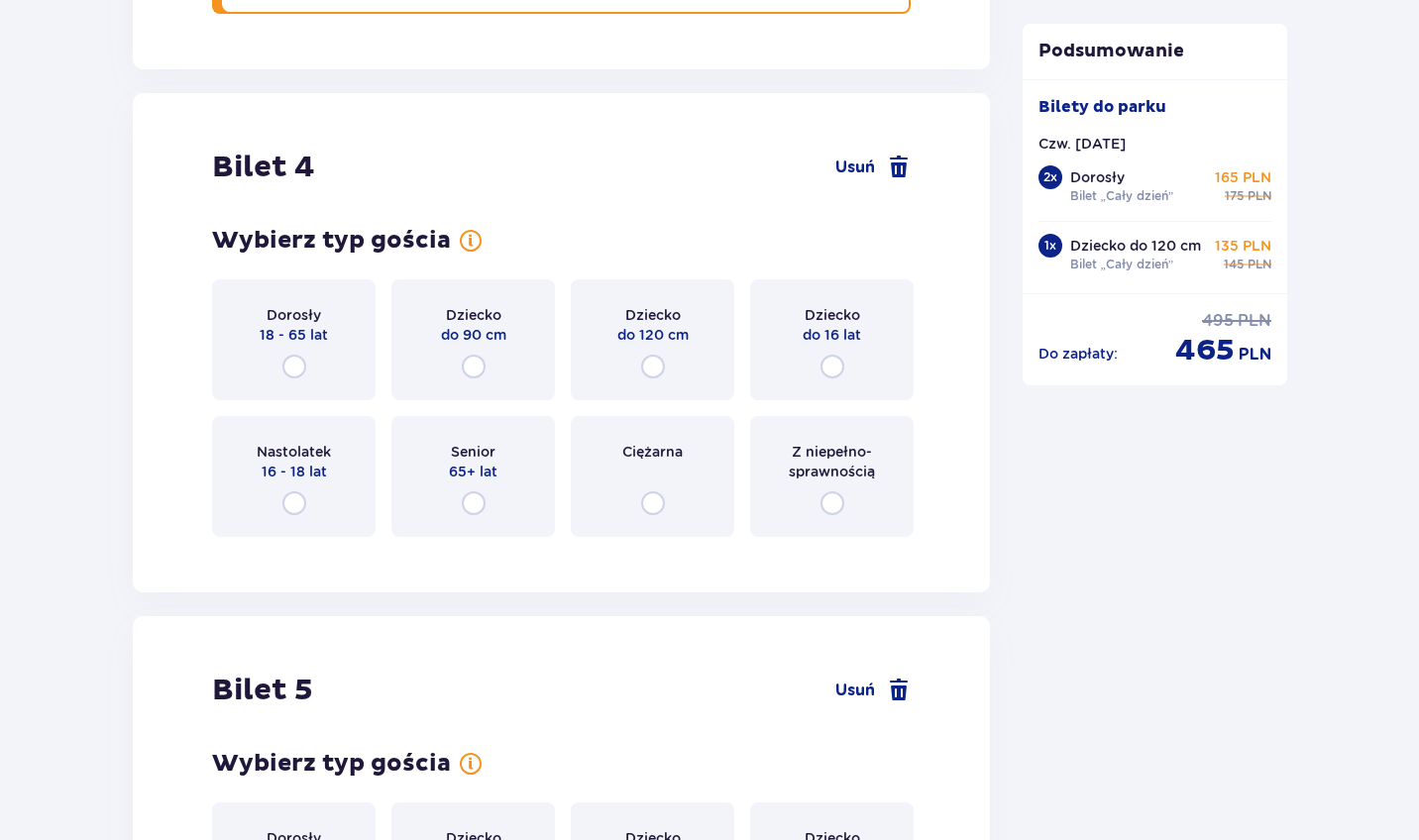 scroll, scrollTop: 5435, scrollLeft: 0, axis: vertical 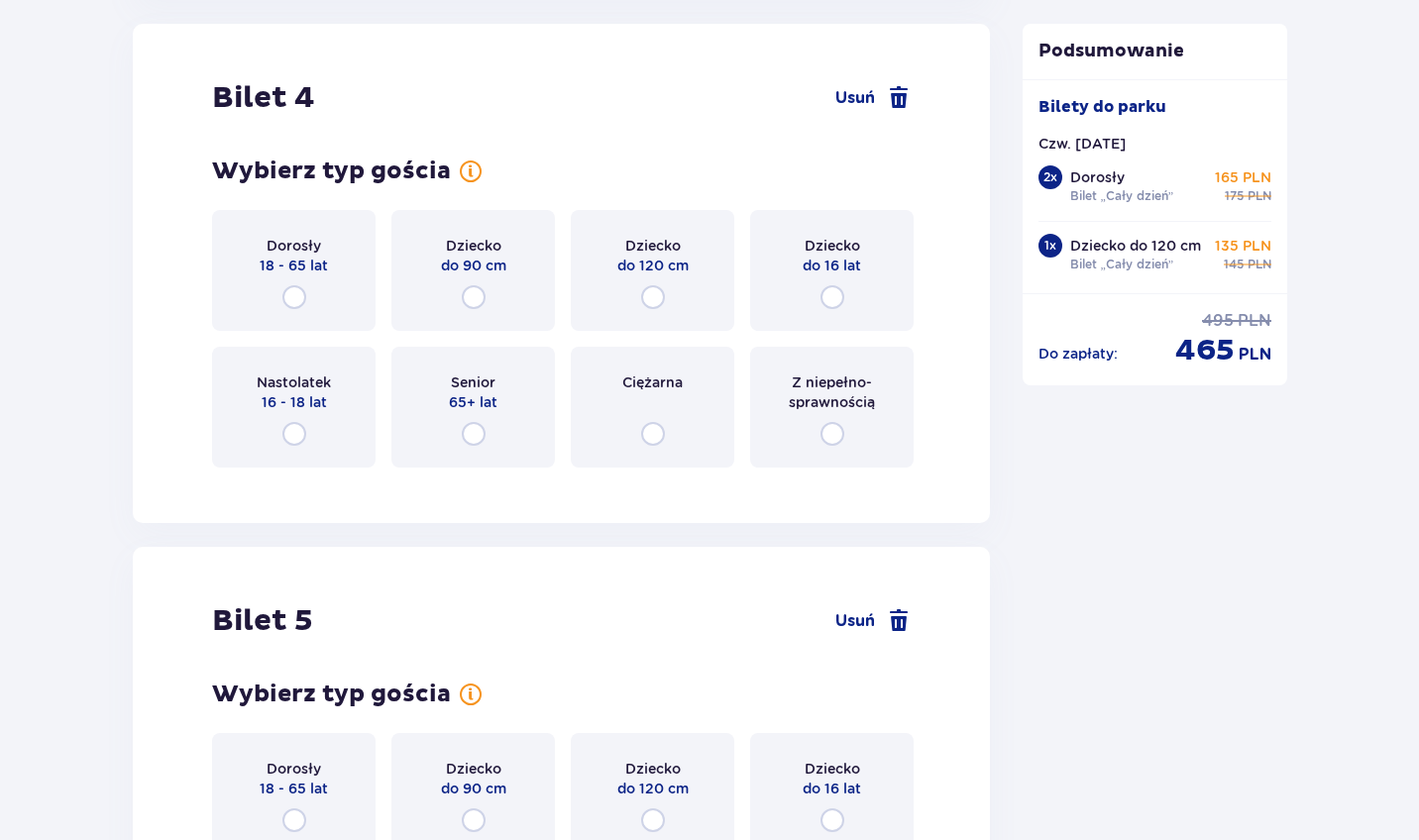 click at bounding box center [832, 297] 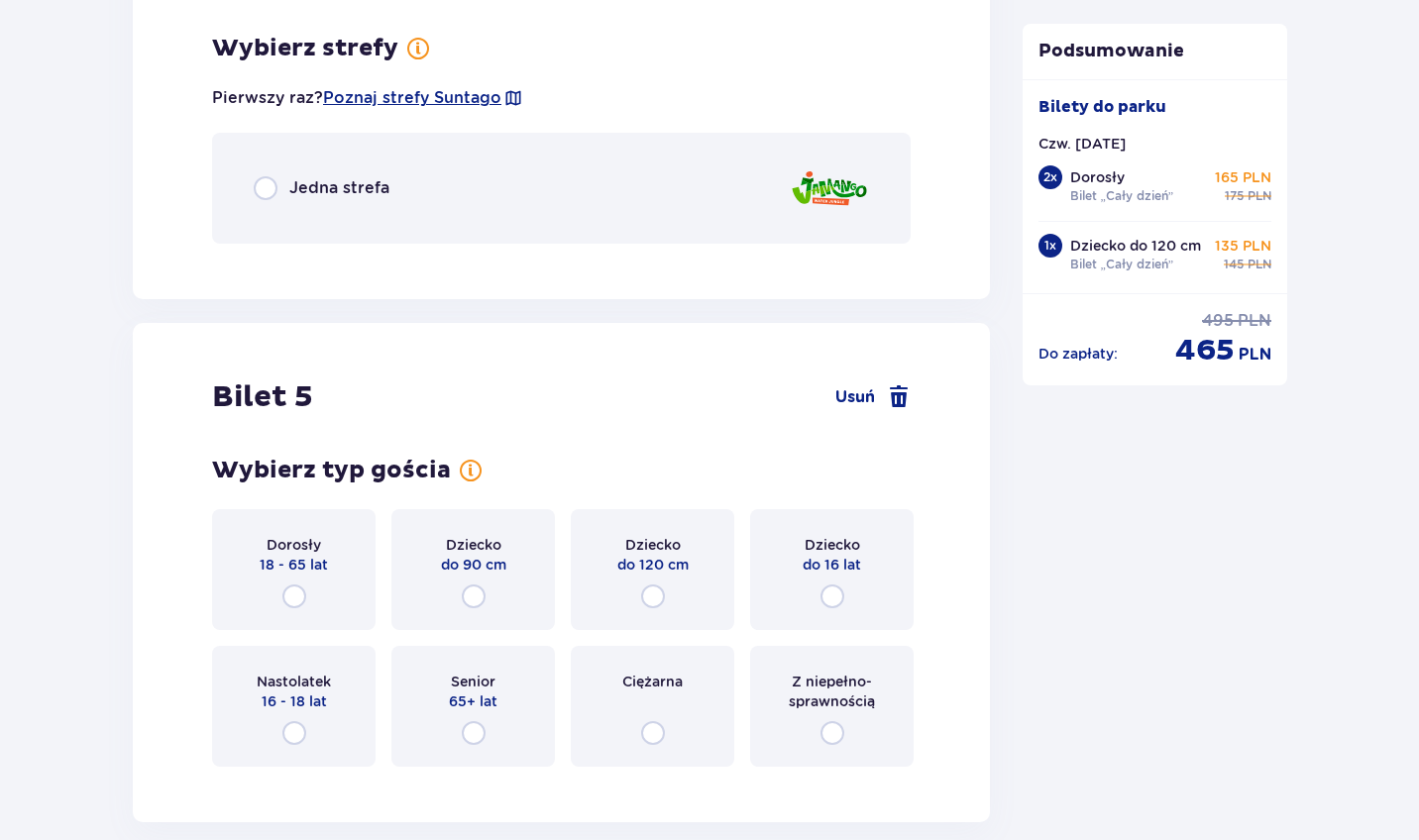 scroll, scrollTop: 5919, scrollLeft: 0, axis: vertical 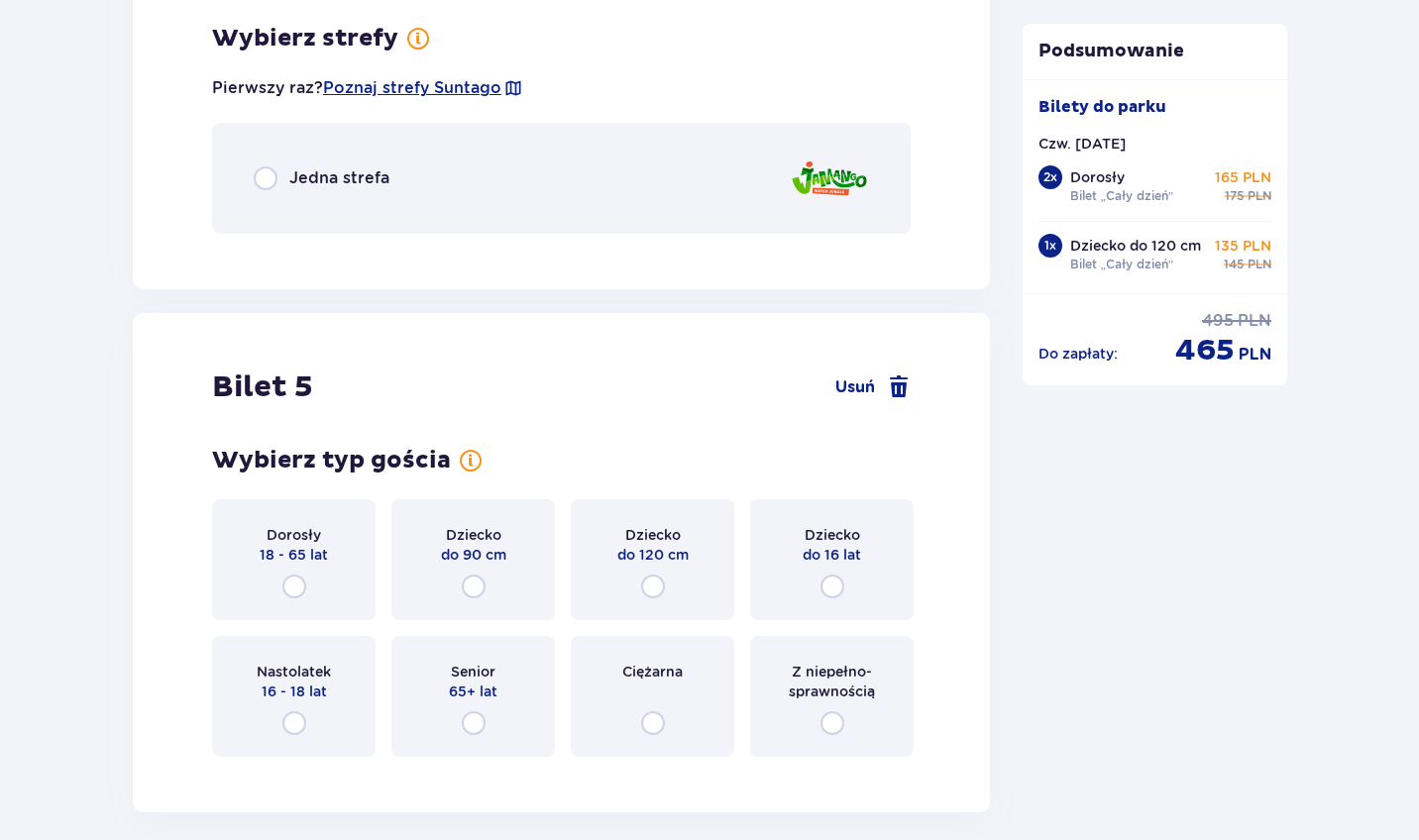 click at bounding box center (266, 178) 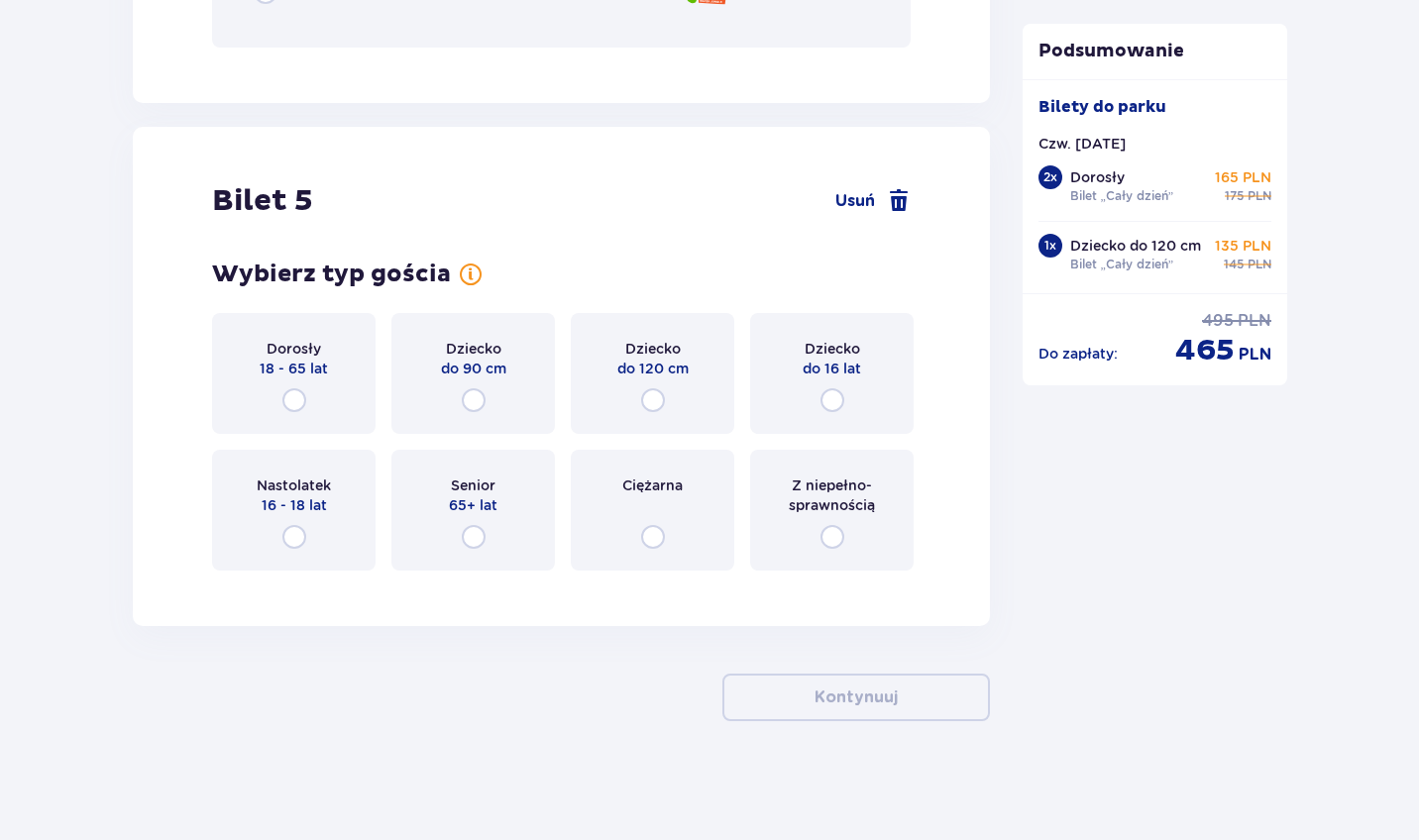 scroll, scrollTop: 6674, scrollLeft: 0, axis: vertical 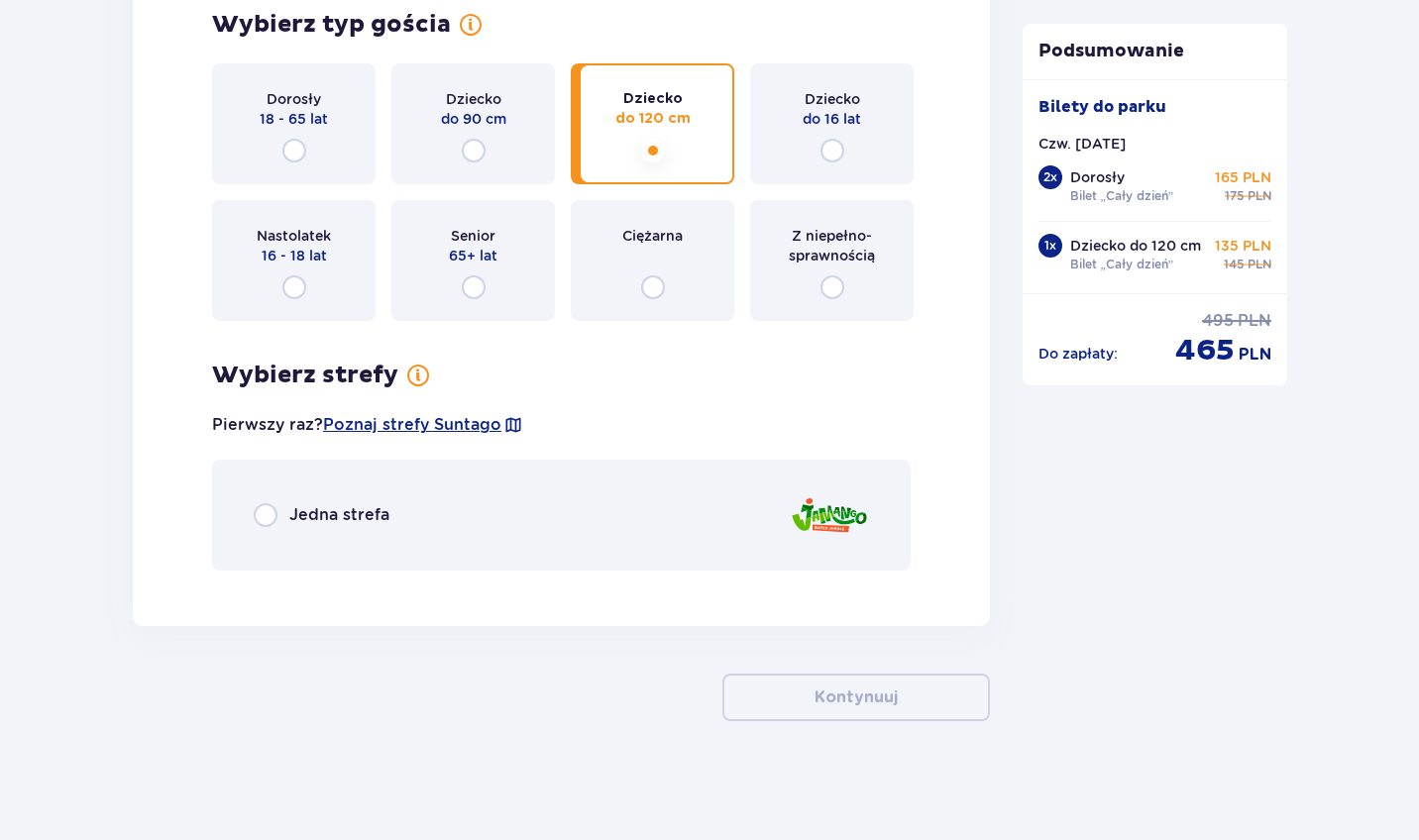 click at bounding box center [266, 515] 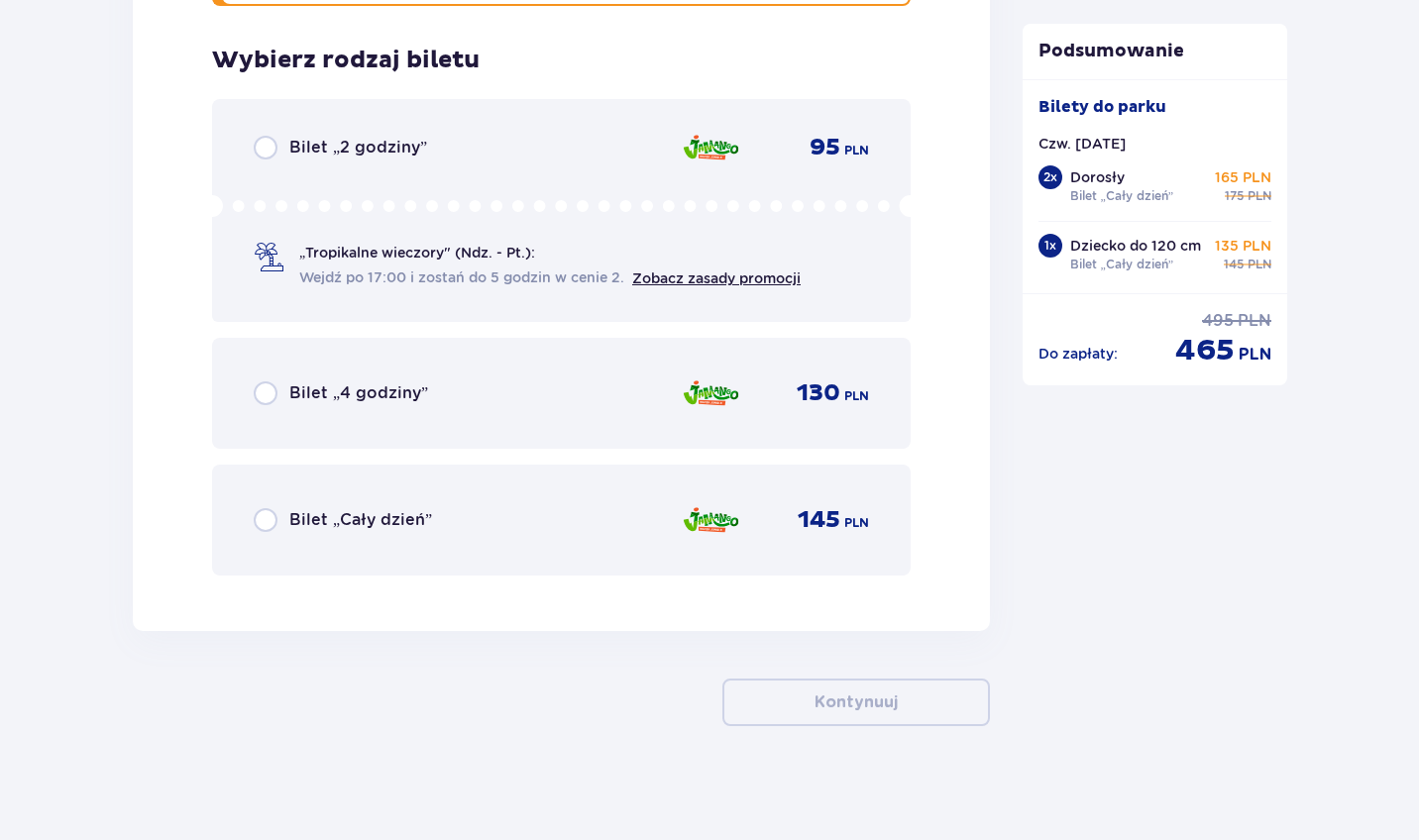 scroll, scrollTop: 7494, scrollLeft: 0, axis: vertical 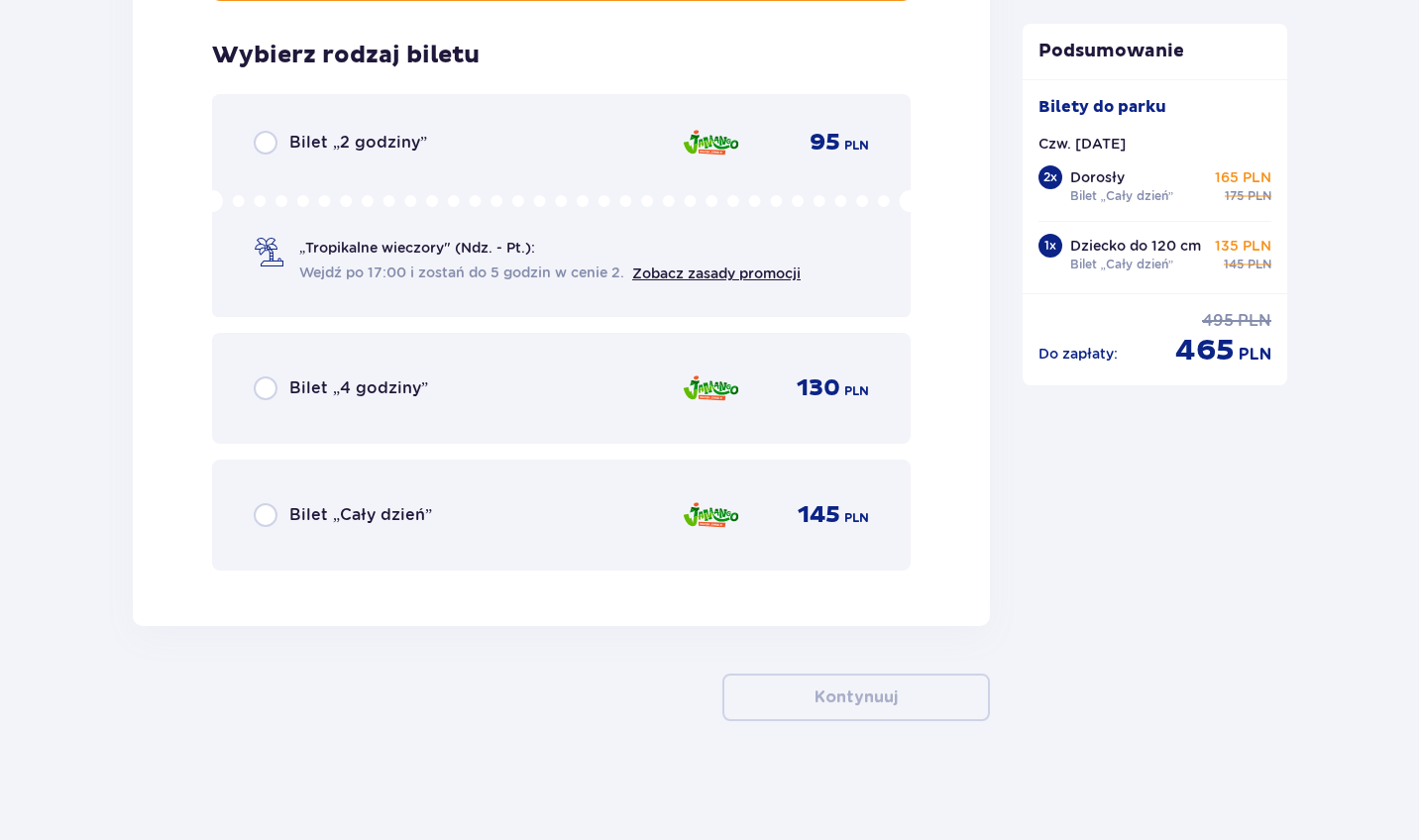 click on "Bilet „Cały dzień”" at bounding box center [361, 515] 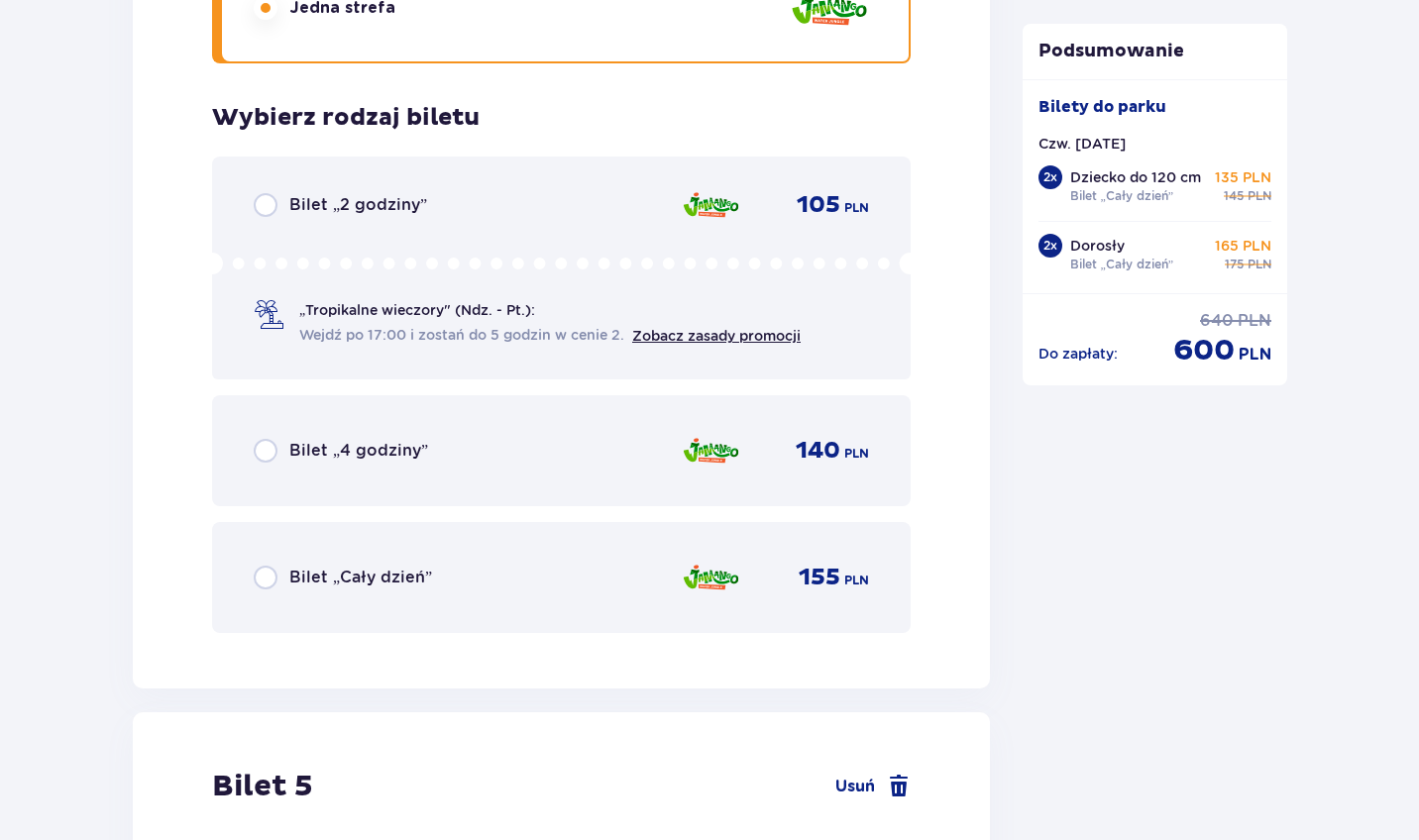scroll, scrollTop: 6099, scrollLeft: 0, axis: vertical 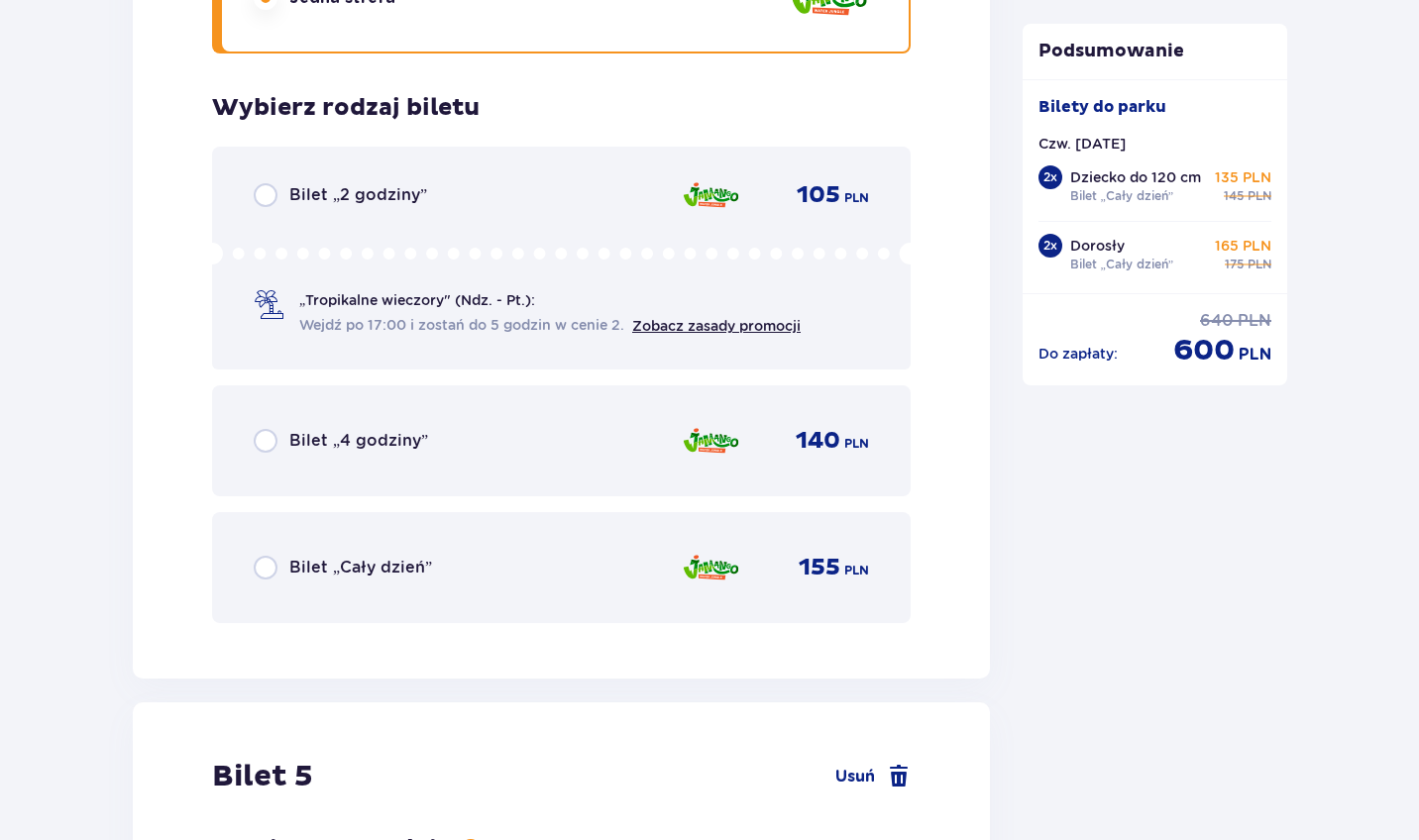 click at bounding box center [266, 568] 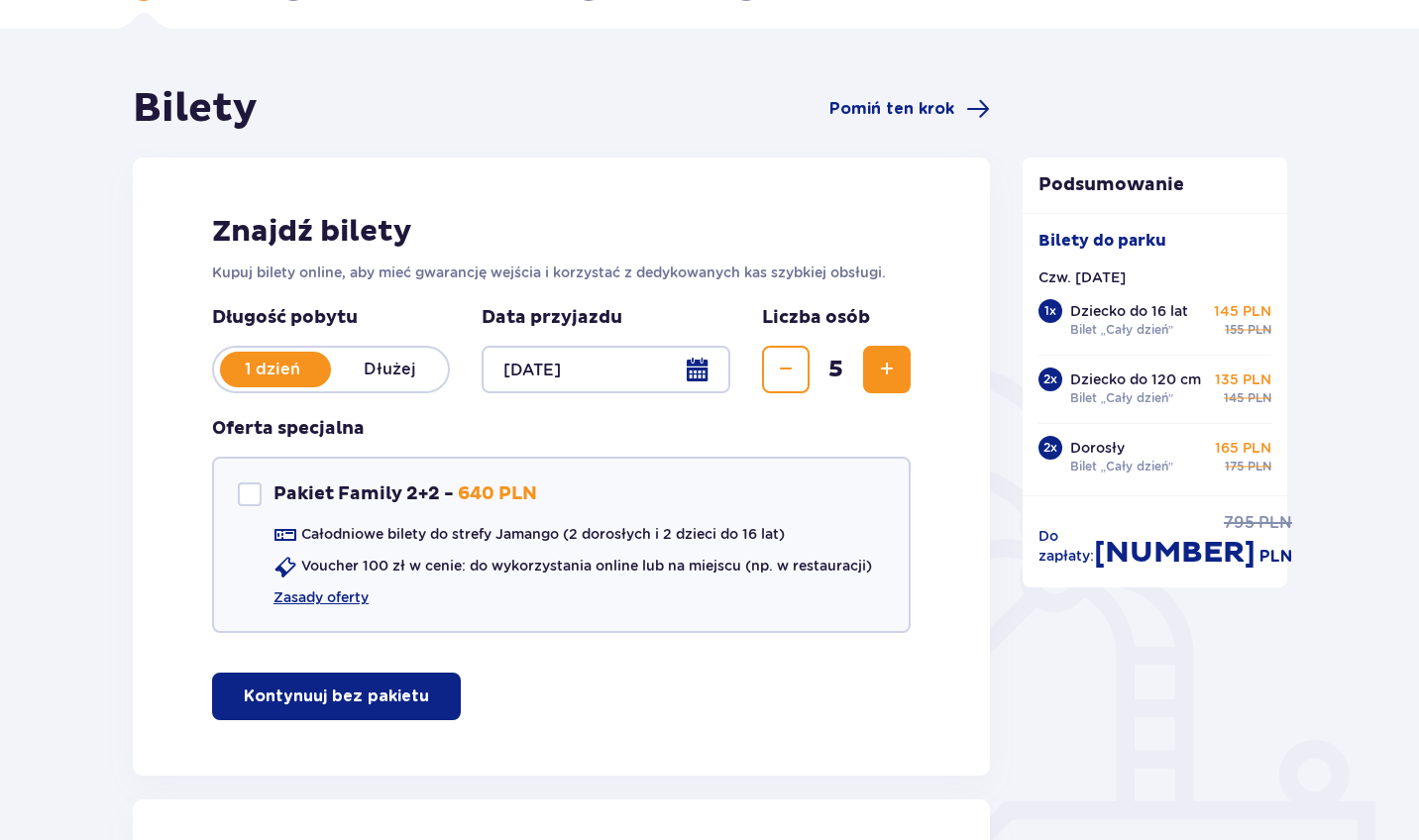 scroll, scrollTop: 123, scrollLeft: 0, axis: vertical 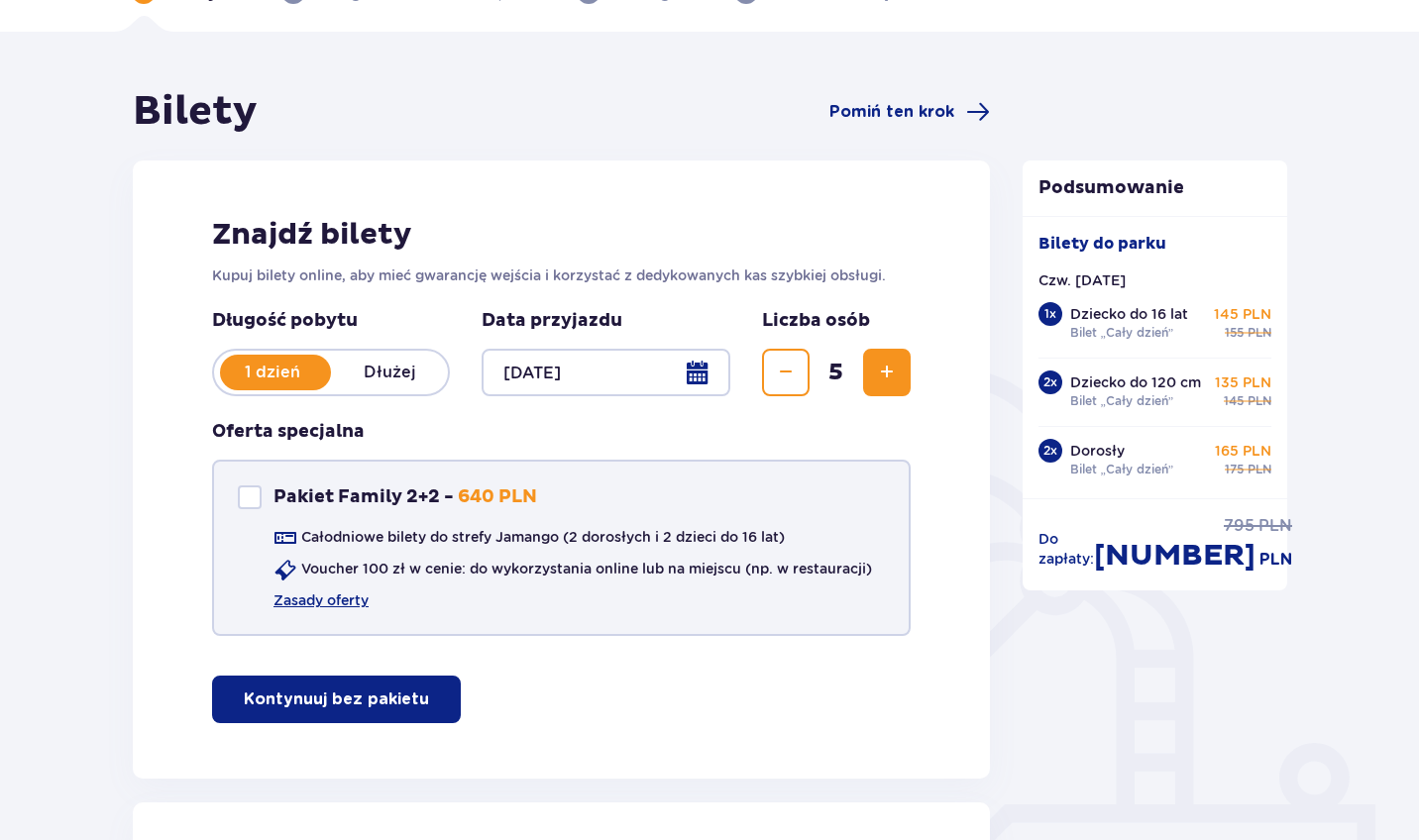 click at bounding box center (250, 497) 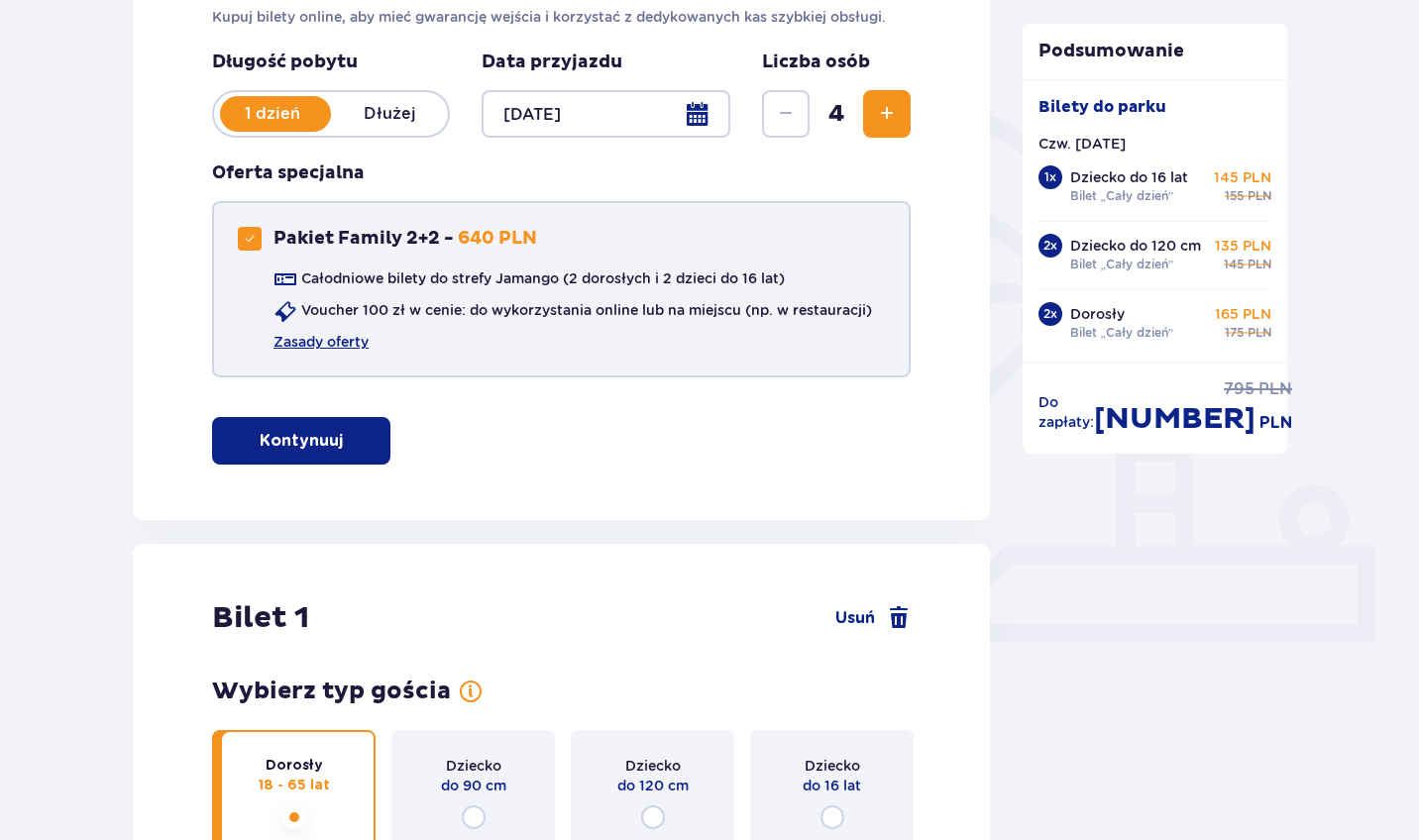 scroll, scrollTop: 382, scrollLeft: 0, axis: vertical 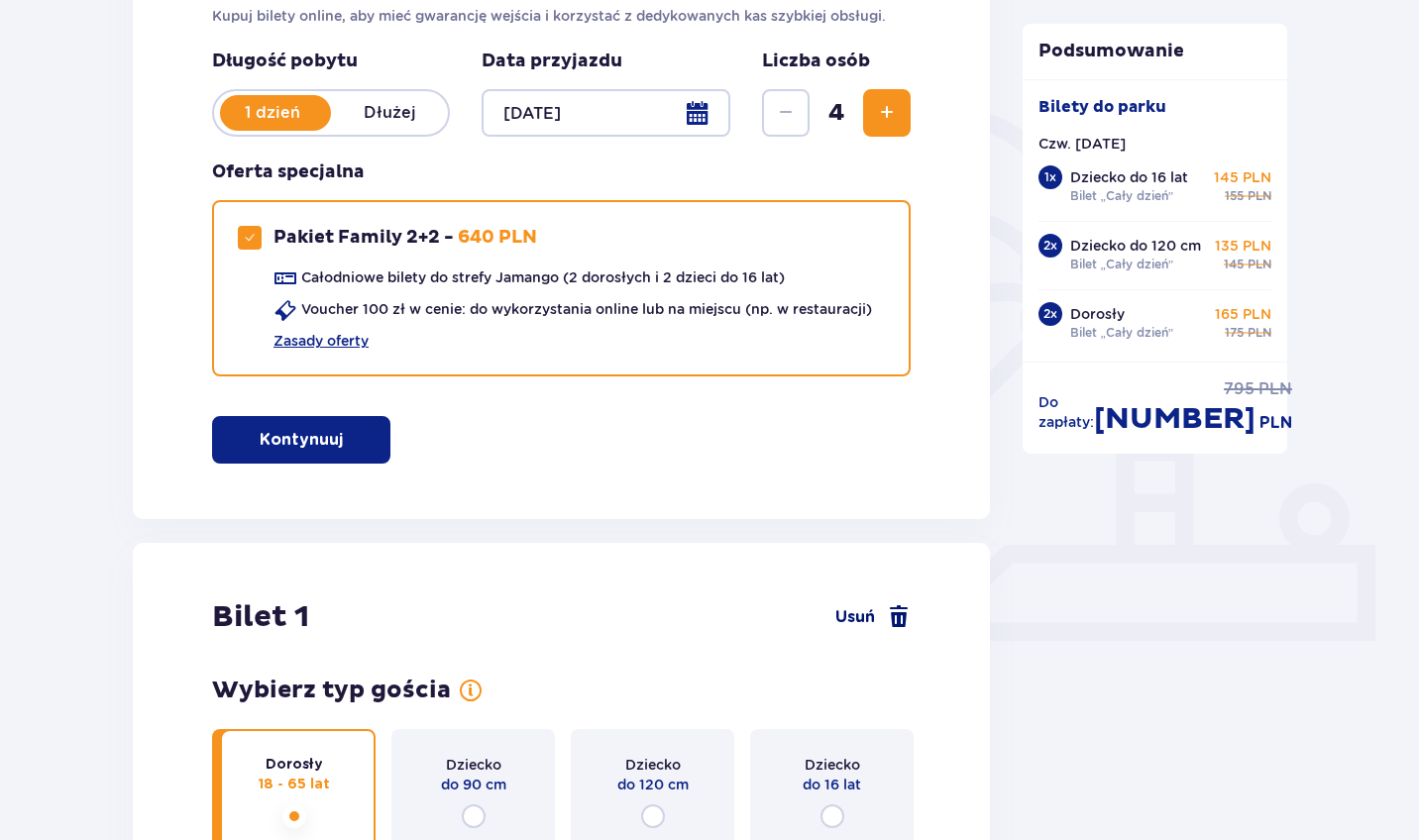 click on "Usuń" at bounding box center (873, 617) 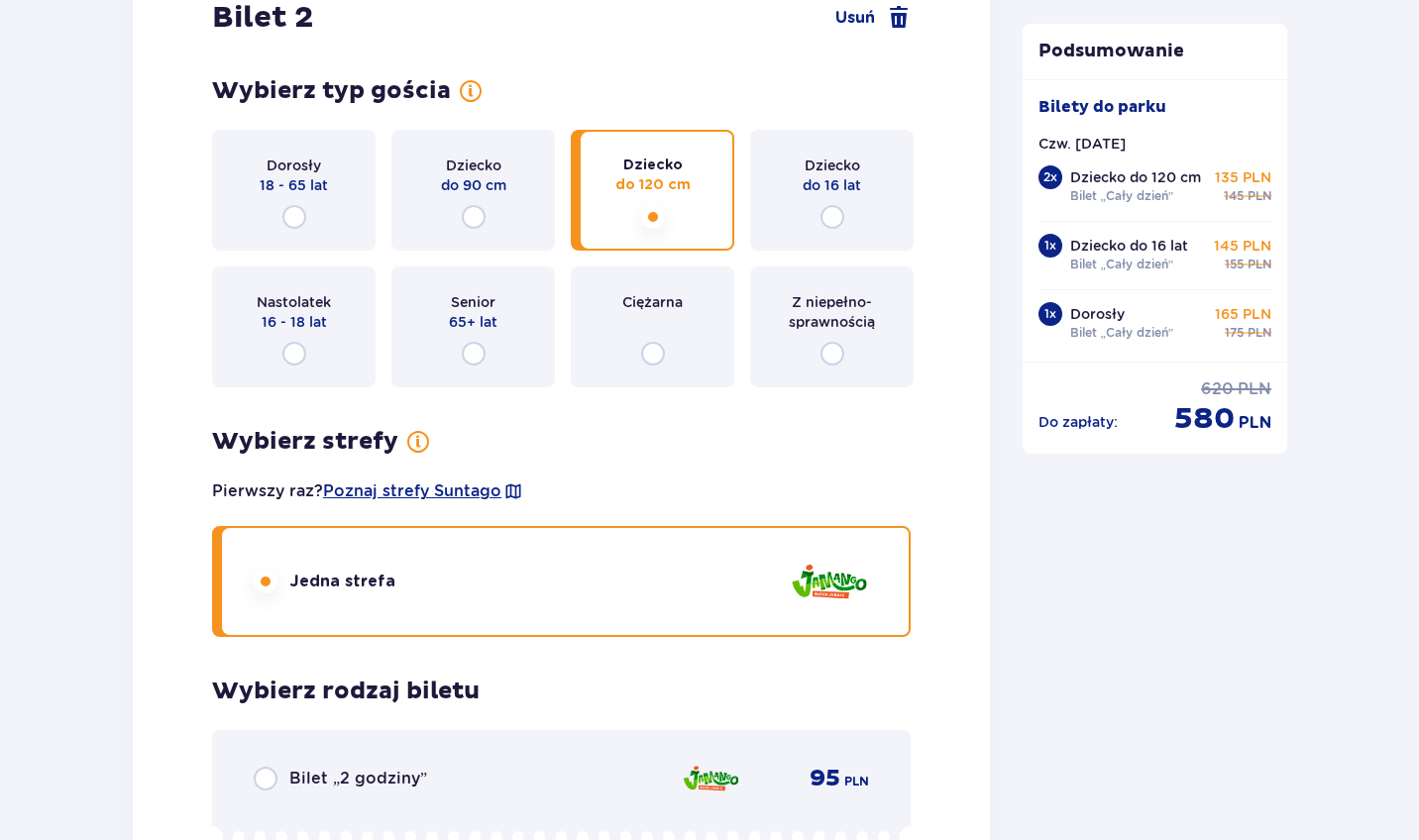scroll, scrollTop: 2576, scrollLeft: 0, axis: vertical 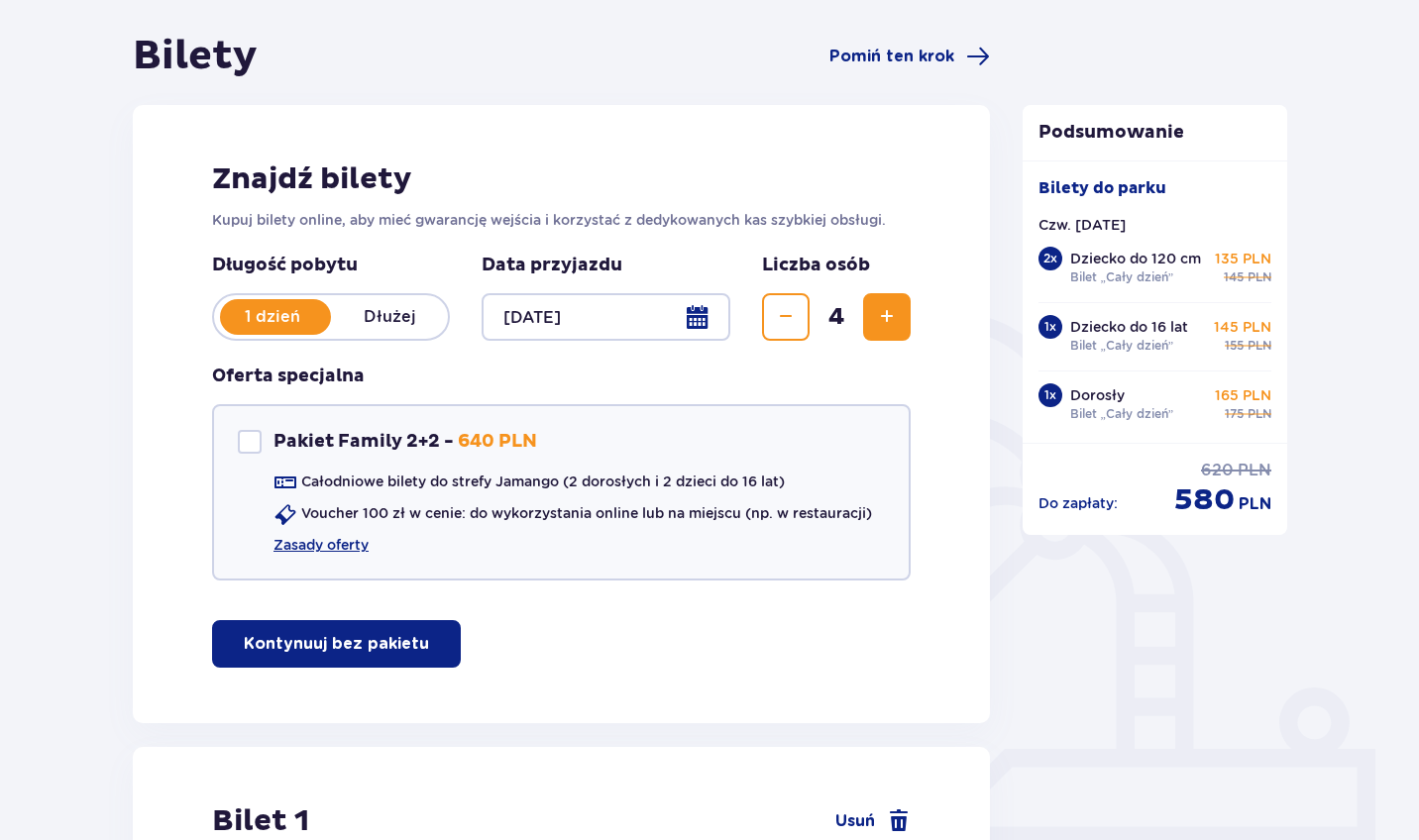 click at bounding box center (887, 317) 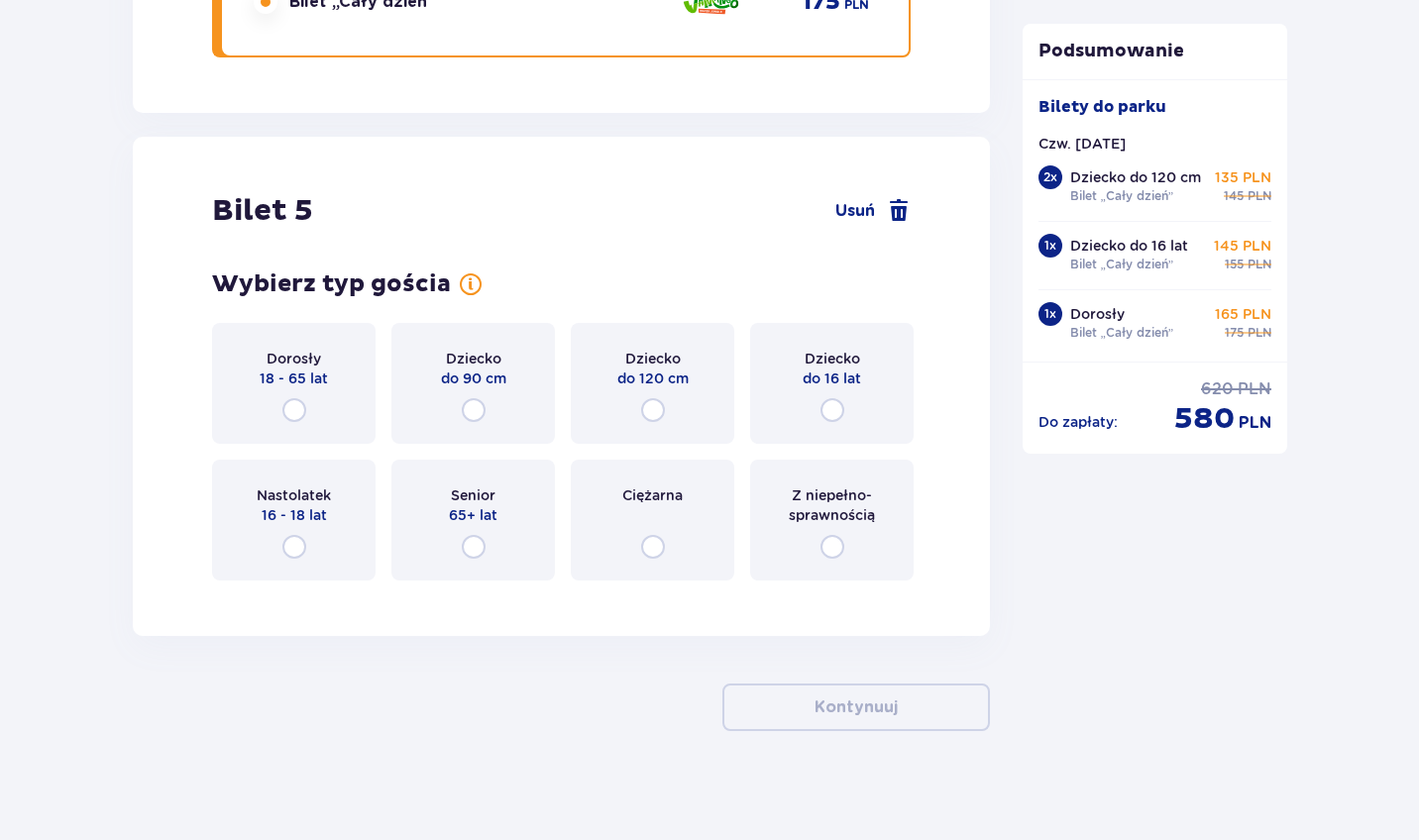 scroll, scrollTop: 6421, scrollLeft: 0, axis: vertical 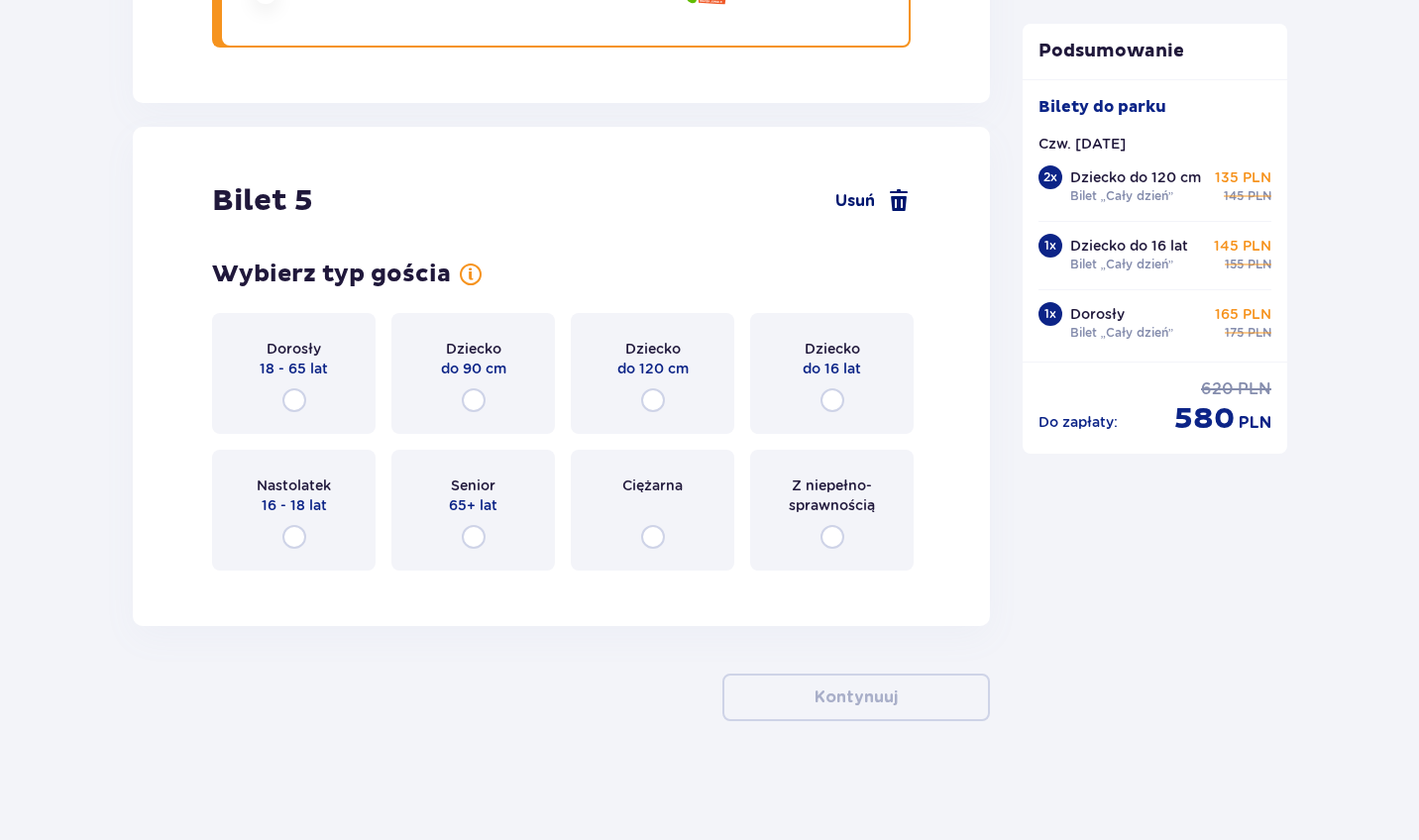 click at bounding box center [899, 201] 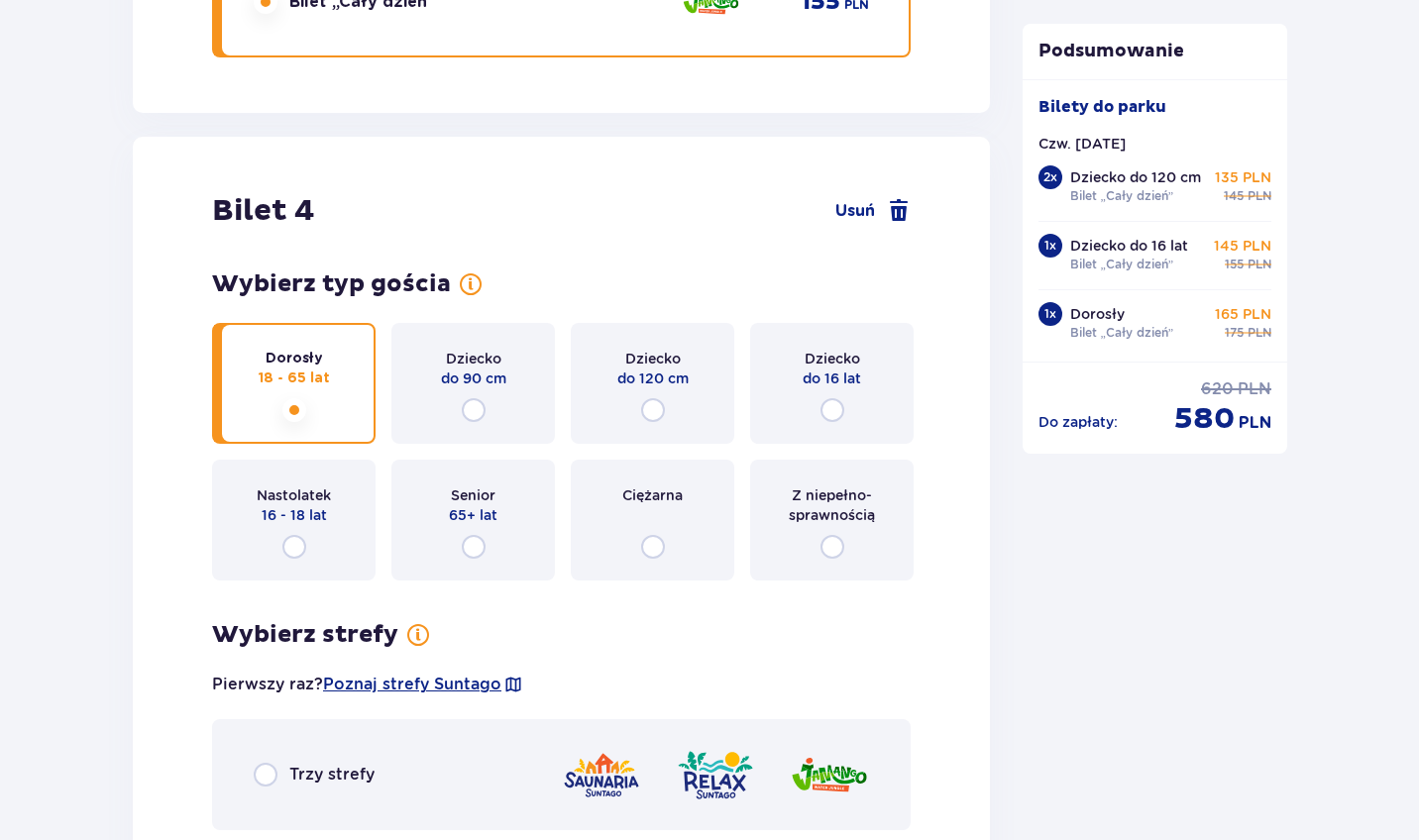 scroll, scrollTop: 4789, scrollLeft: 0, axis: vertical 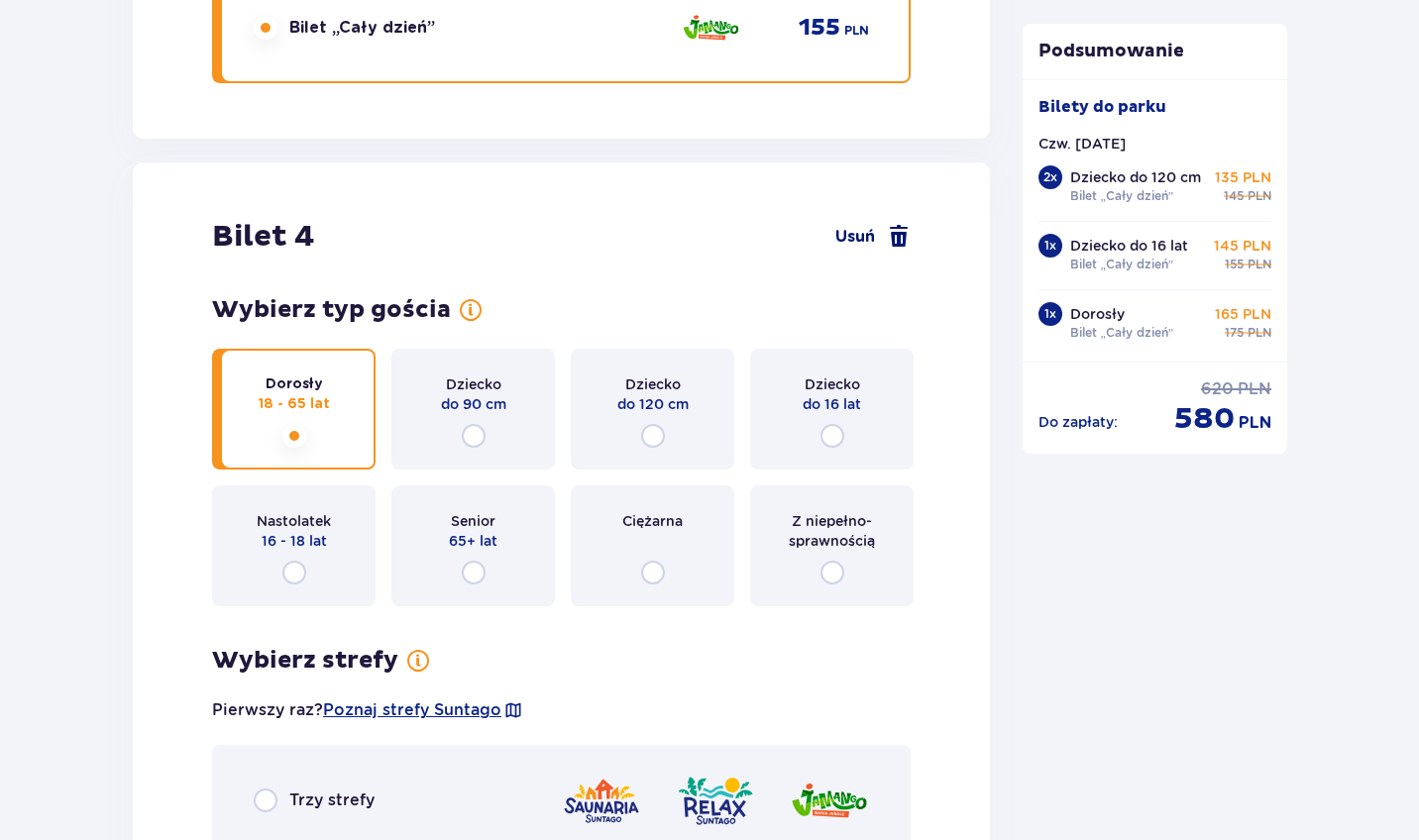 click on "Usuń" at bounding box center [873, 237] 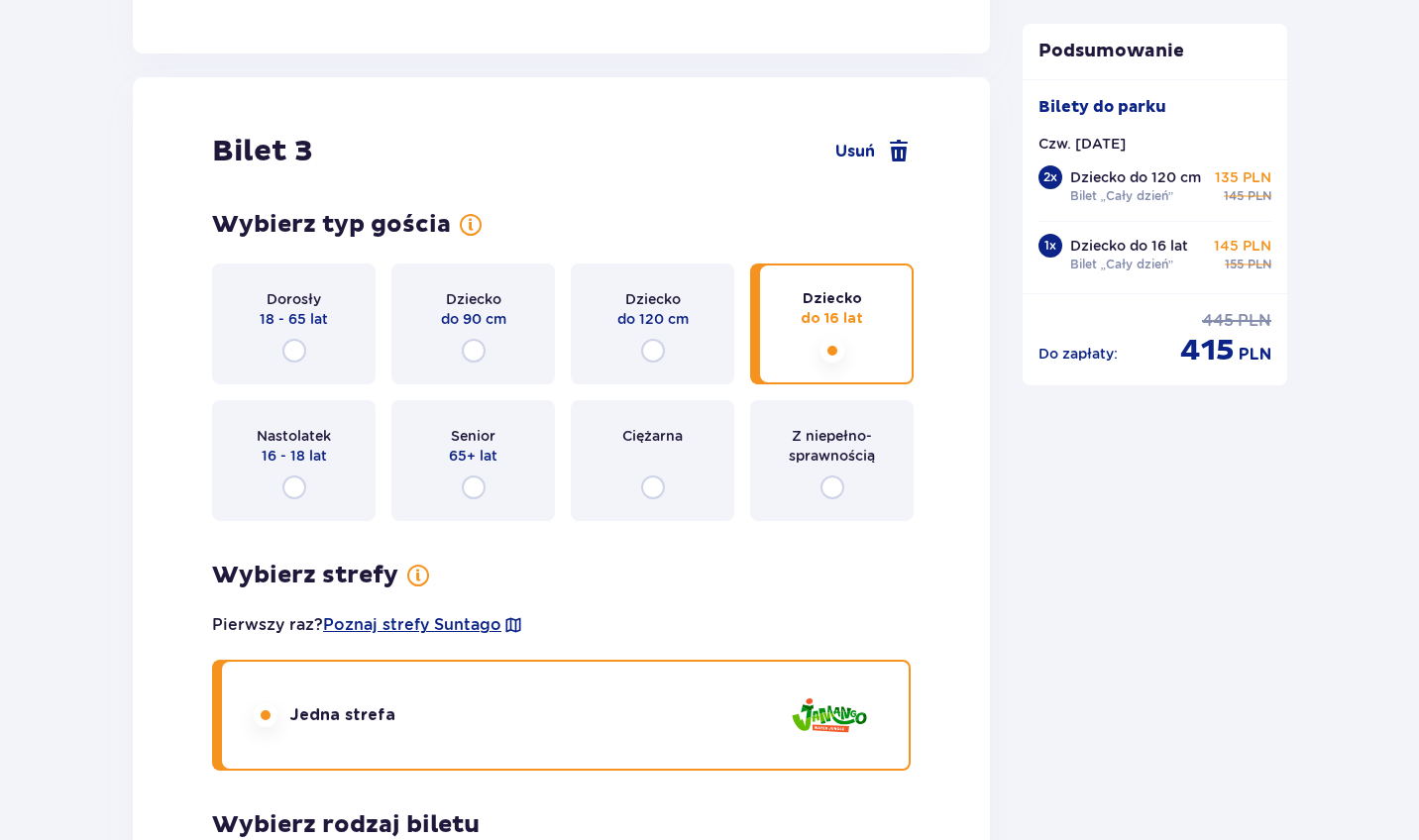 scroll, scrollTop: 3511, scrollLeft: 0, axis: vertical 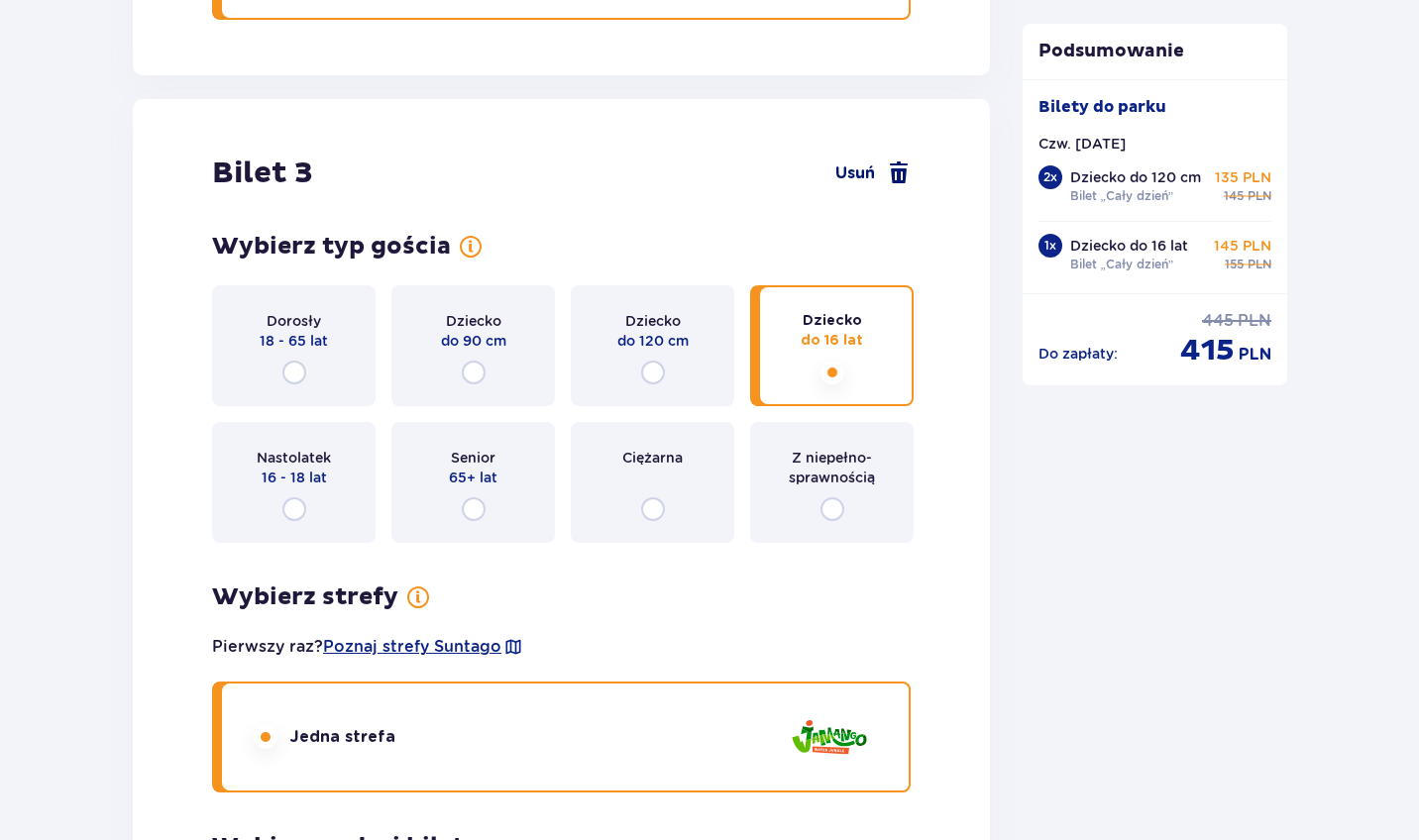 click on "Usuń" at bounding box center (855, 173) 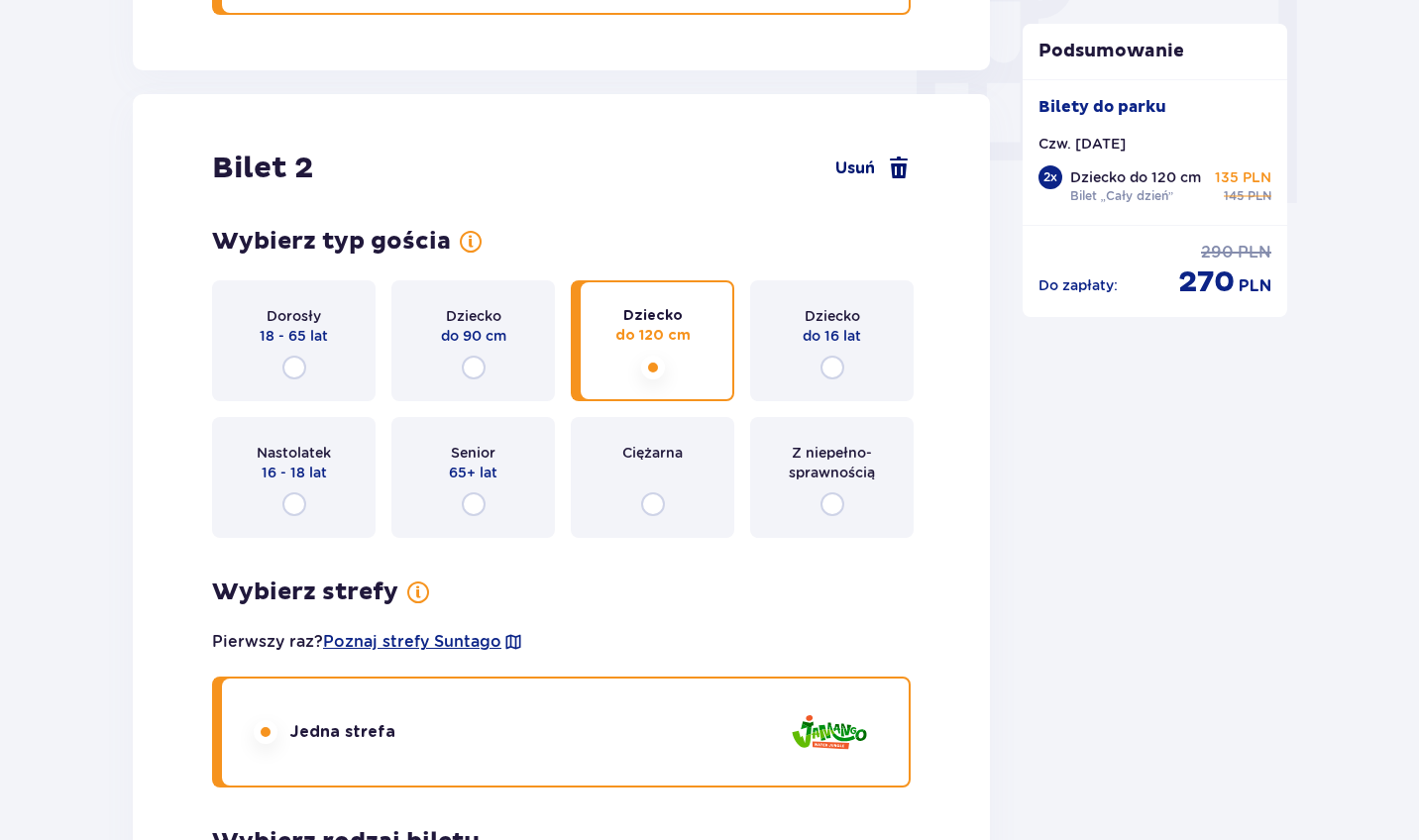 scroll, scrollTop: 1931, scrollLeft: 0, axis: vertical 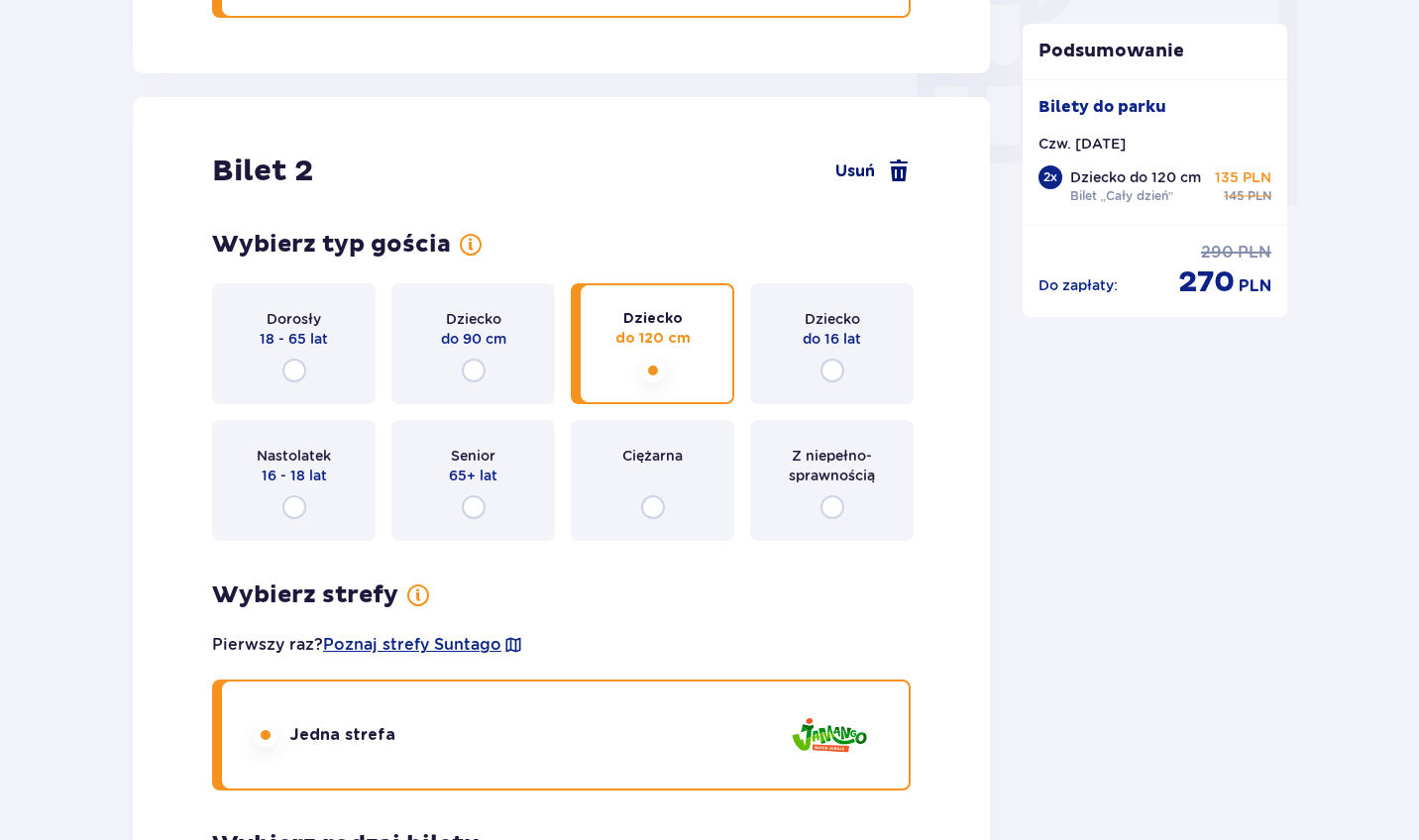 click on "Usuń" at bounding box center [855, 171] 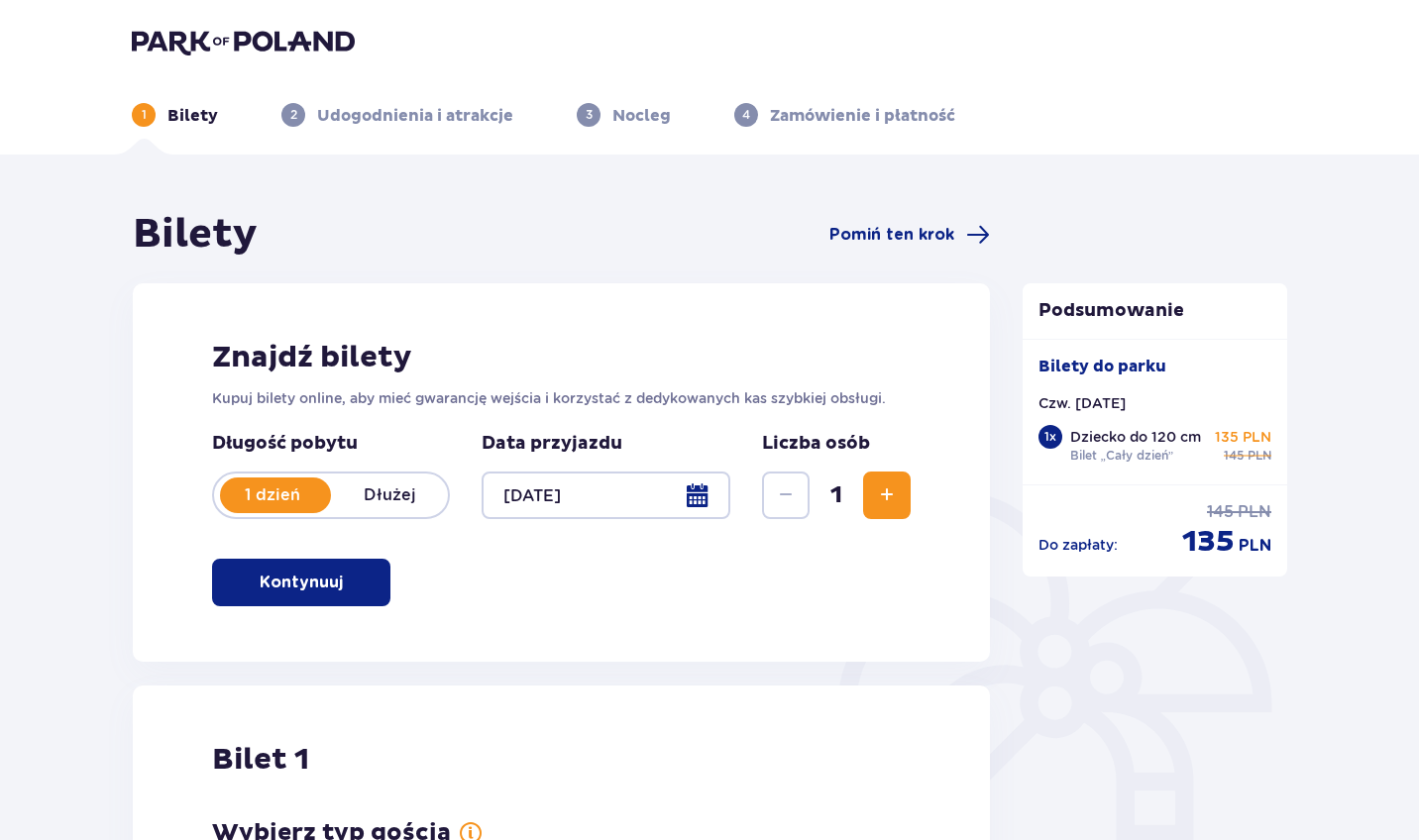 scroll, scrollTop: 0, scrollLeft: 0, axis: both 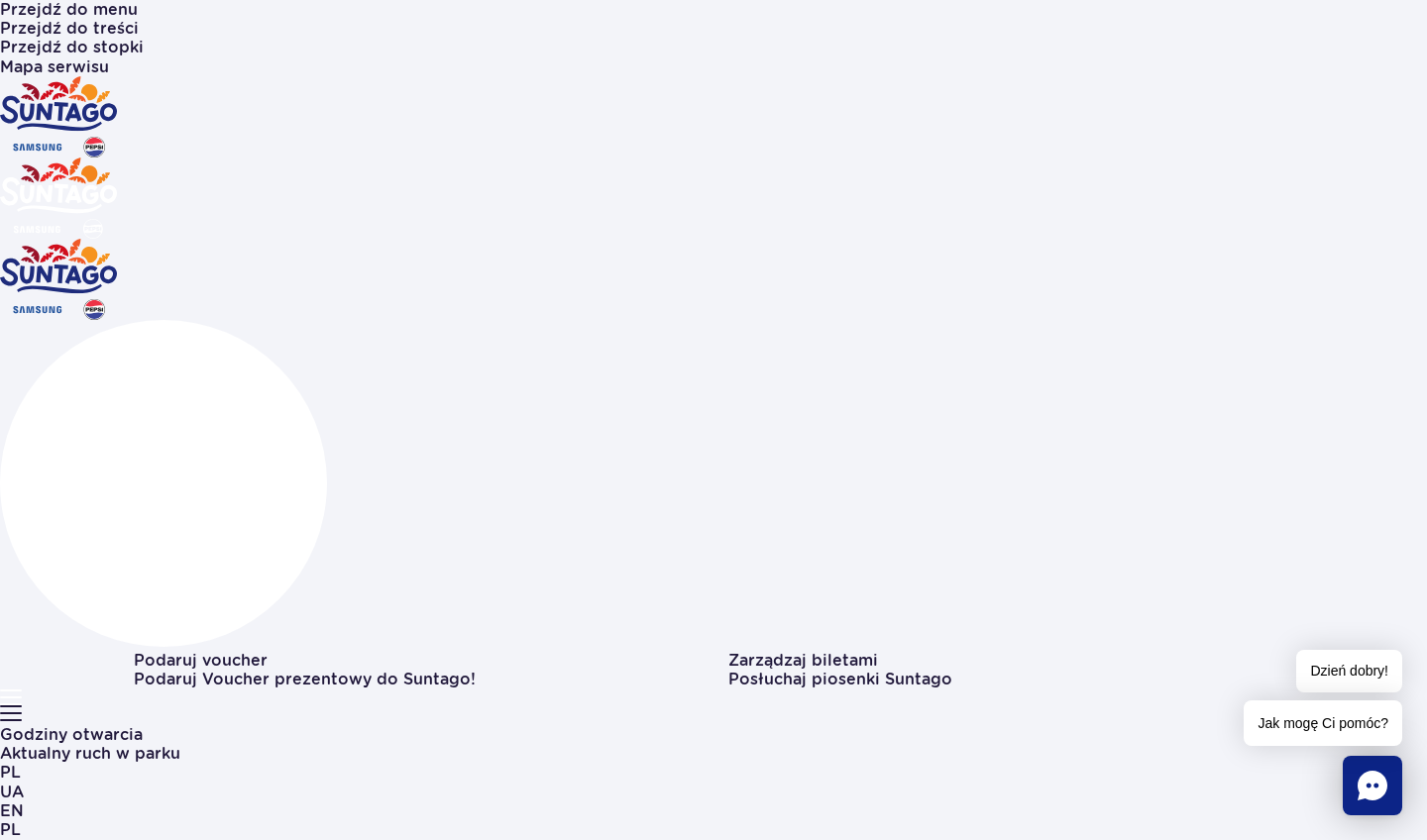 click on "Bilety i oferta" at bounding box center [55, 5894] 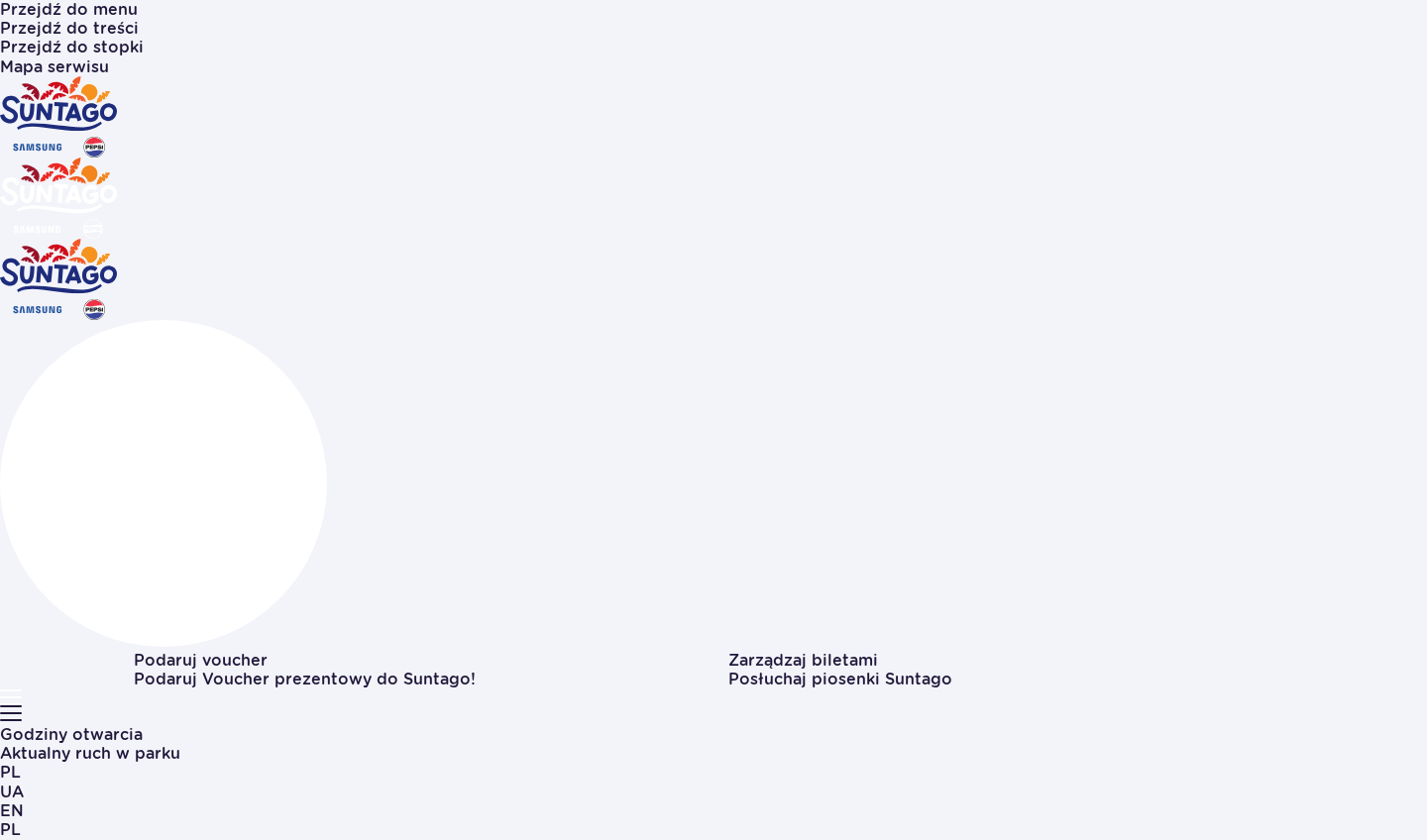 scroll, scrollTop: 0, scrollLeft: 0, axis: both 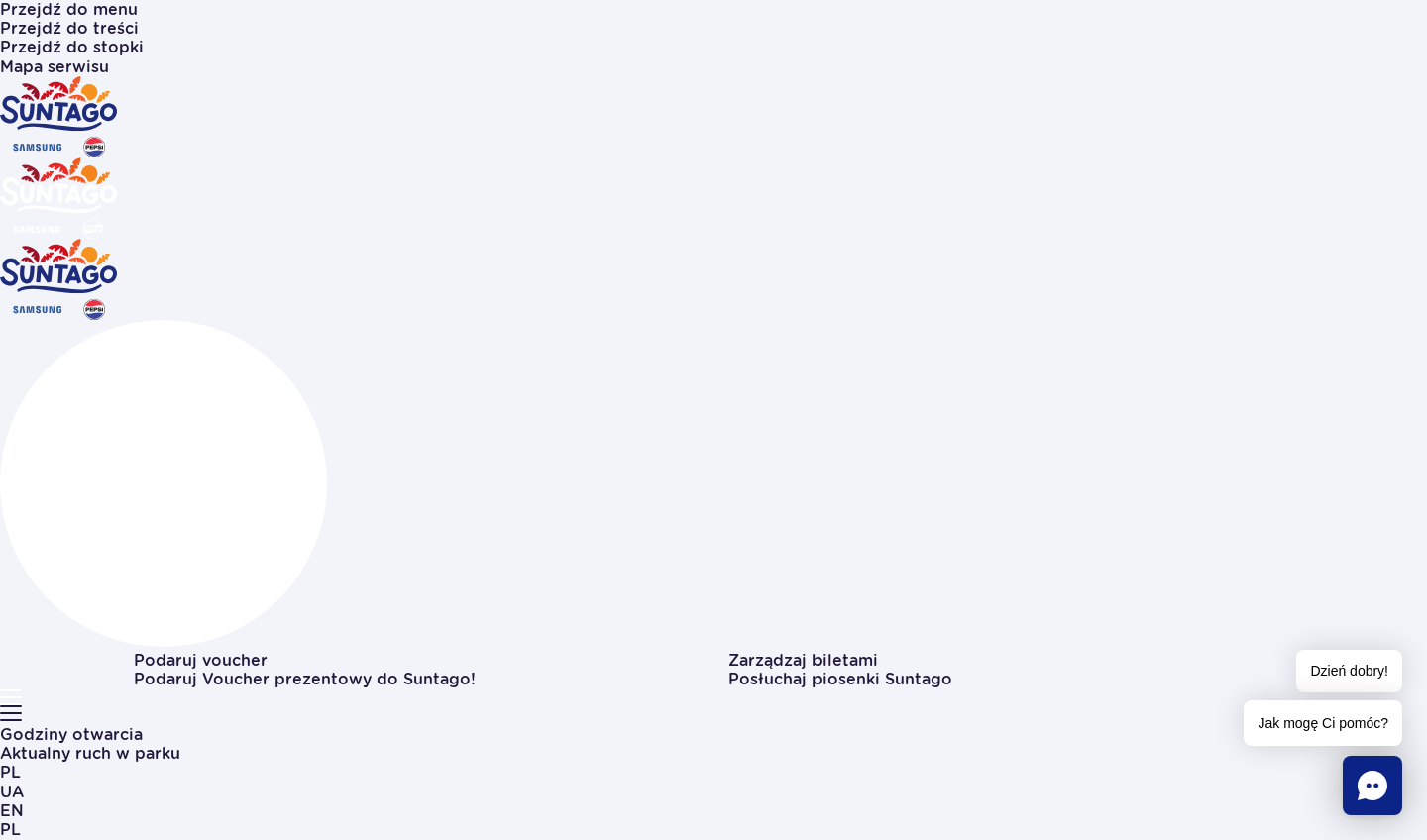 click at bounding box center [134, 11623] 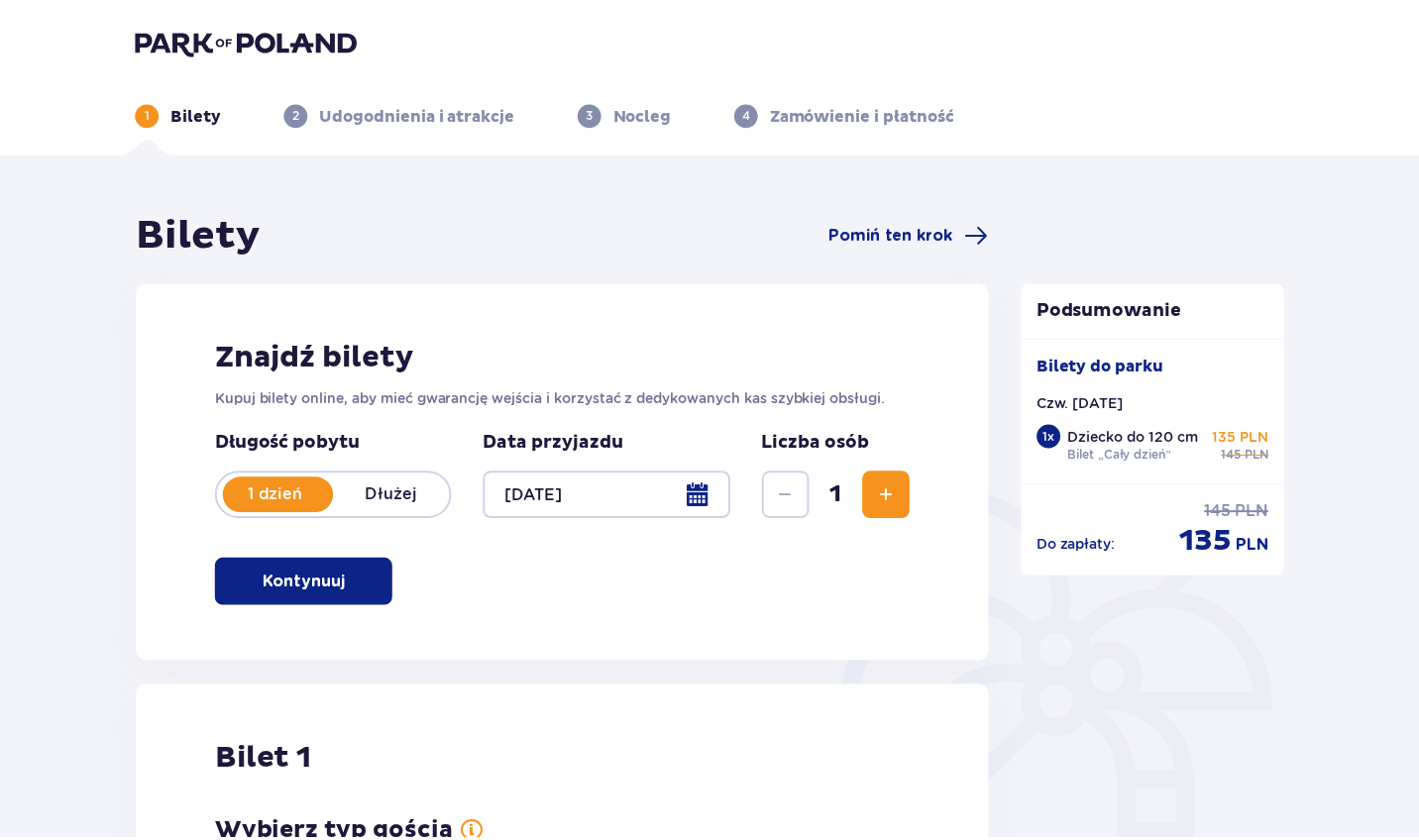 scroll, scrollTop: 0, scrollLeft: 0, axis: both 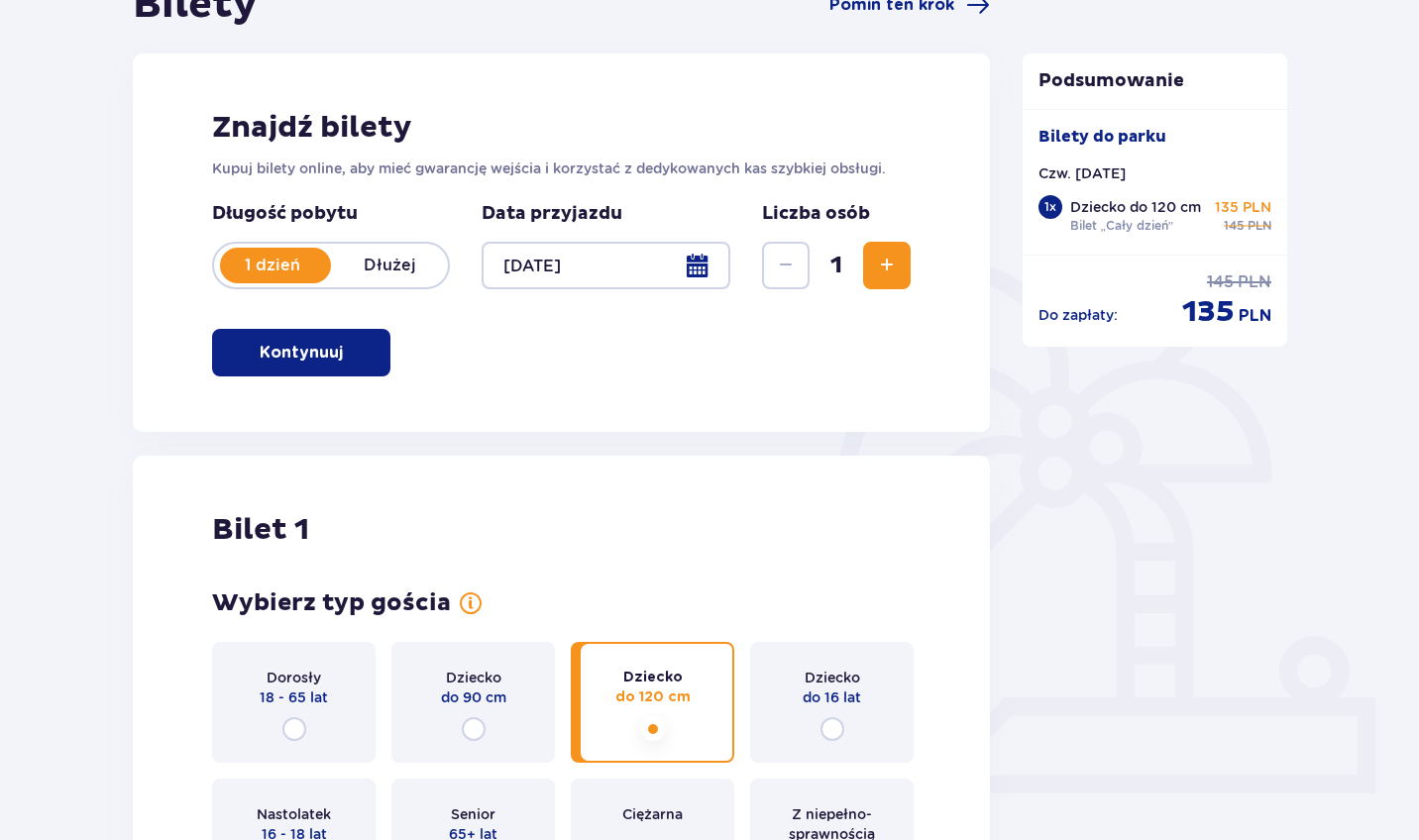 click at bounding box center (887, 265) 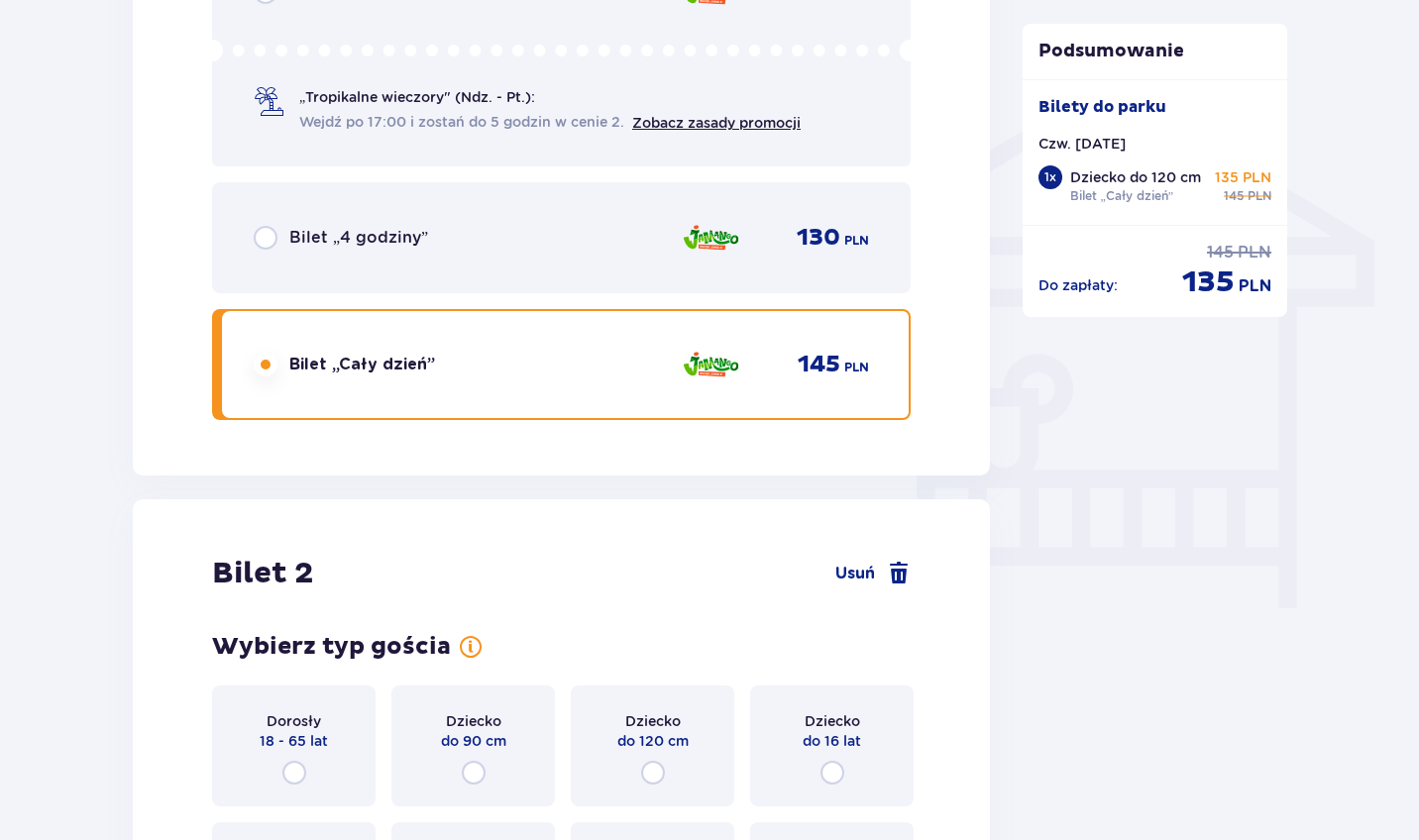 click on "Bilet „4 godziny” 130 PLN" at bounding box center (561, 238) 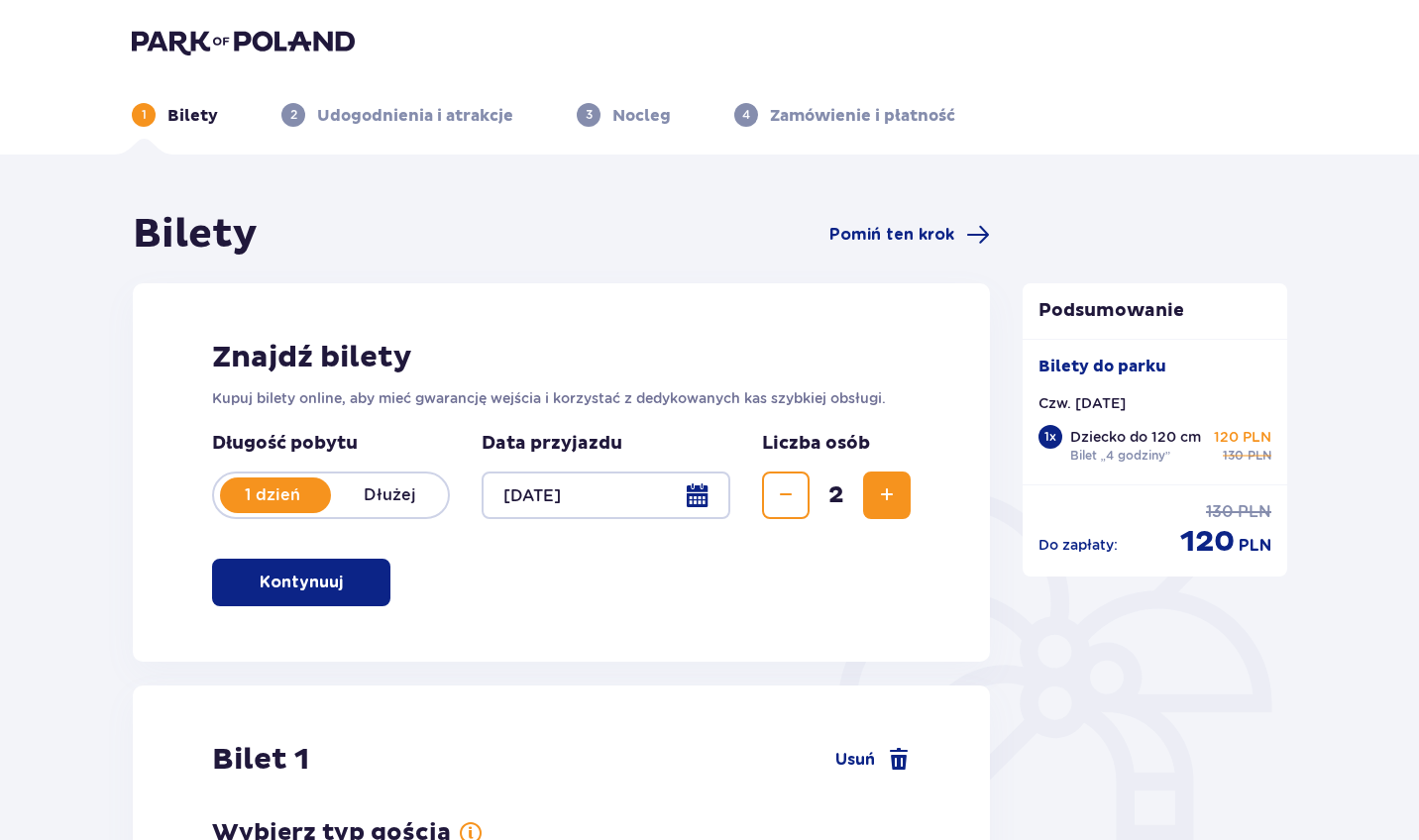 scroll, scrollTop: 0, scrollLeft: 0, axis: both 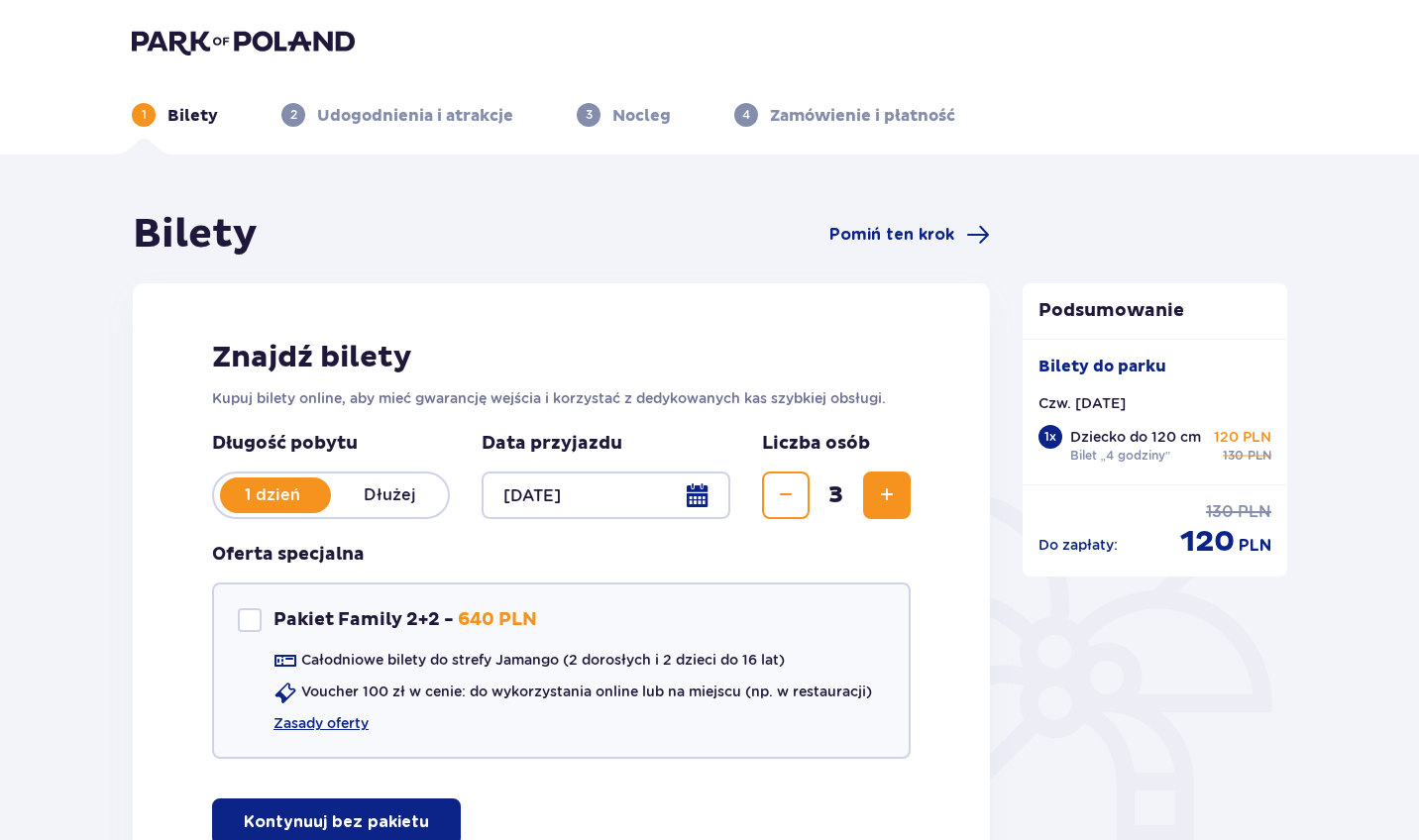 click at bounding box center (887, 495) 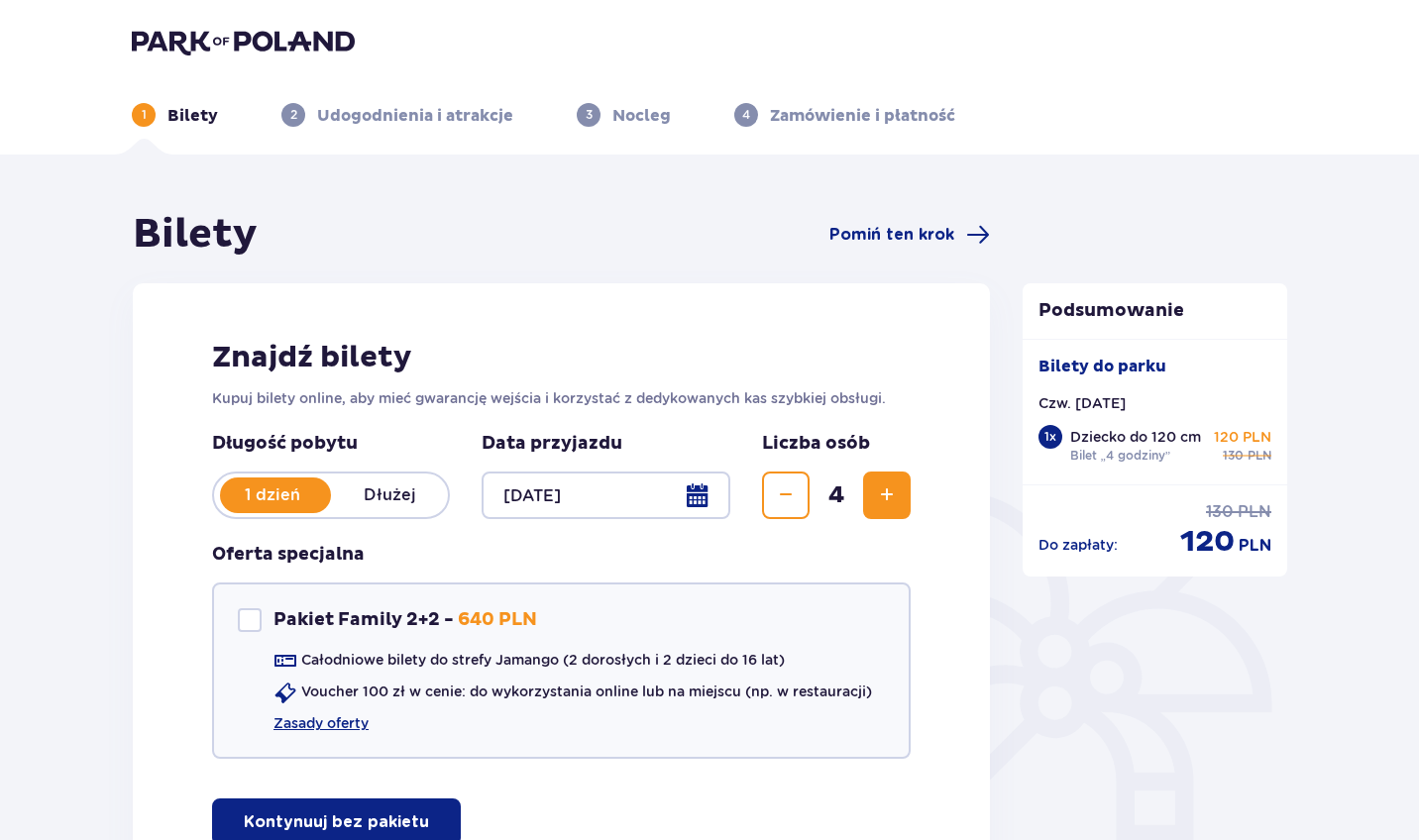 click at bounding box center [887, 495] 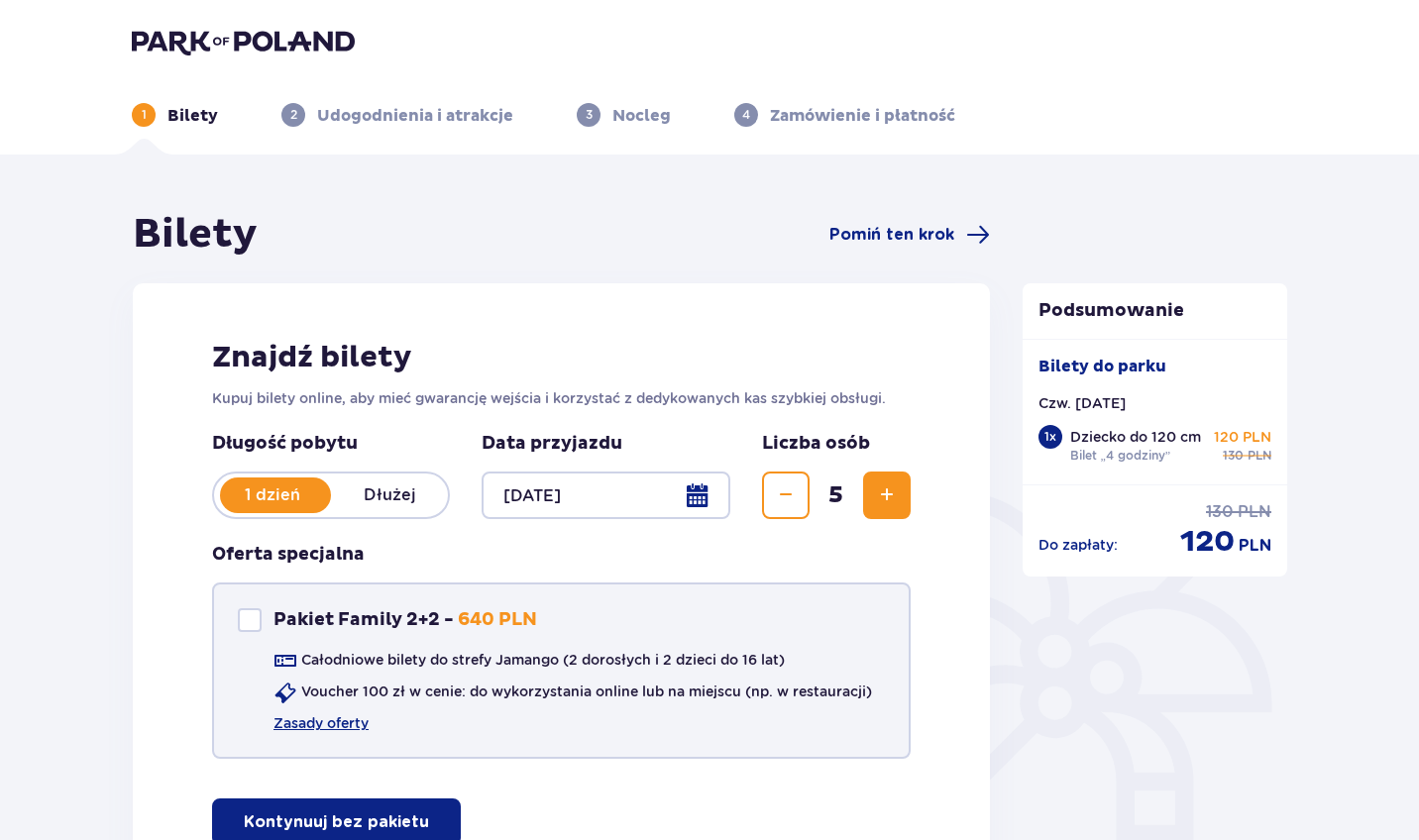 click at bounding box center [250, 620] 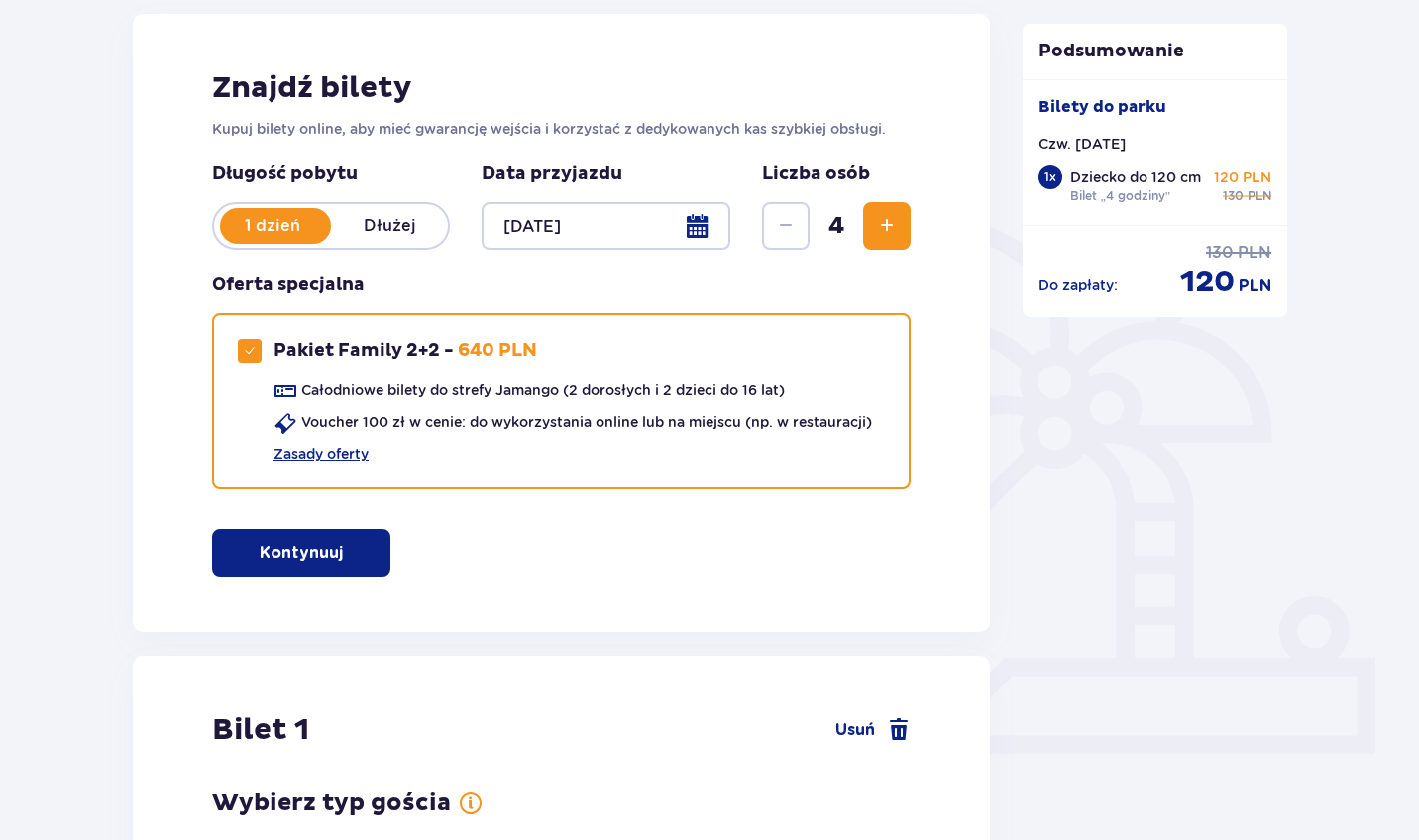scroll, scrollTop: 292, scrollLeft: 0, axis: vertical 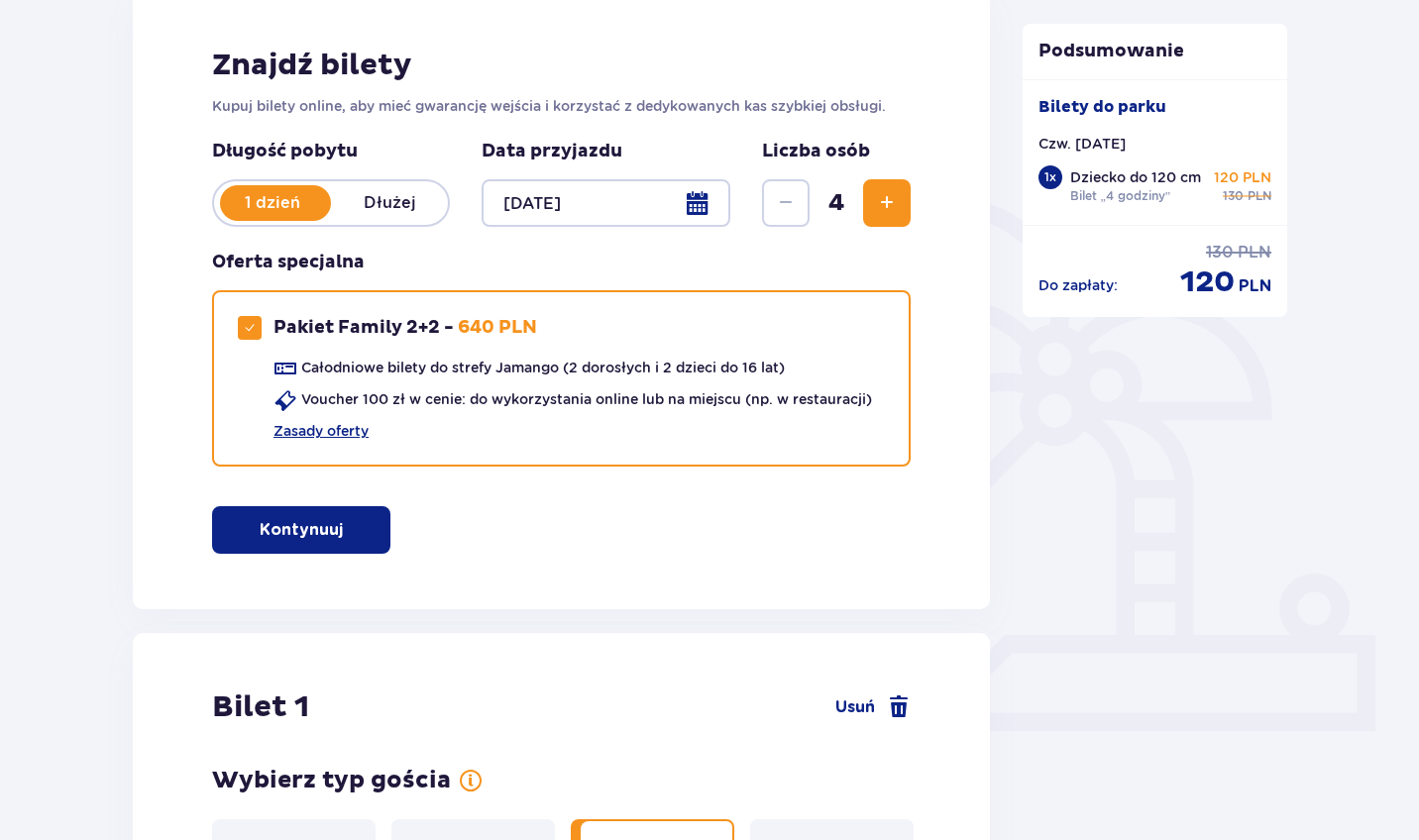 click on "Kontynuuj" at bounding box center [301, 530] 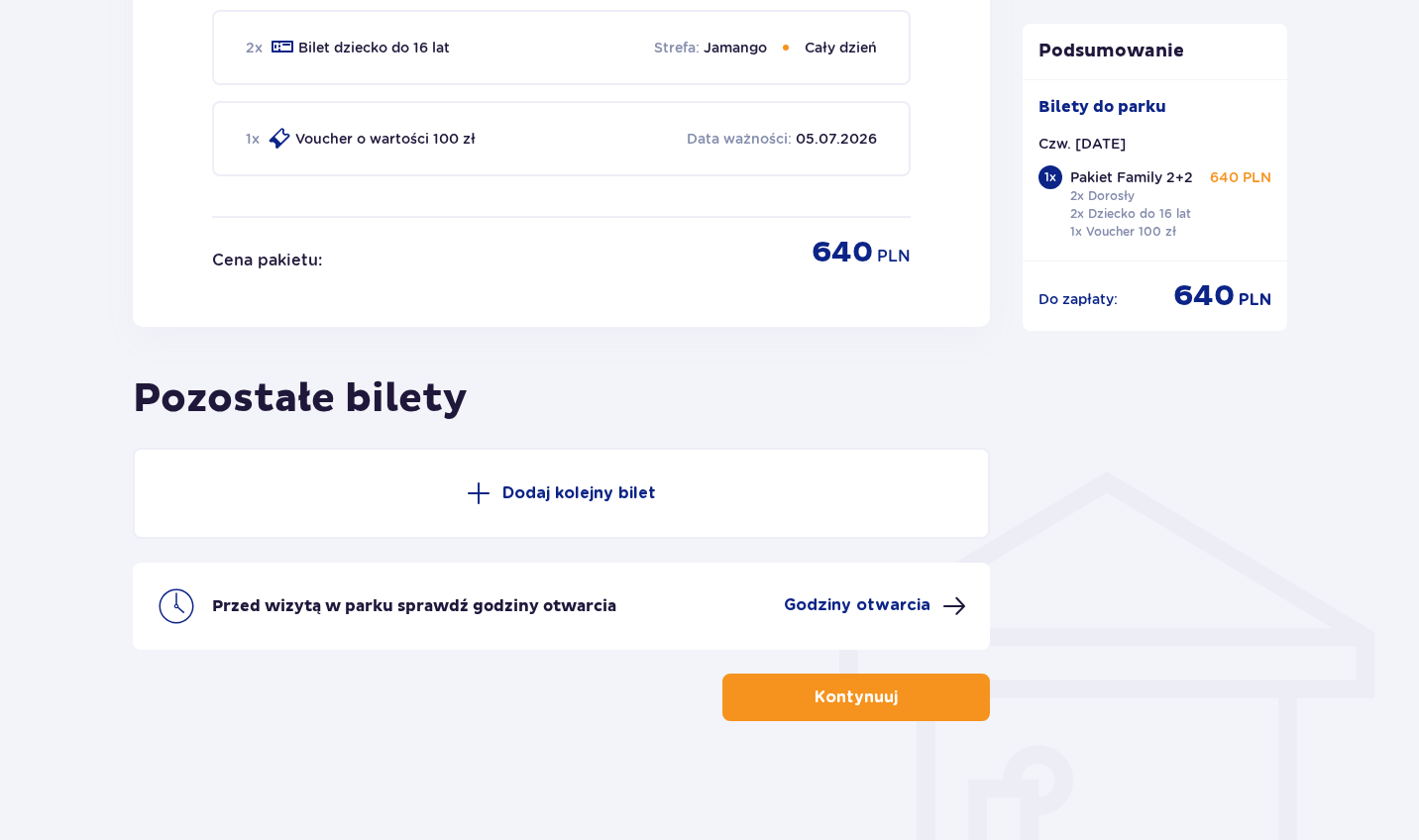 scroll, scrollTop: 1137, scrollLeft: 0, axis: vertical 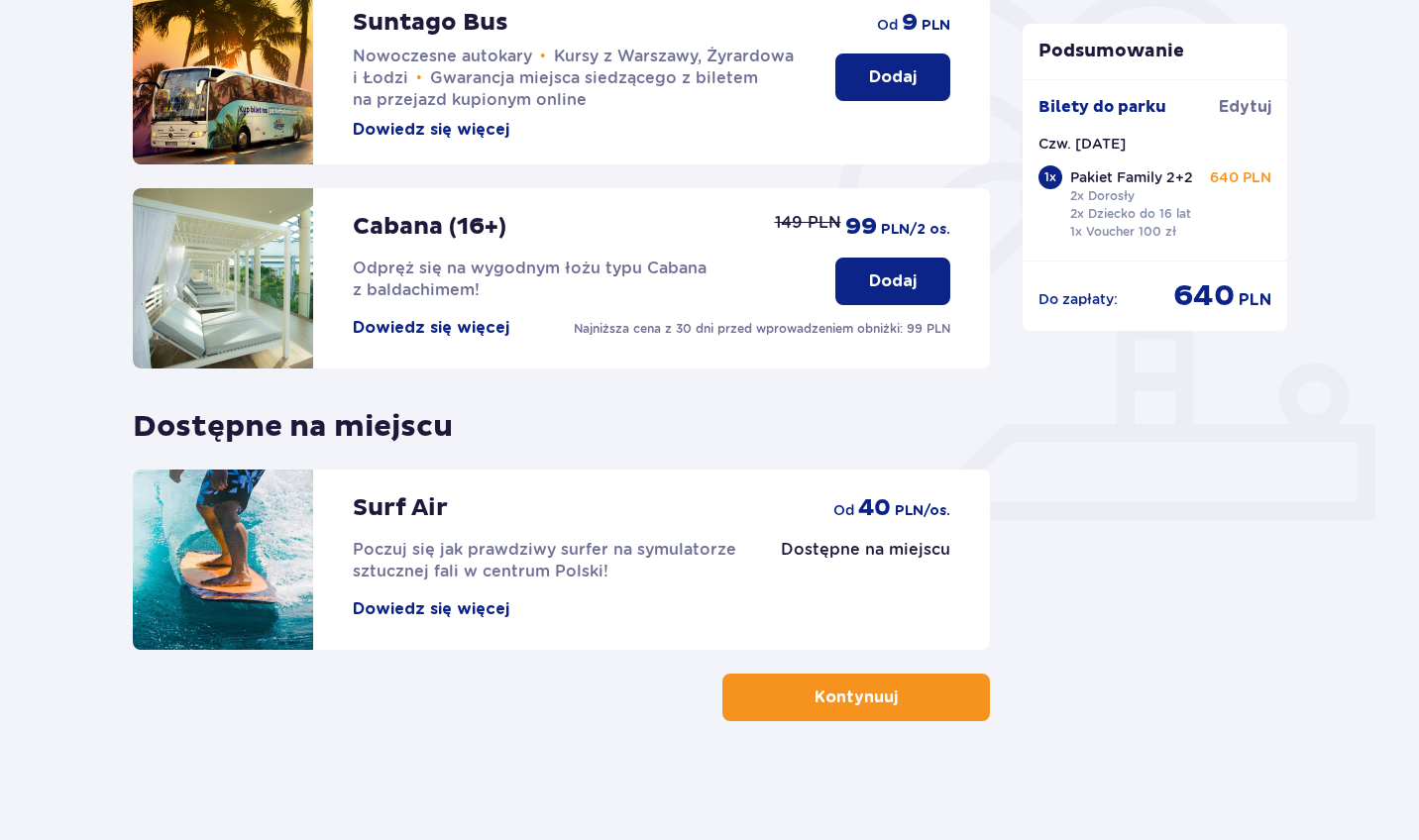 click on "Kontynuuj" at bounding box center [856, 697] 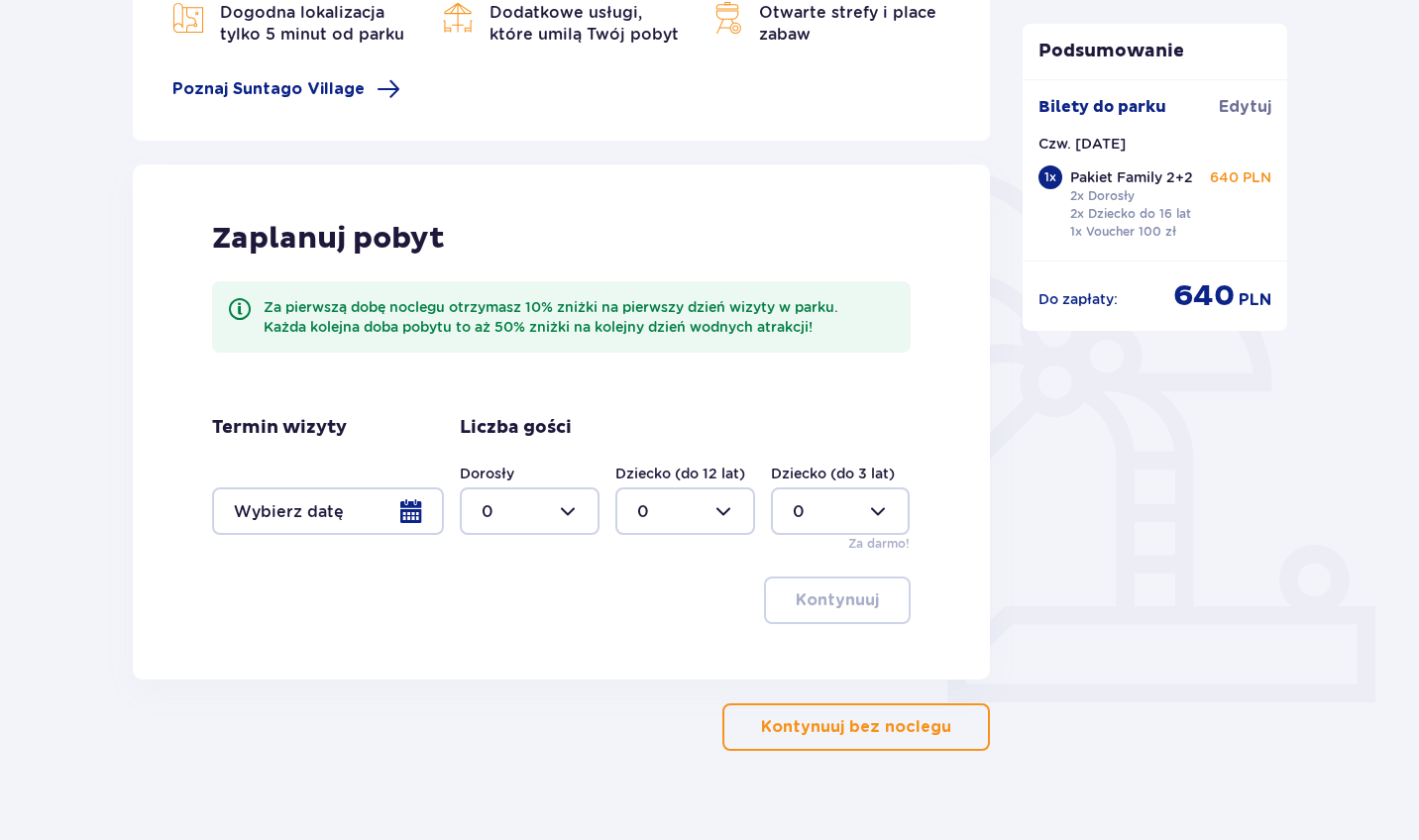 scroll, scrollTop: 322, scrollLeft: 0, axis: vertical 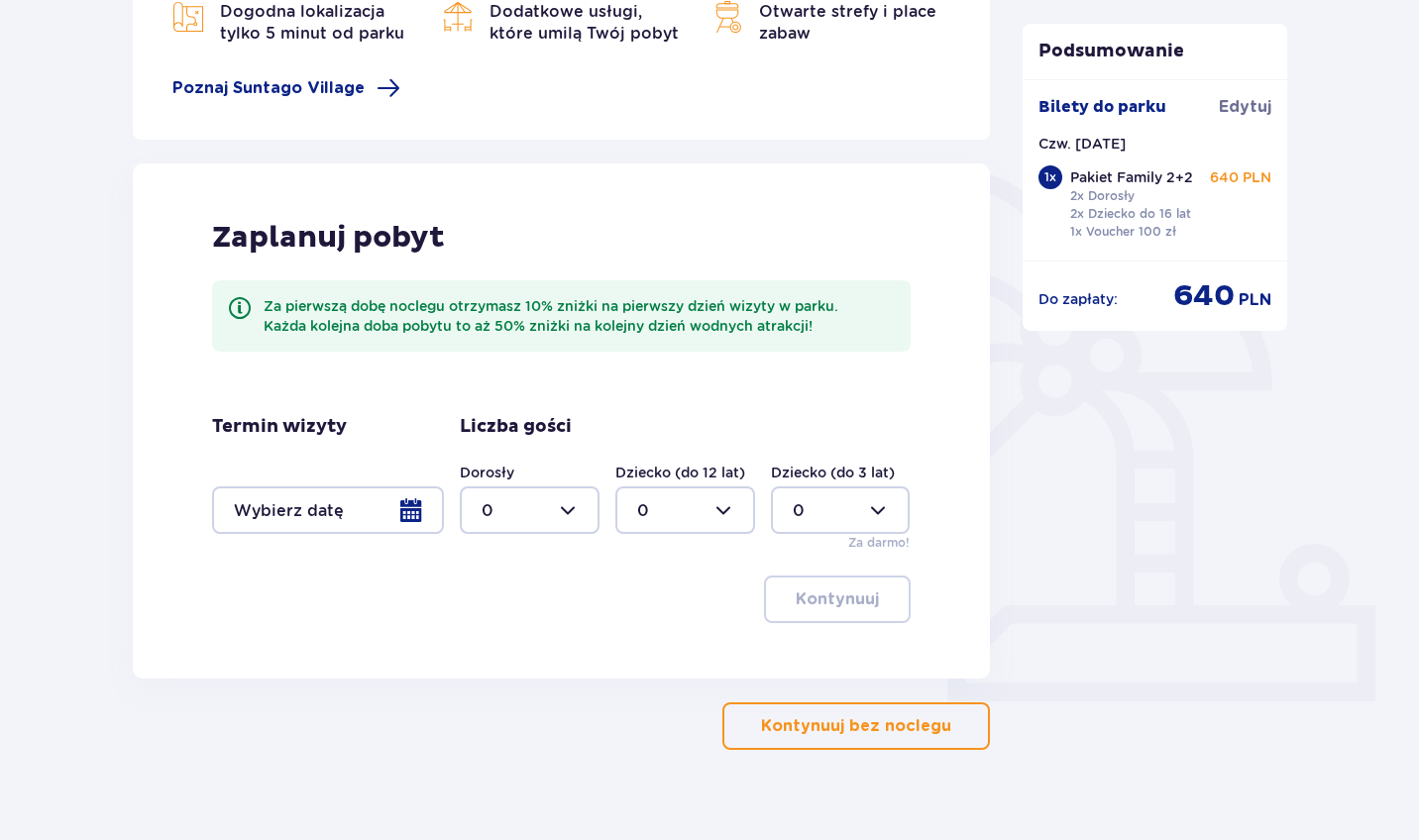 click at bounding box center [955, 726] 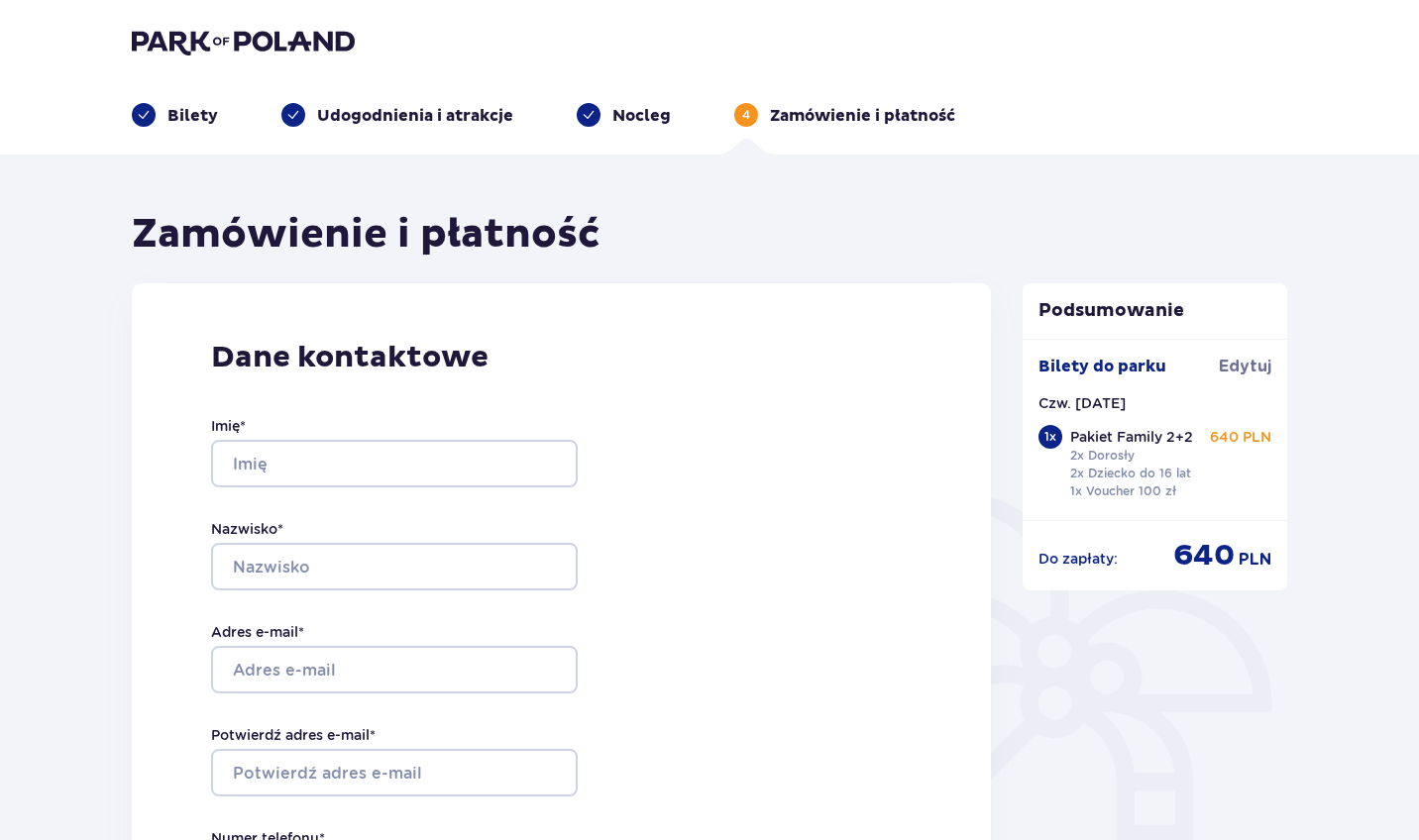 scroll, scrollTop: 0, scrollLeft: 0, axis: both 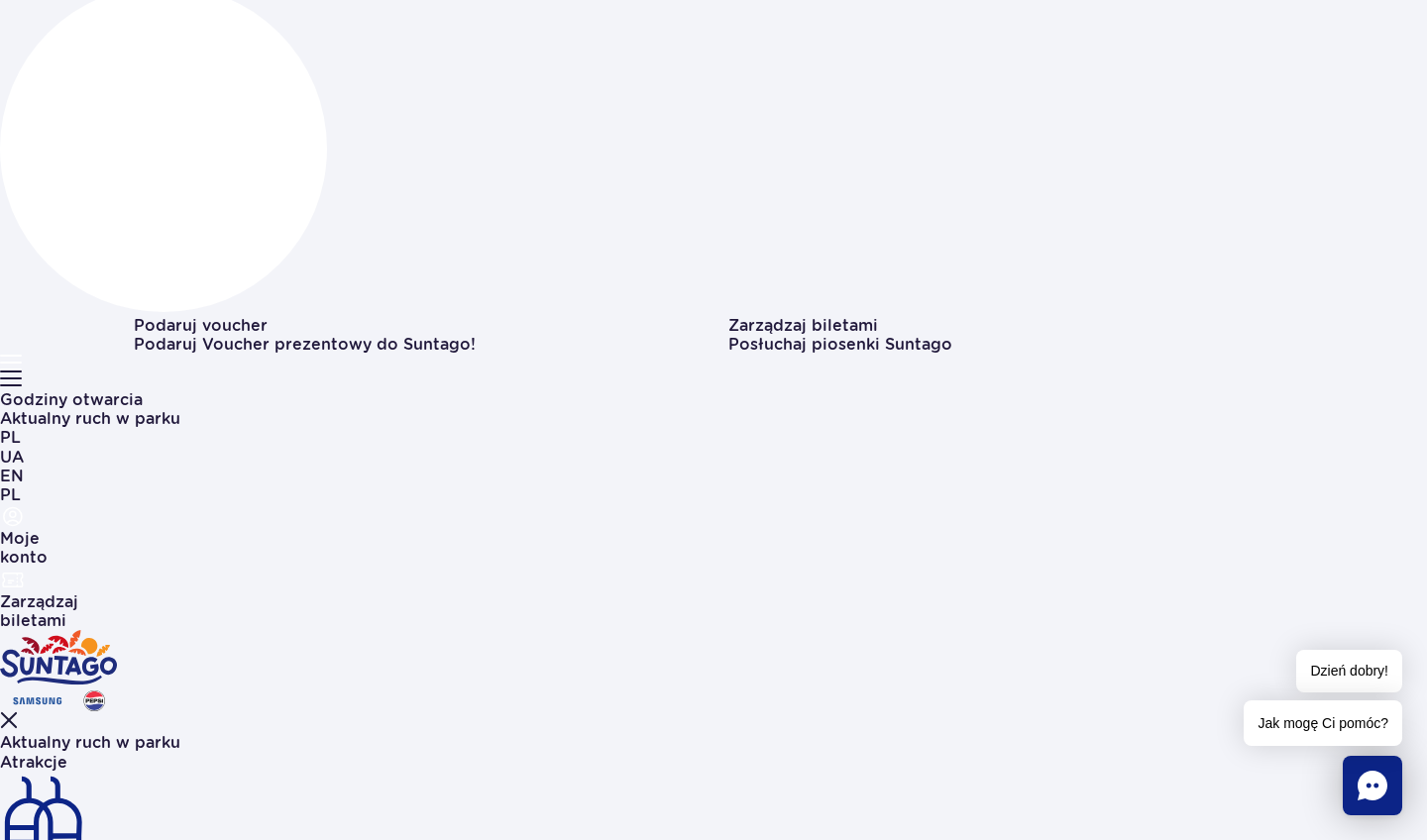 click on "Harmonogram atrakcji na lipiec" at bounding box center [127, 11684] 